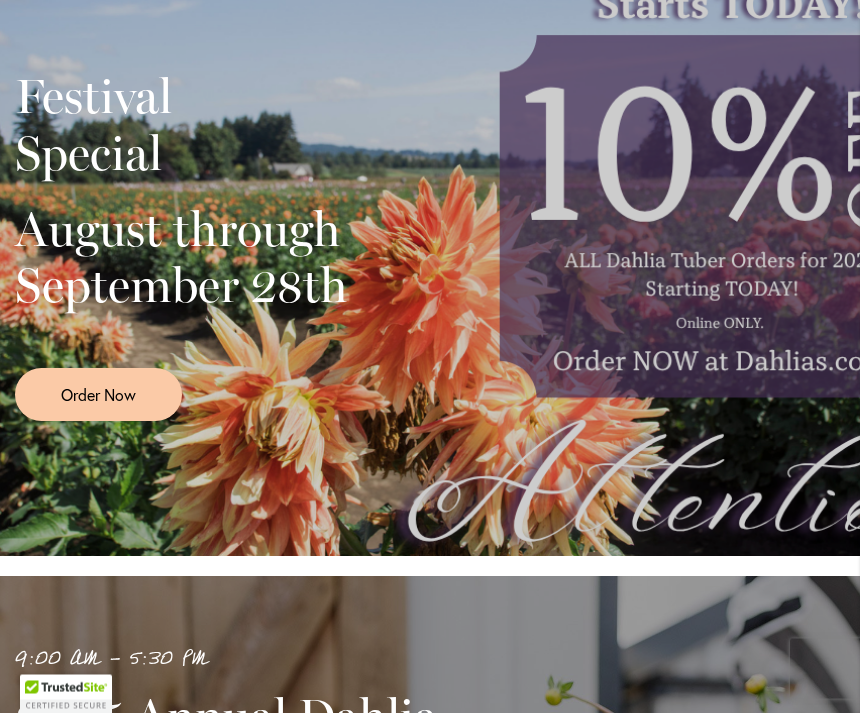 scroll, scrollTop: 389, scrollLeft: 0, axis: vertical 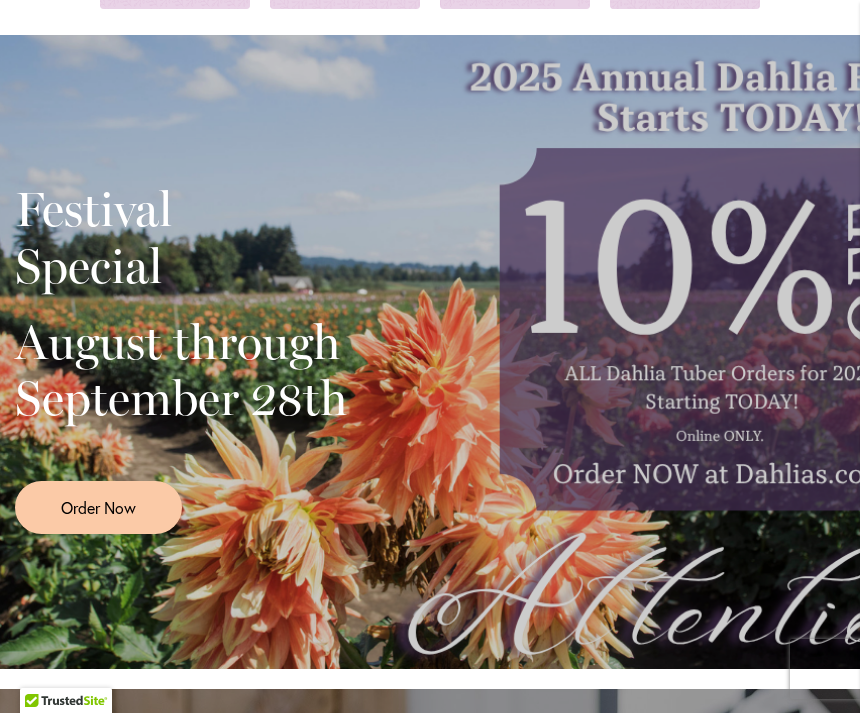 click on "Festival Special" at bounding box center [290, 237] 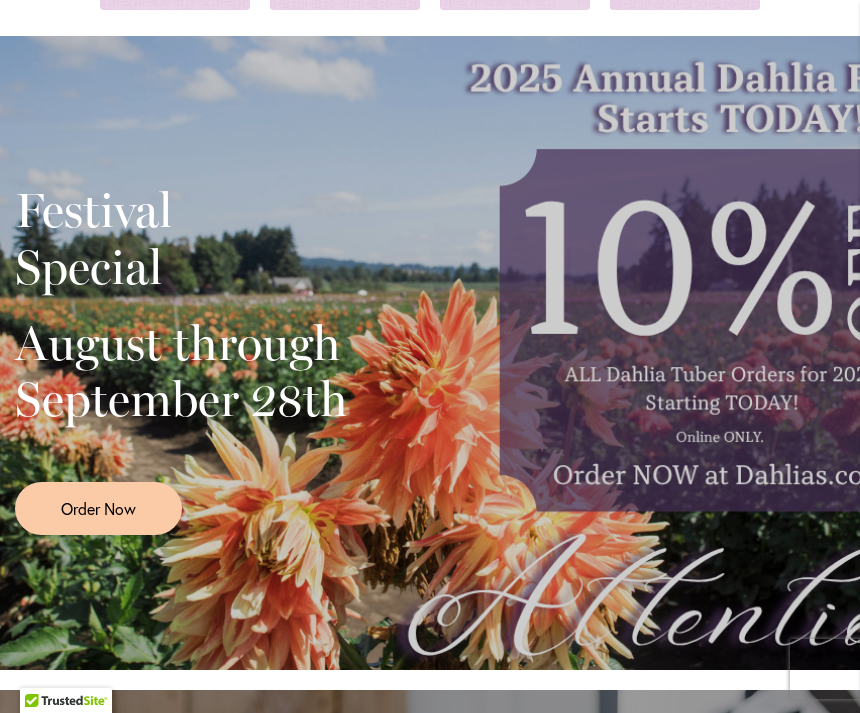 click on "Festival Special
August through September 28th
Order Now" at bounding box center (430, 353) 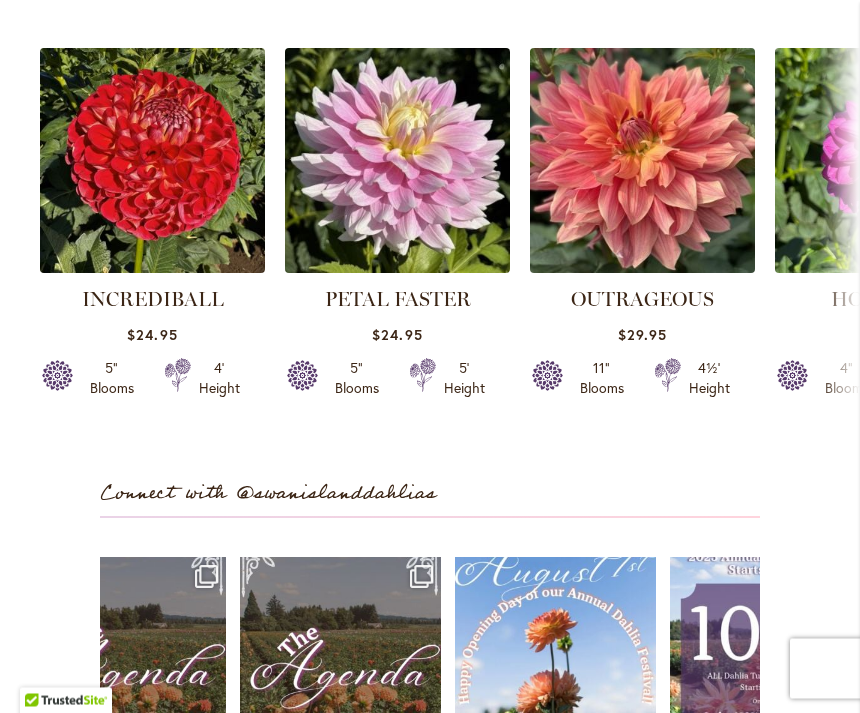 scroll, scrollTop: 4620, scrollLeft: 0, axis: vertical 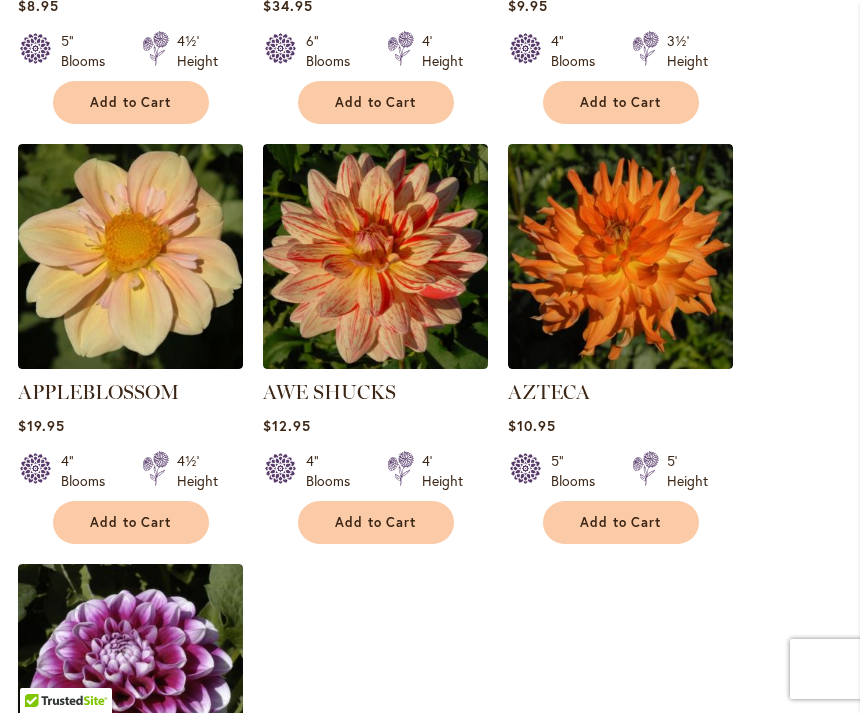 click on "Add to Cart" at bounding box center [131, 522] 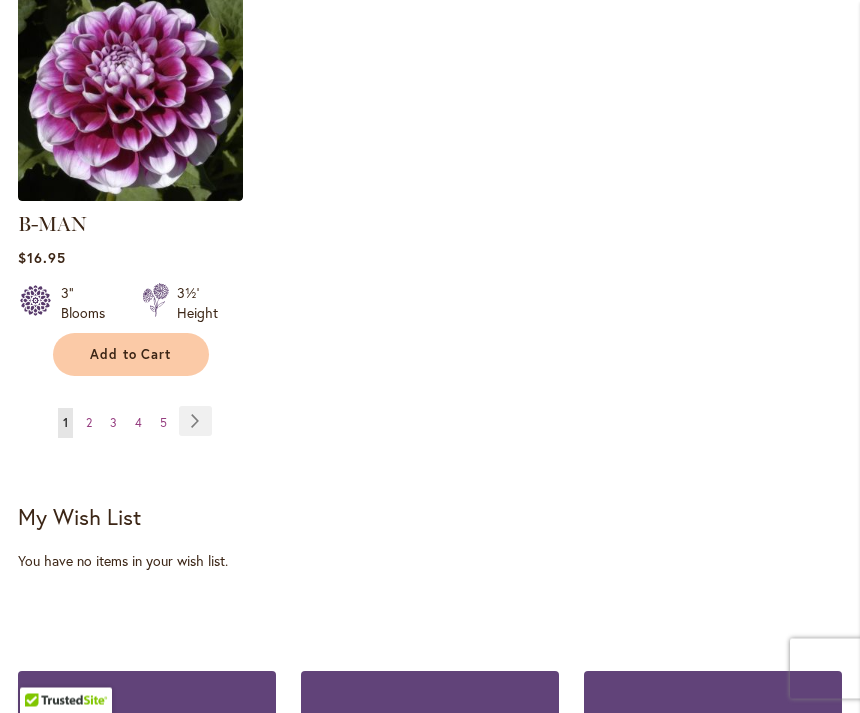 scroll, scrollTop: 2994, scrollLeft: 0, axis: vertical 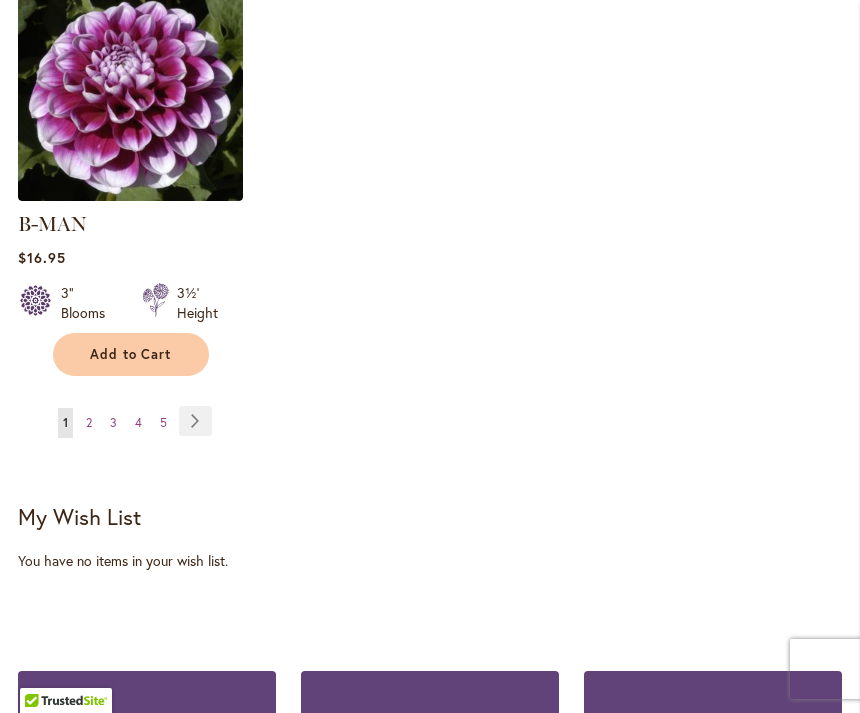 click on "Page
Next" at bounding box center [195, 421] 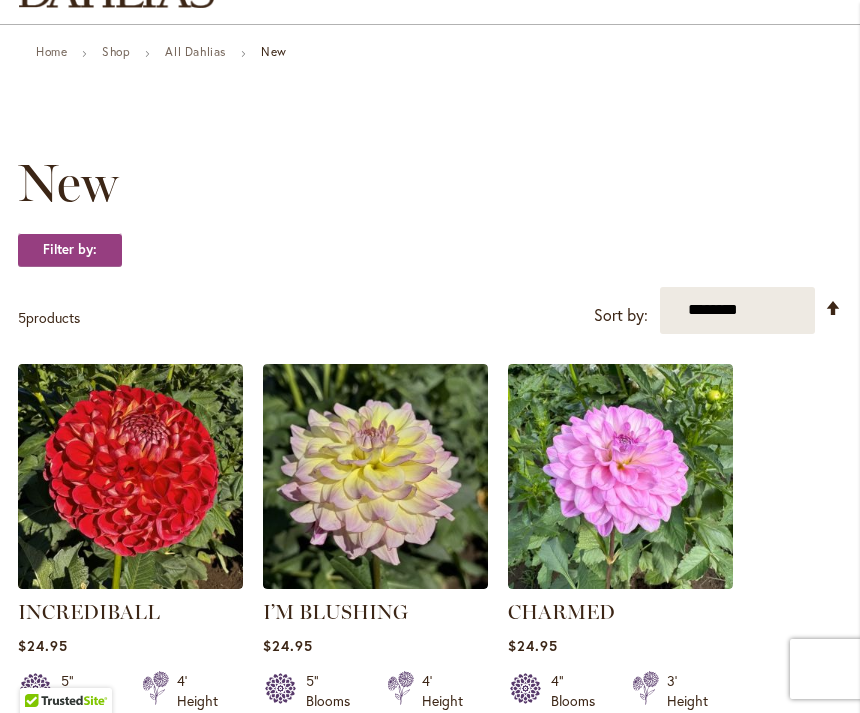 scroll, scrollTop: 0, scrollLeft: 0, axis: both 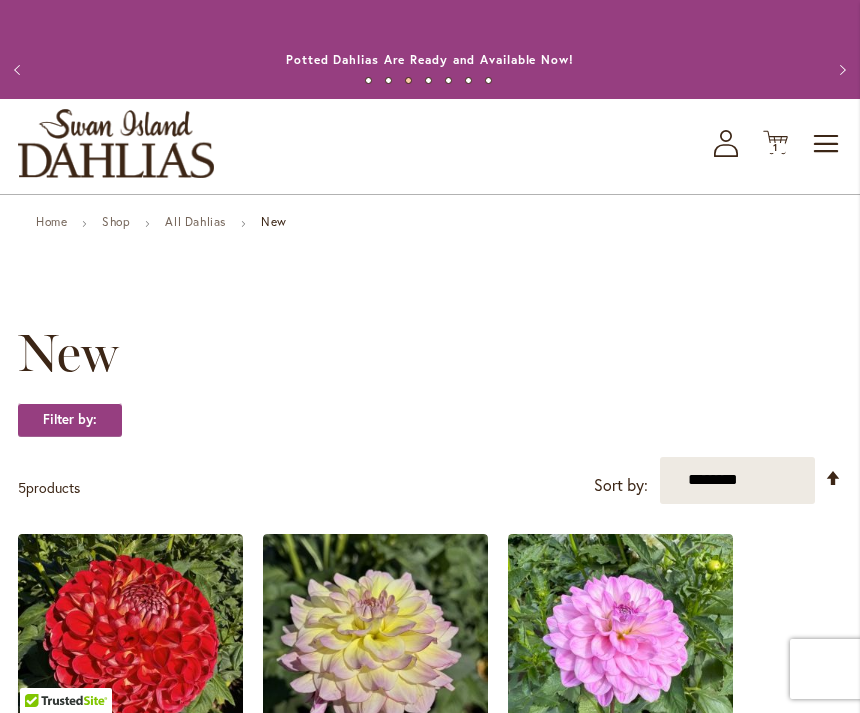 click on "Shop" at bounding box center [116, 221] 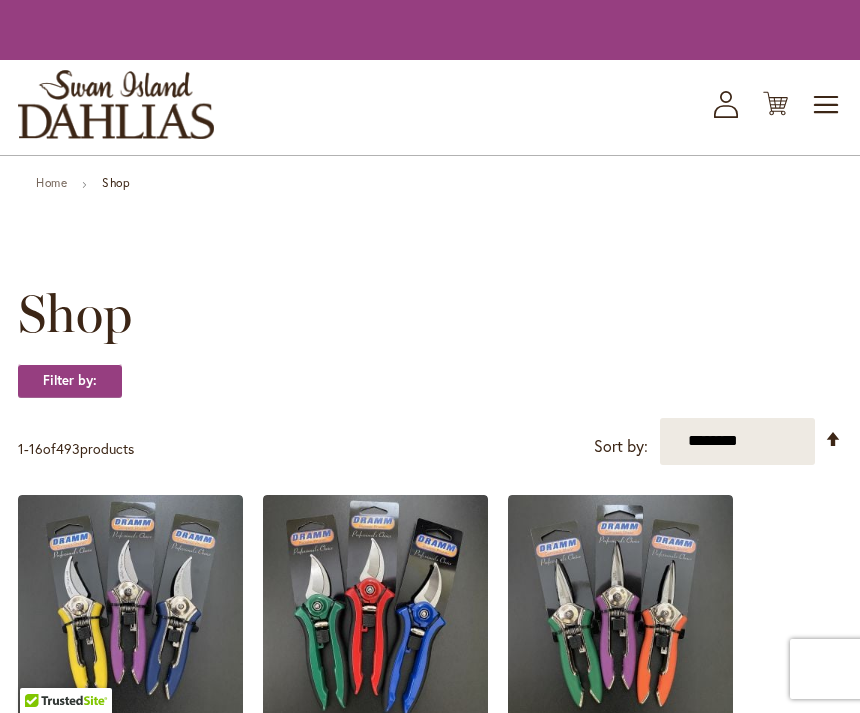 scroll, scrollTop: 0, scrollLeft: 0, axis: both 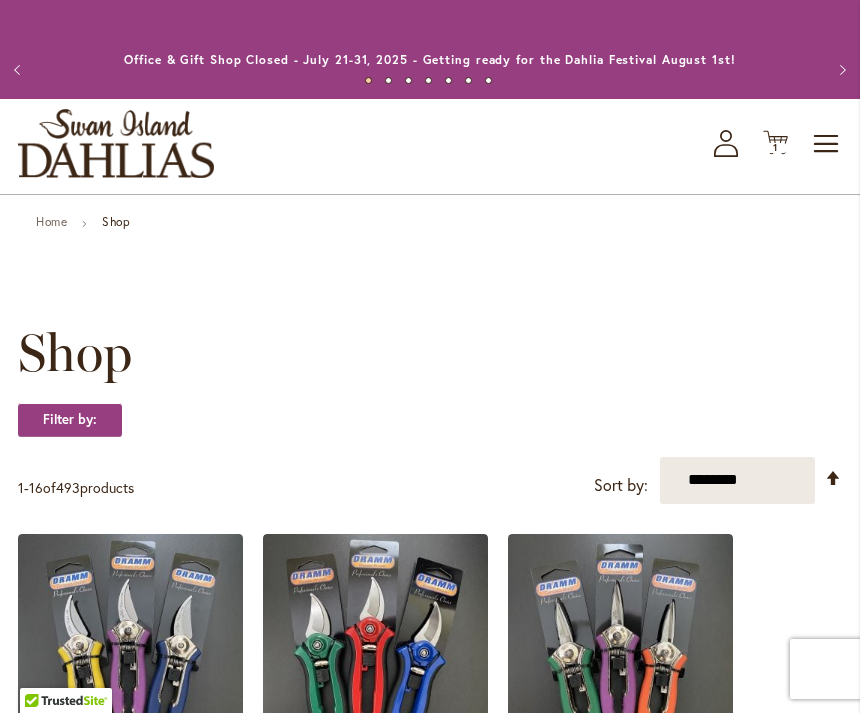 click on "Home" at bounding box center (51, 221) 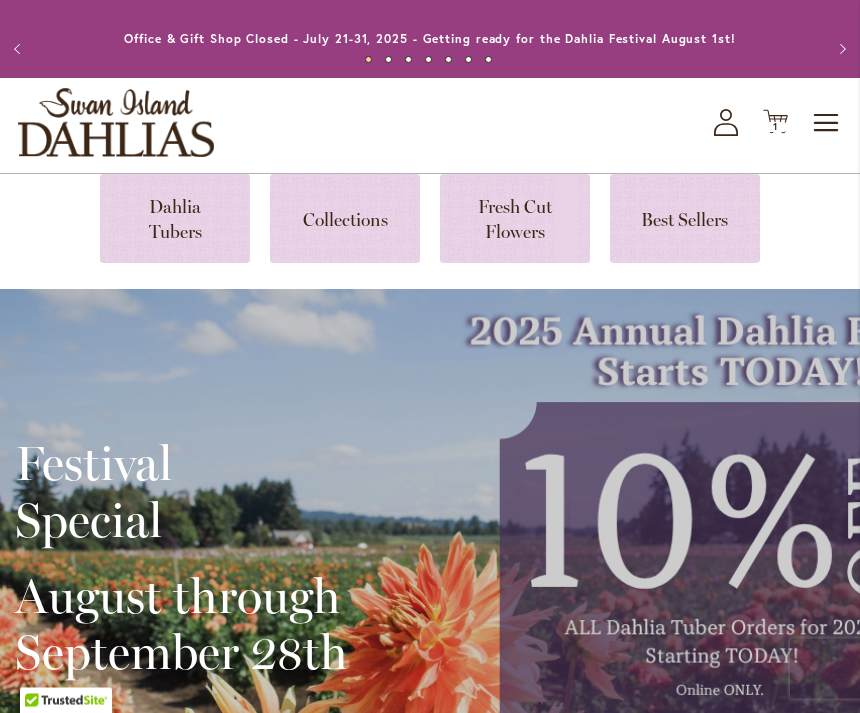 scroll, scrollTop: 21, scrollLeft: 0, axis: vertical 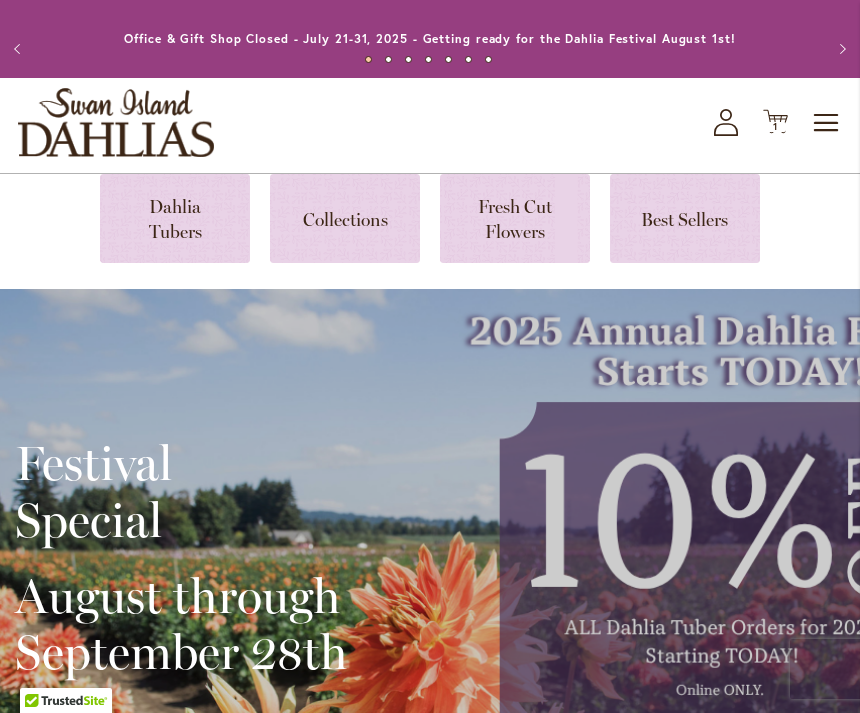 click at bounding box center (175, 218) 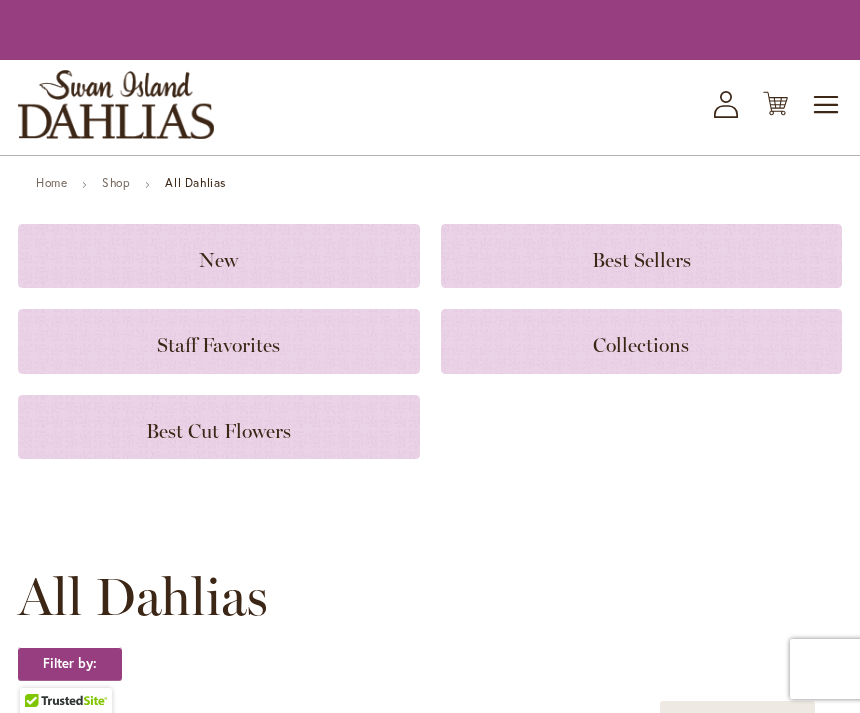 scroll, scrollTop: 0, scrollLeft: 0, axis: both 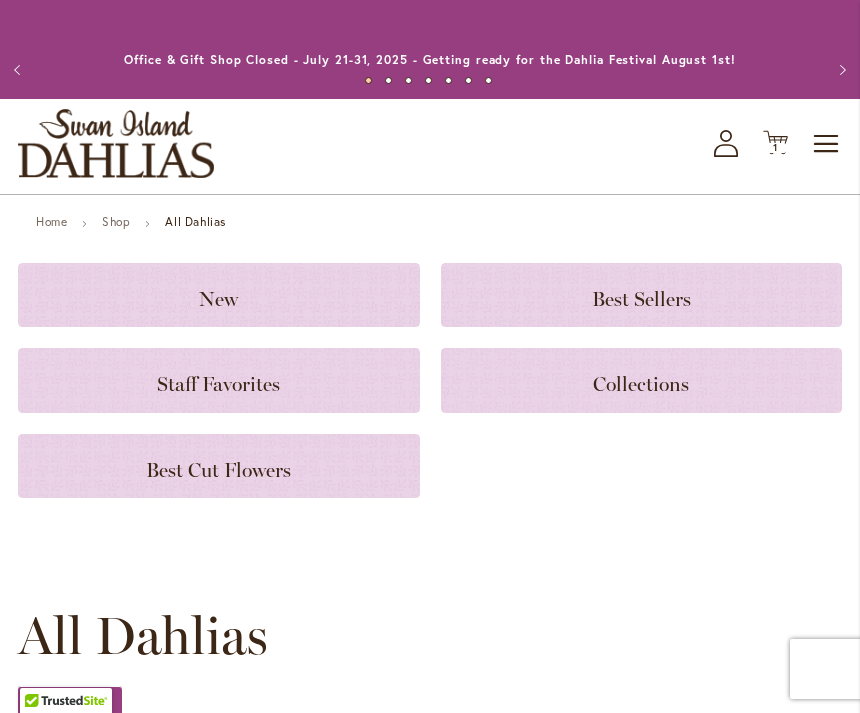 click on "Staff Favorites" 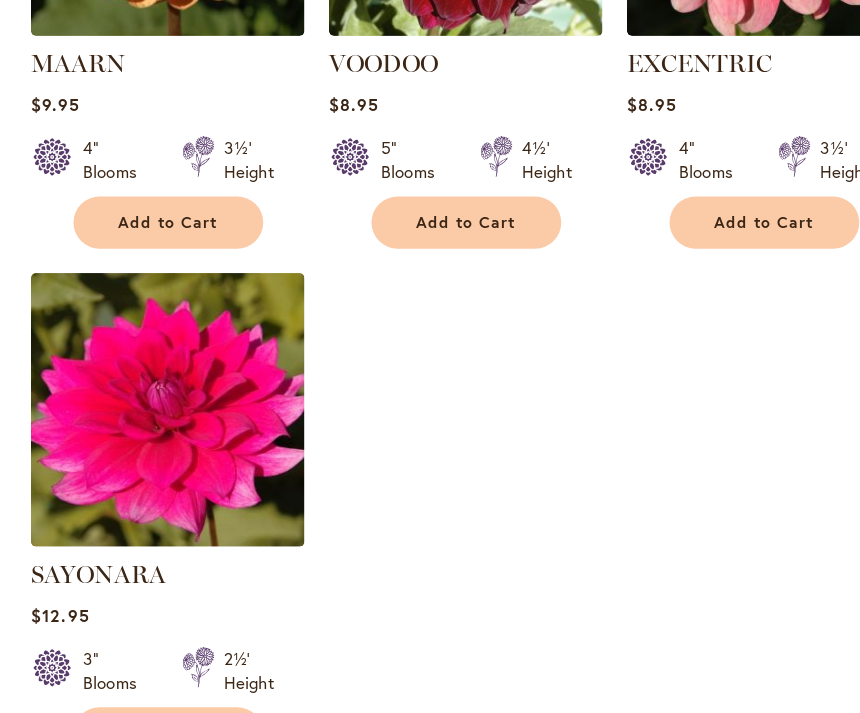 scroll, scrollTop: 2400, scrollLeft: 0, axis: vertical 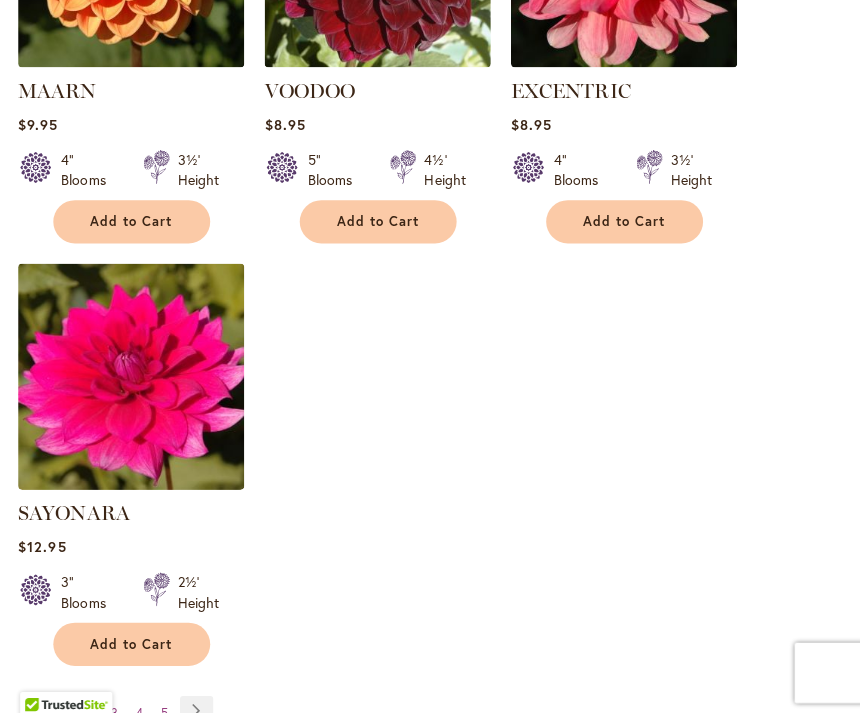 click at bounding box center [130, 374] 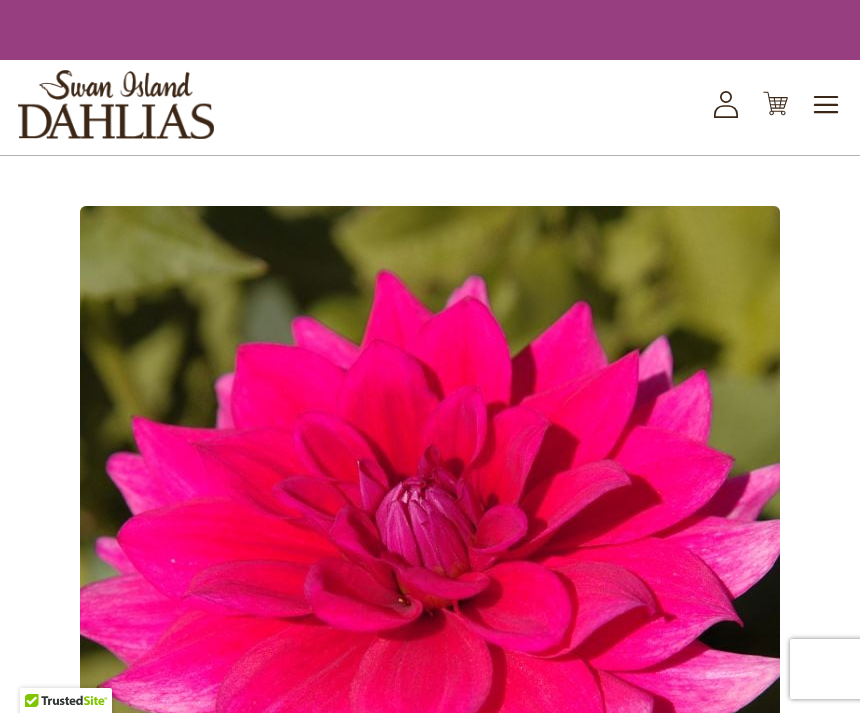scroll, scrollTop: 0, scrollLeft: 0, axis: both 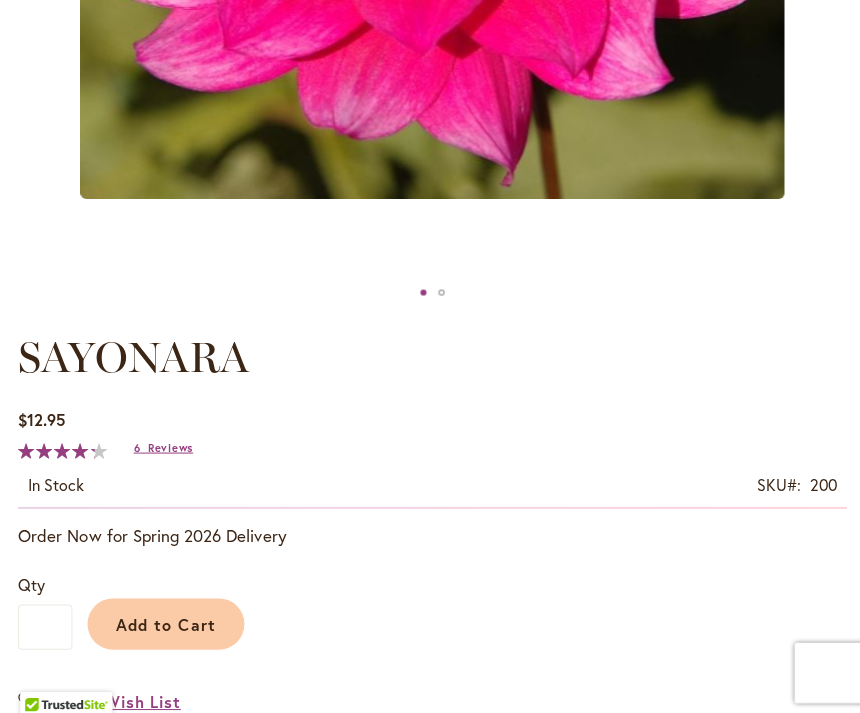 click on "Reviews" at bounding box center [169, 445] 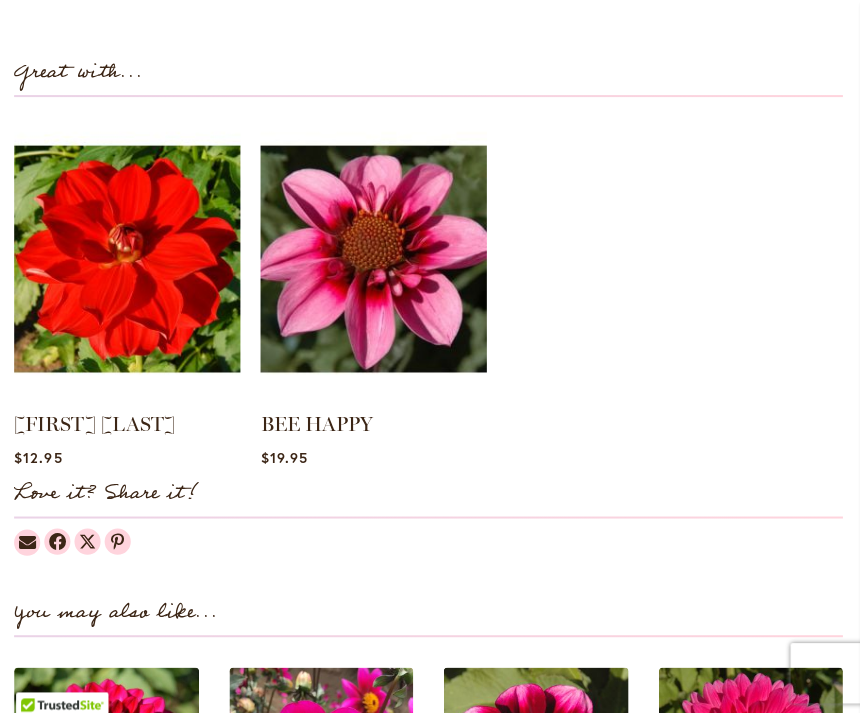 scroll, scrollTop: 1800, scrollLeft: 0, axis: vertical 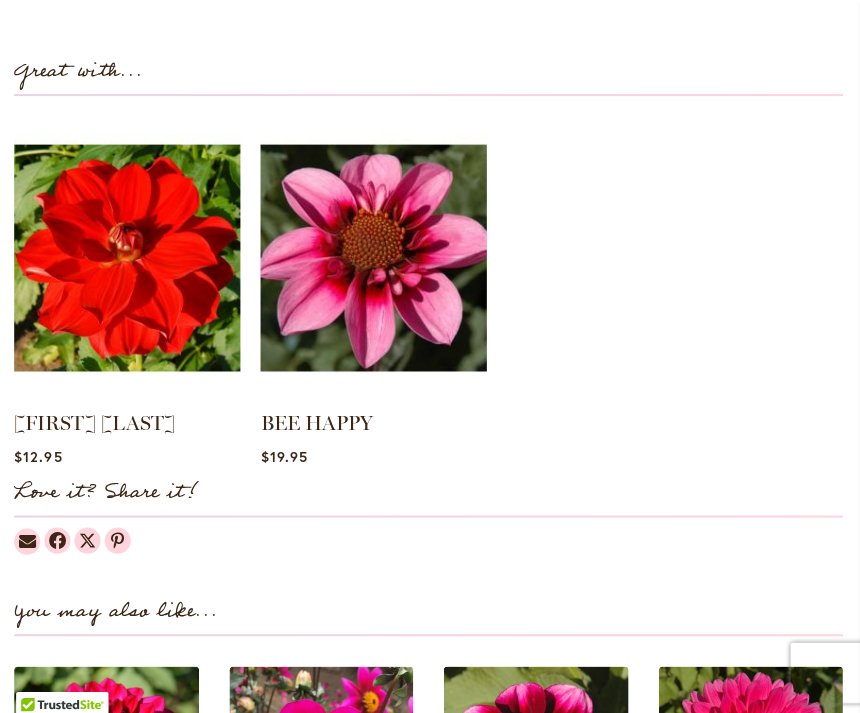 click on "BEE HAPPY" at bounding box center [319, 421] 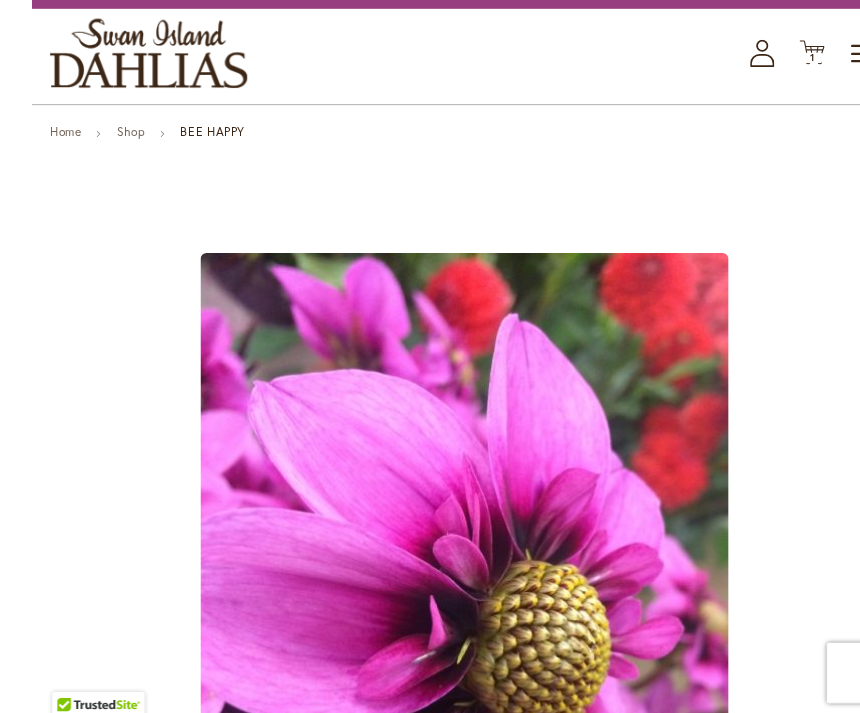 scroll, scrollTop: 0, scrollLeft: 0, axis: both 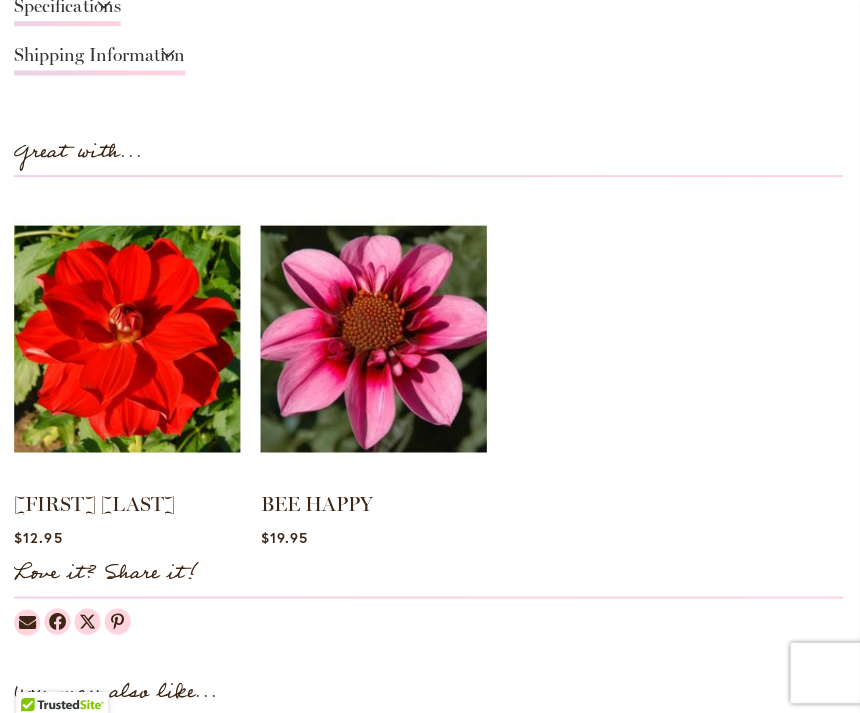 click at bounding box center [375, 336] 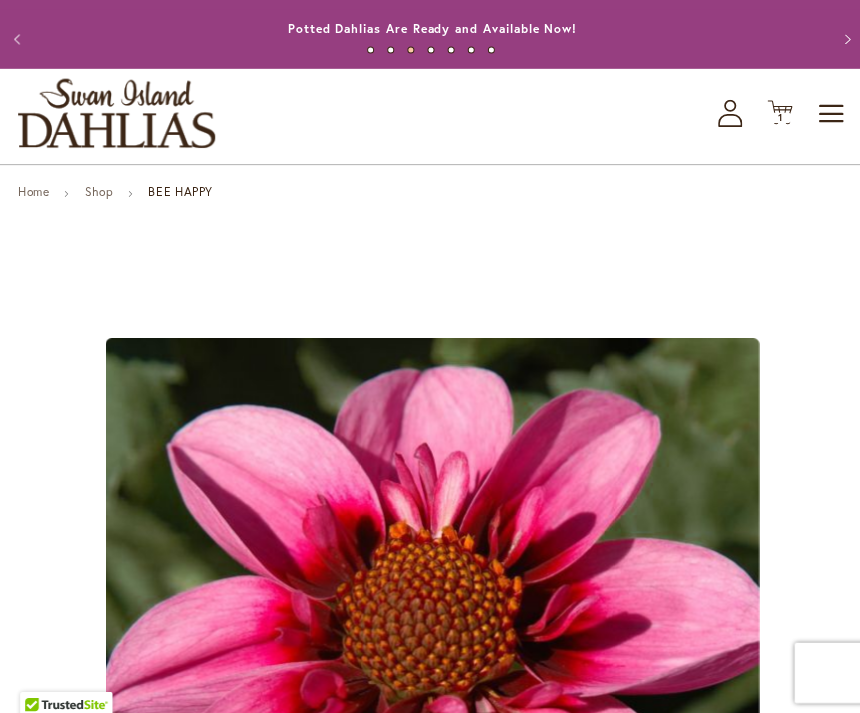 scroll, scrollTop: 0, scrollLeft: 0, axis: both 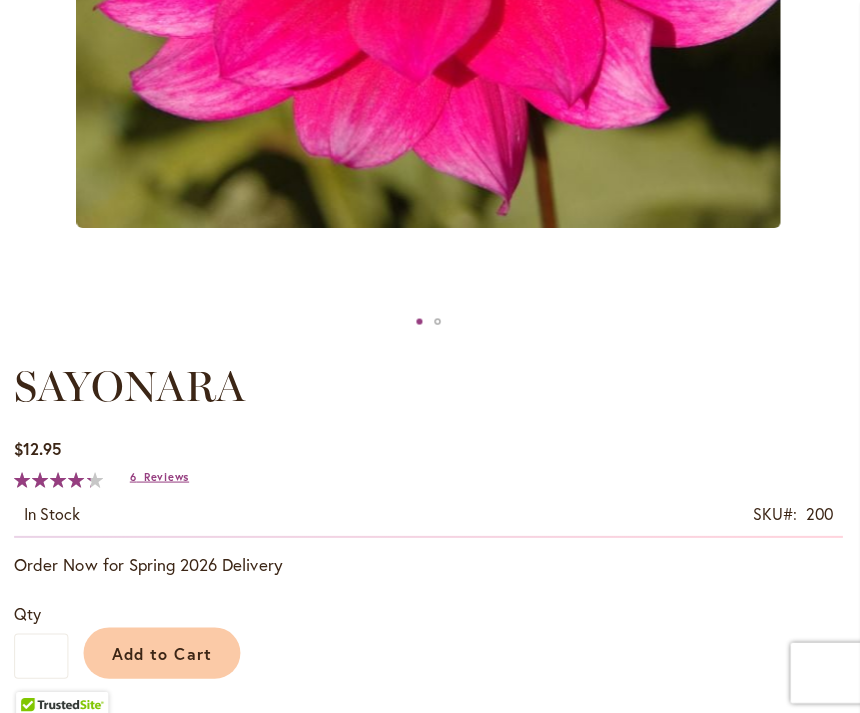 click on "Add to Cart" at bounding box center (165, 649) 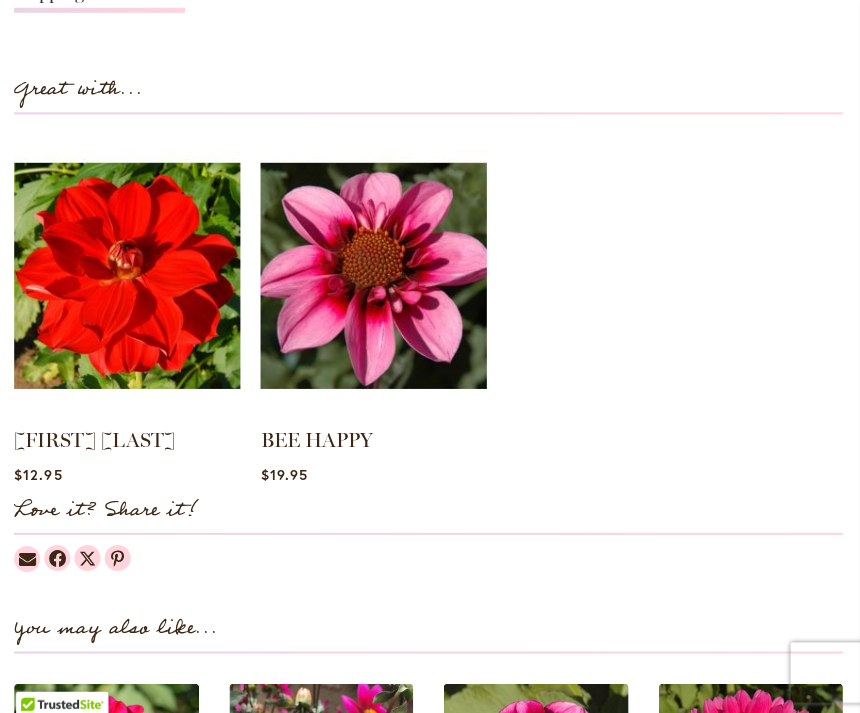 scroll, scrollTop: 1836, scrollLeft: 0, axis: vertical 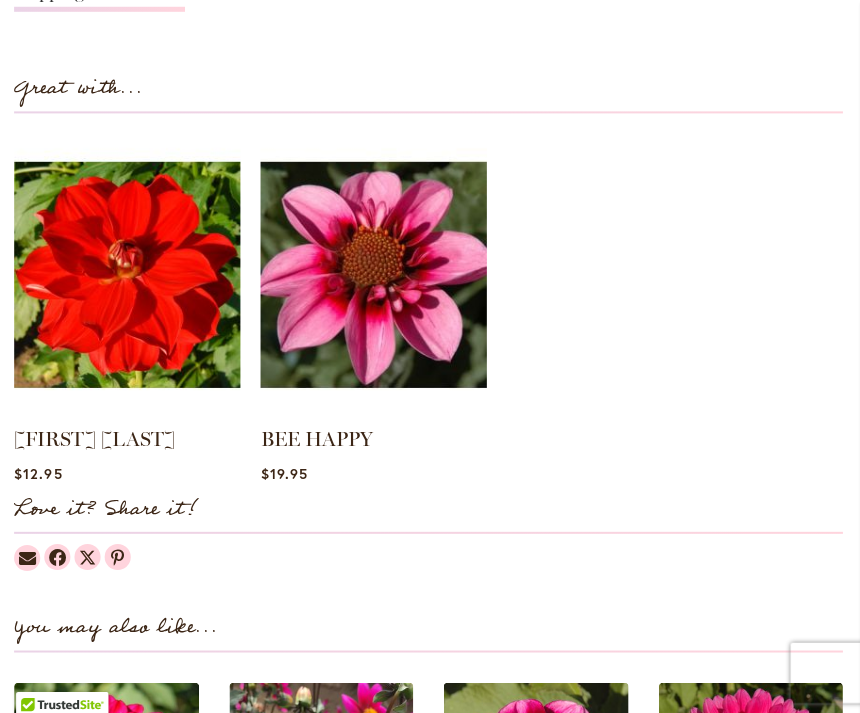 click at bounding box center (375, 273) 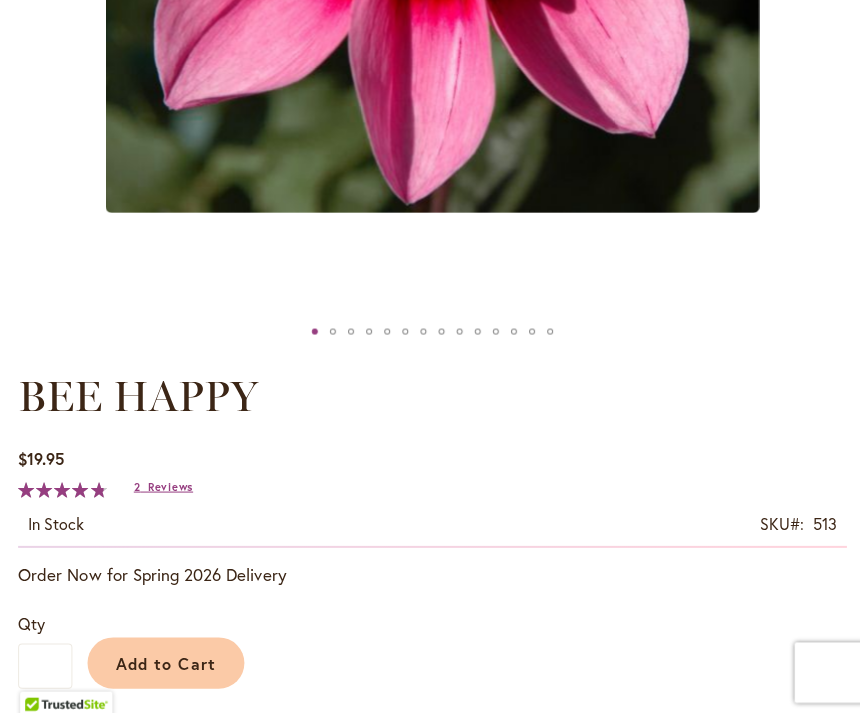 scroll, scrollTop: 806, scrollLeft: 0, axis: vertical 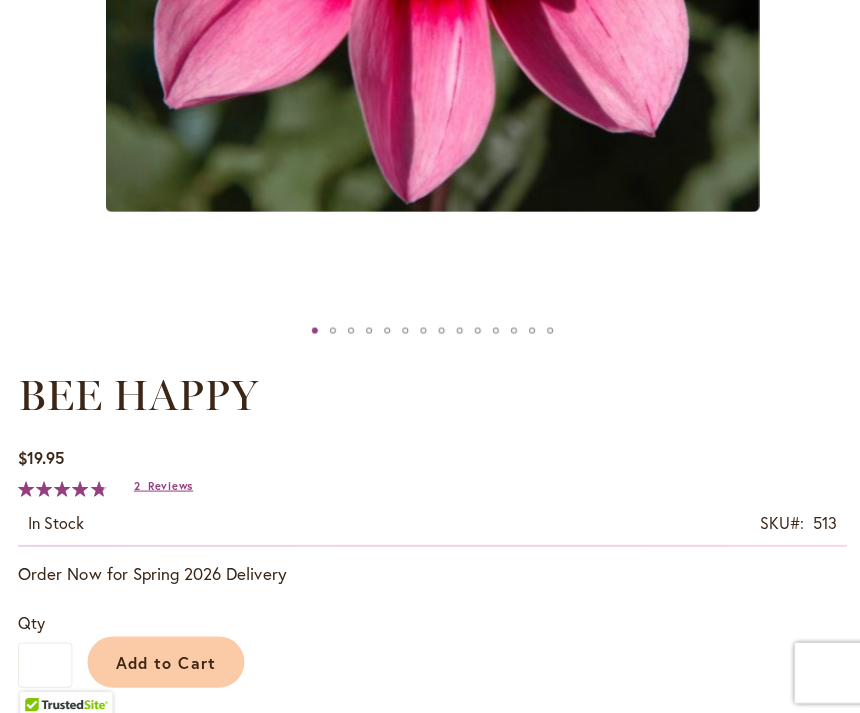 click on "Add to Cart" at bounding box center [165, 658] 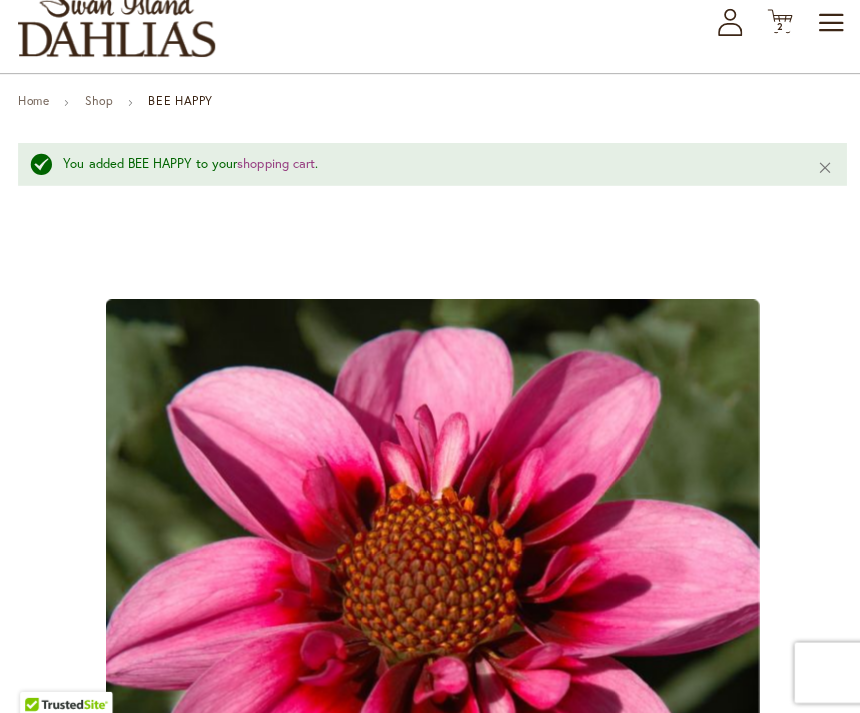 scroll, scrollTop: 0, scrollLeft: 0, axis: both 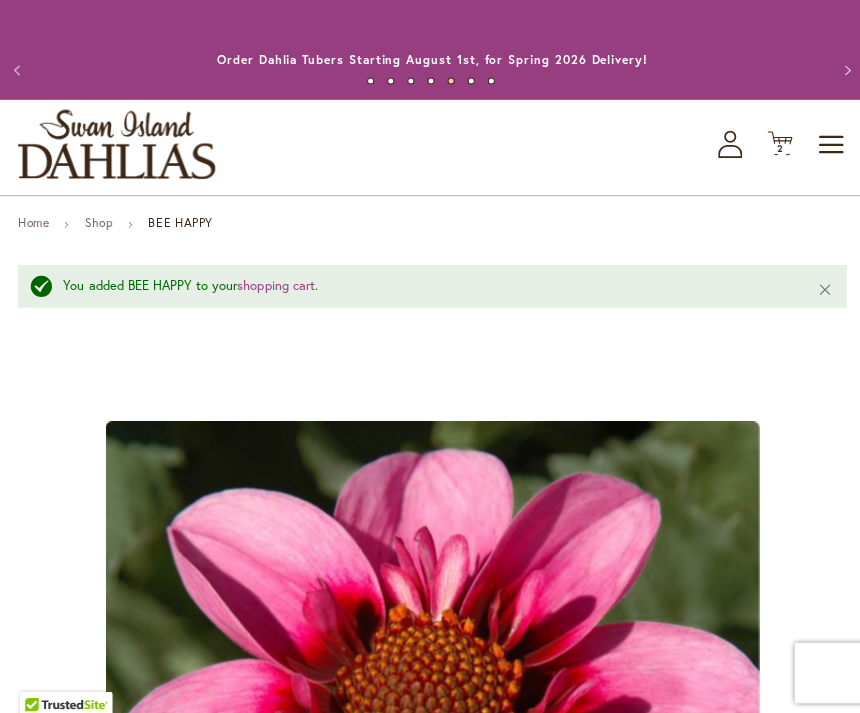 click on "Cart
.cls-1 {
fill: #231f20;
}" 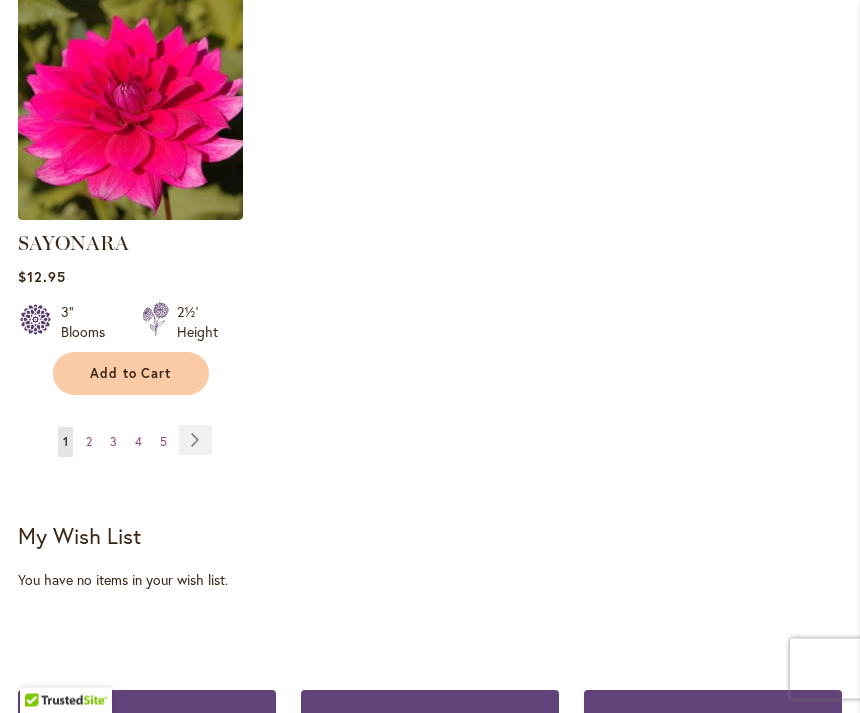 scroll, scrollTop: 2667, scrollLeft: 0, axis: vertical 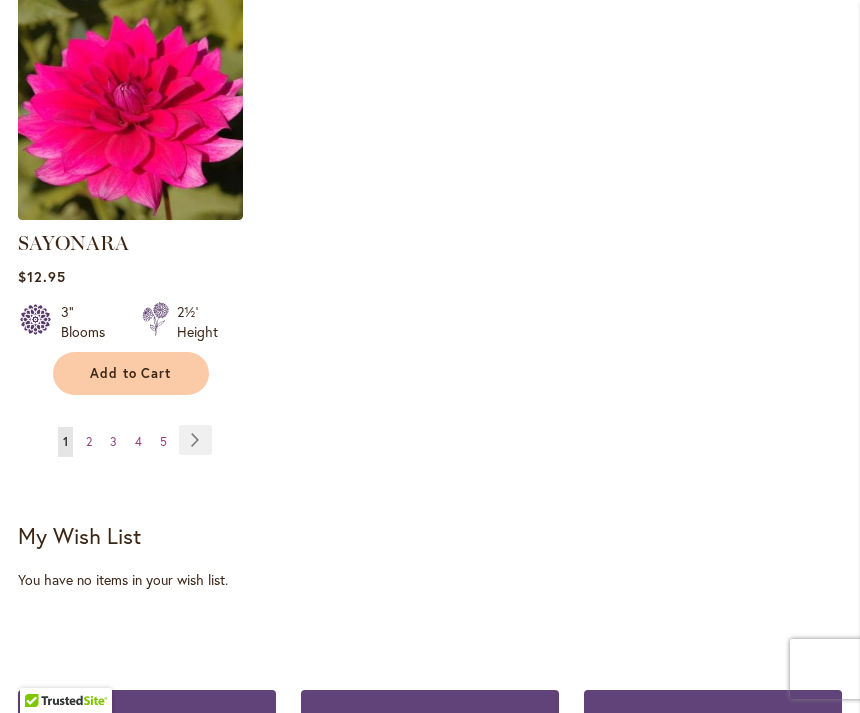 click on "Page
Next" at bounding box center (195, 440) 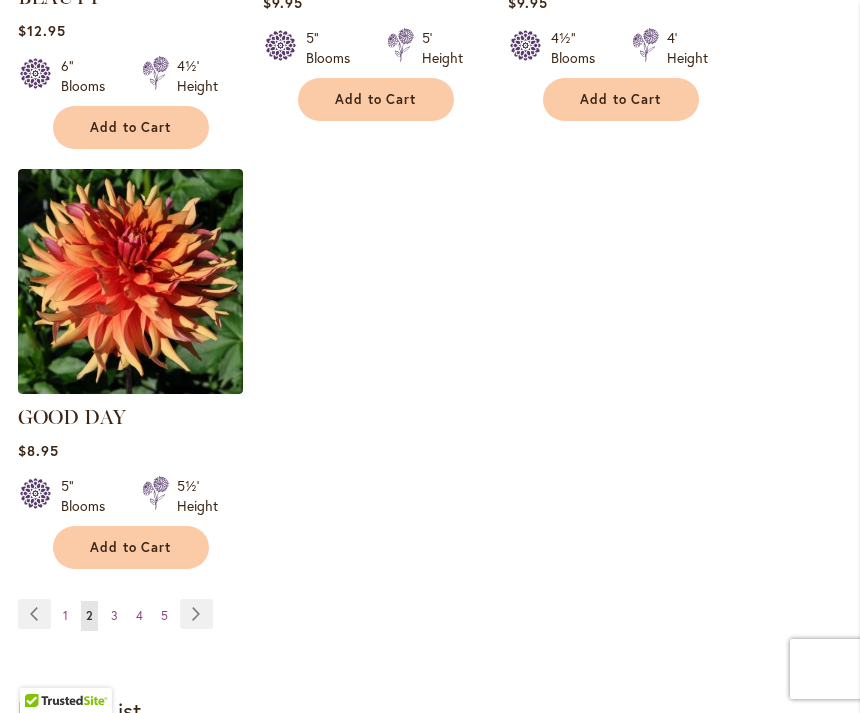 scroll, scrollTop: 2496, scrollLeft: 0, axis: vertical 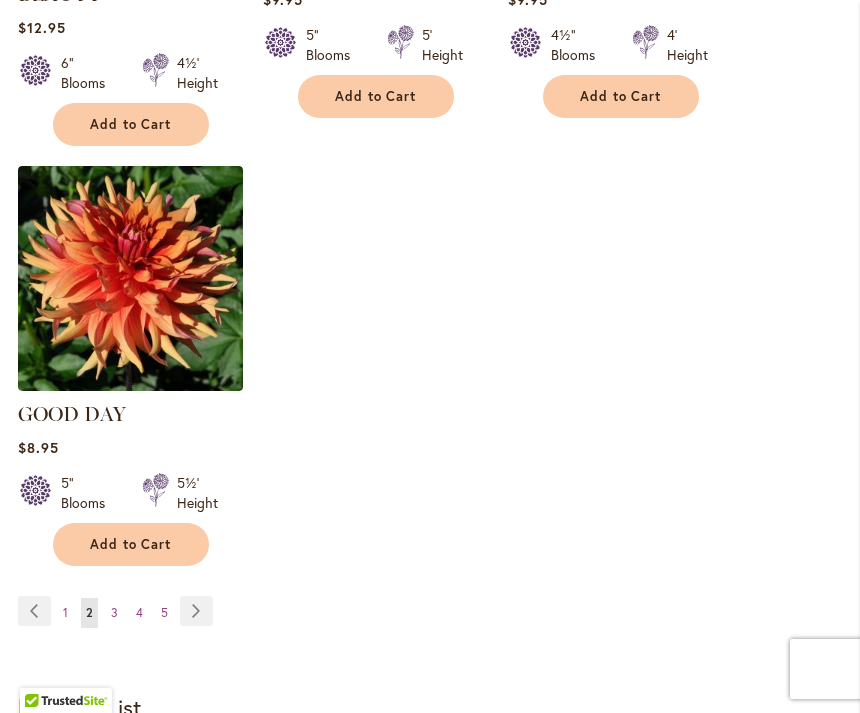 click on "Page
Next" at bounding box center (196, 611) 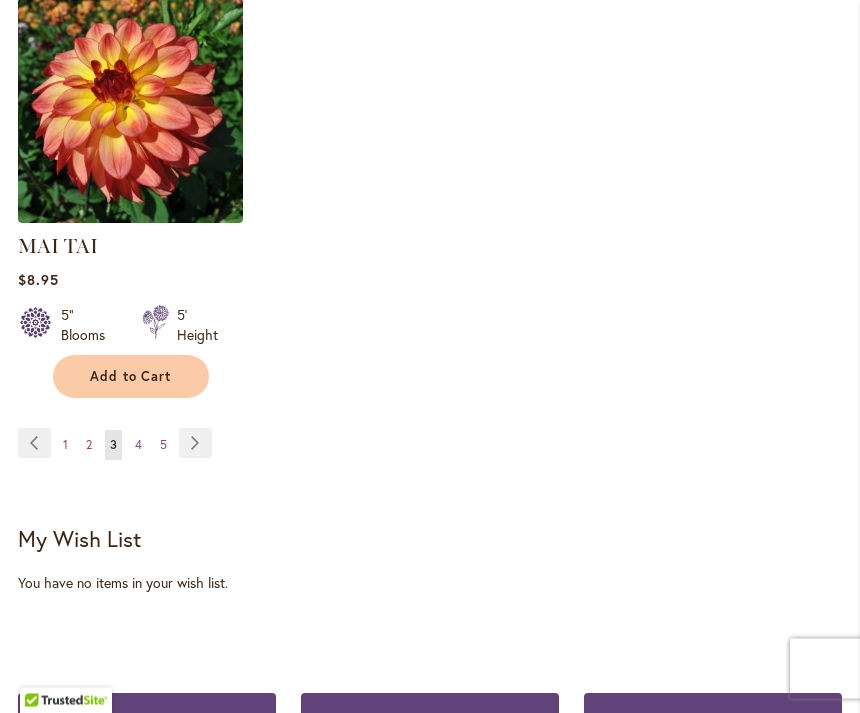 scroll, scrollTop: 2636, scrollLeft: 0, axis: vertical 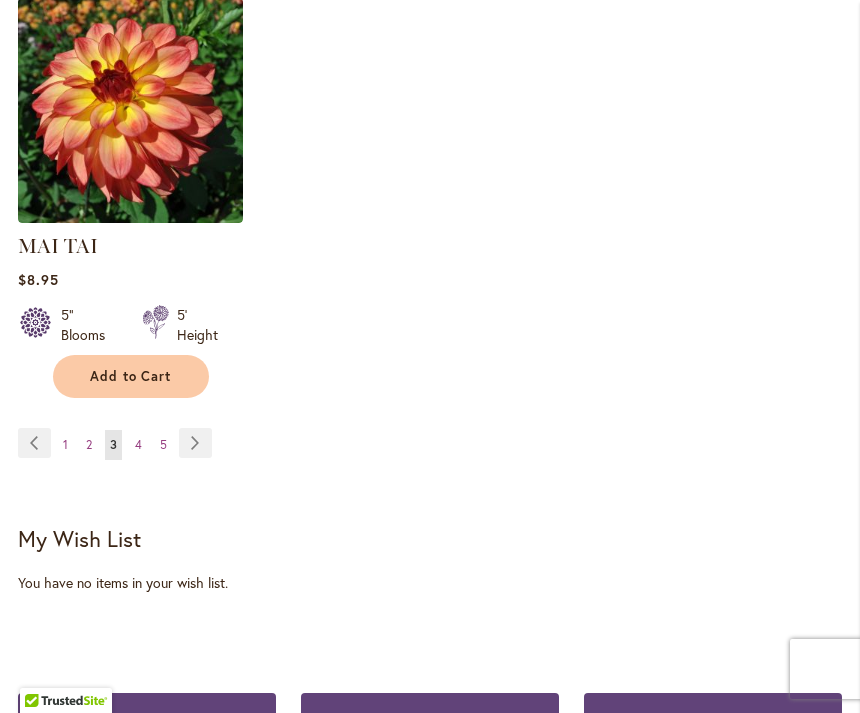 click on "Page
Next" at bounding box center [195, 443] 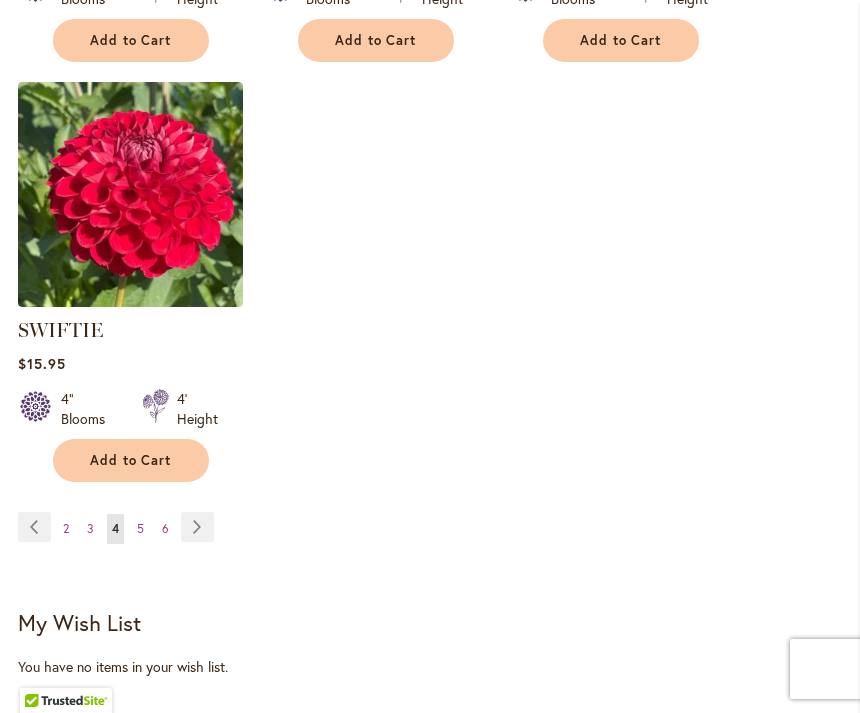 scroll, scrollTop: 2568, scrollLeft: 0, axis: vertical 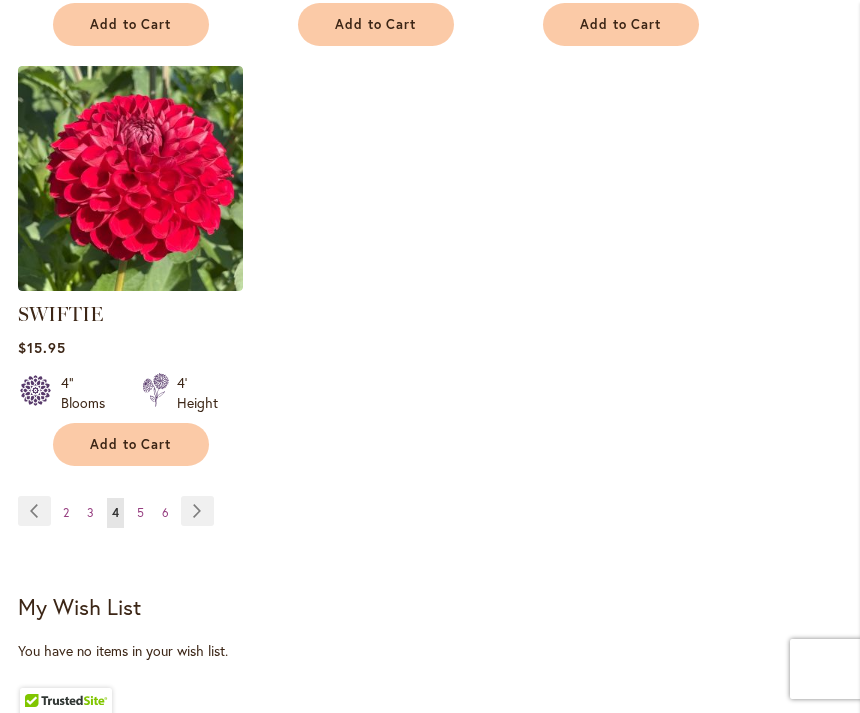 click on "Page
Next" at bounding box center (197, 511) 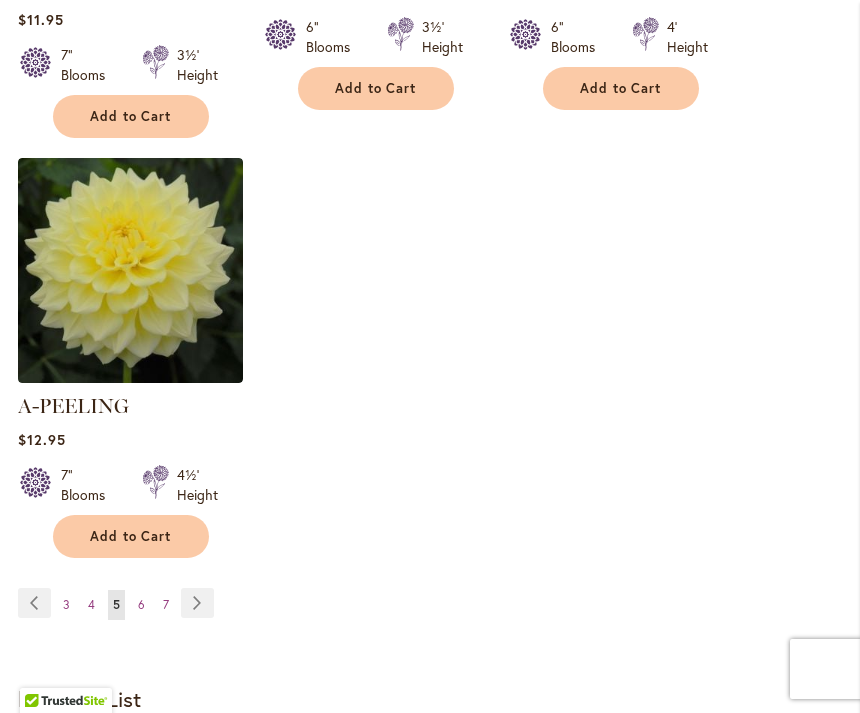 scroll, scrollTop: 2508, scrollLeft: 0, axis: vertical 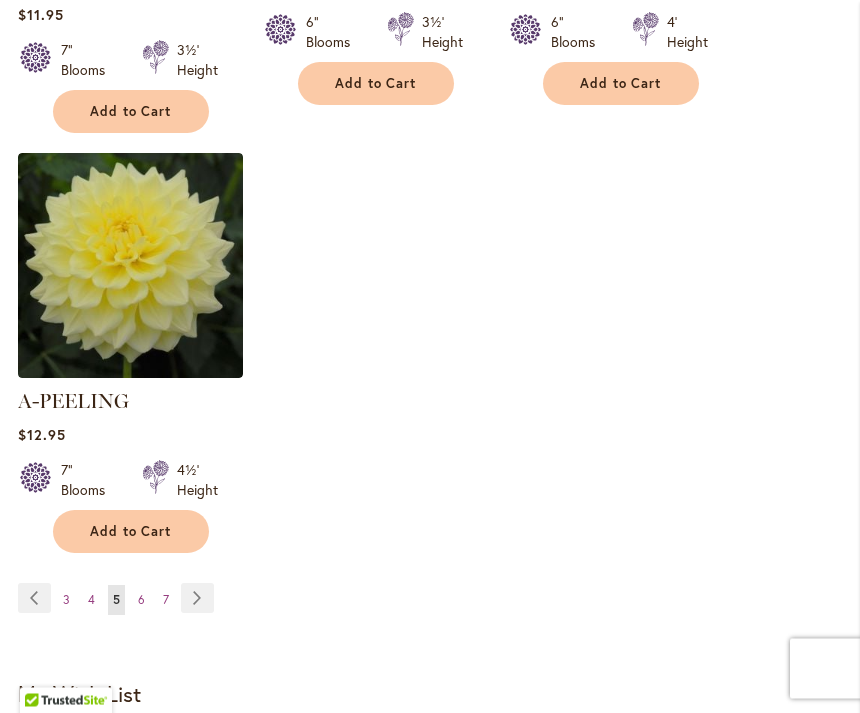 click on "Page
Next" at bounding box center (197, 599) 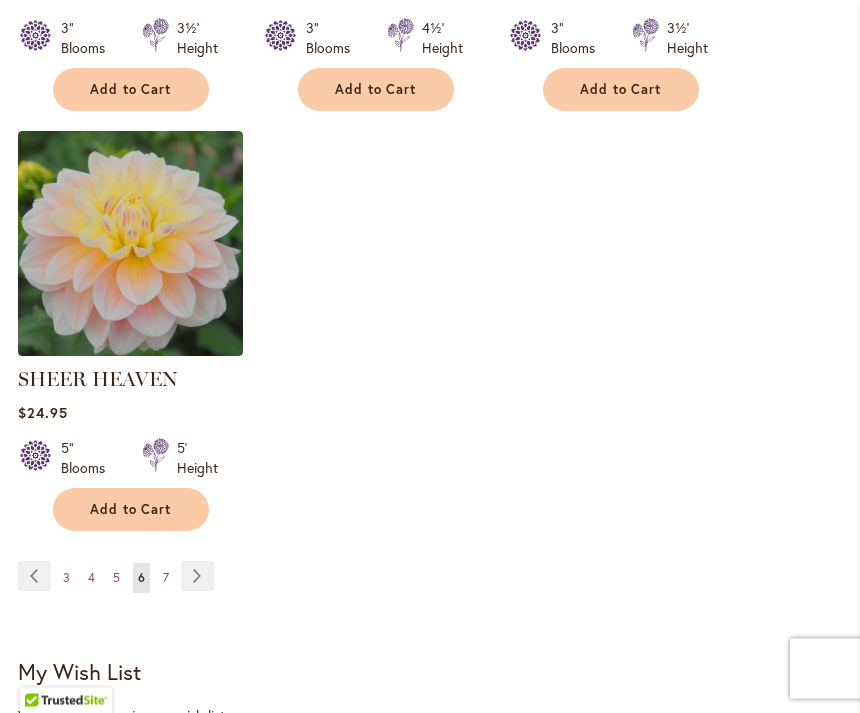 scroll, scrollTop: 2534, scrollLeft: 0, axis: vertical 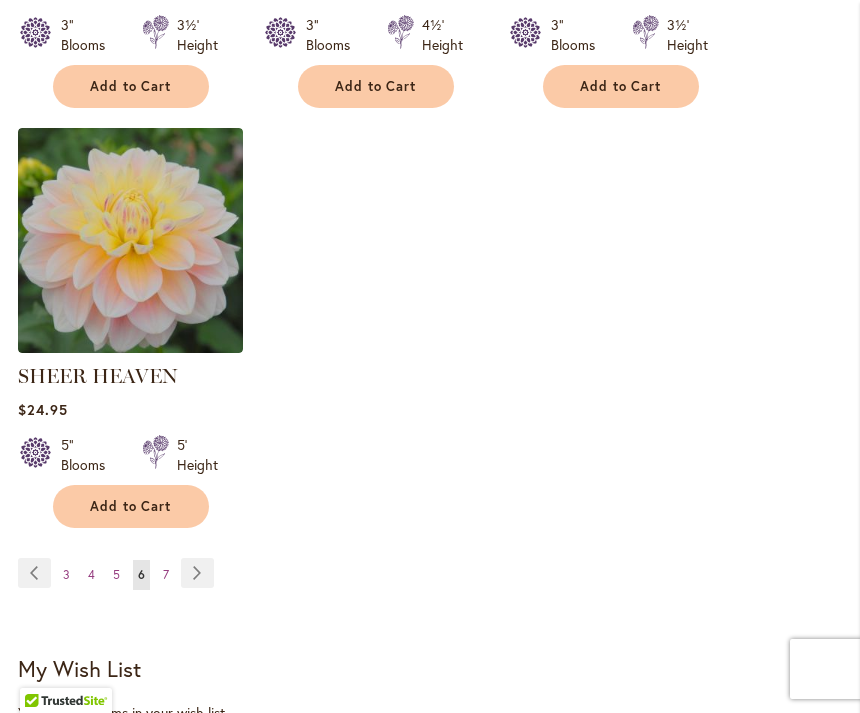 click on "Page
Next" at bounding box center (197, 573) 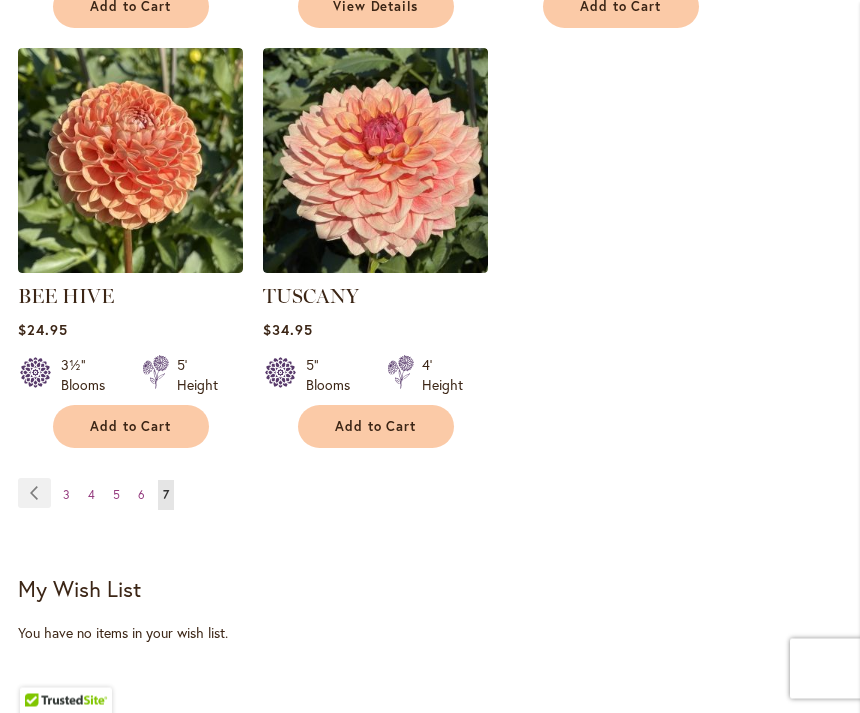 scroll, scrollTop: 2166, scrollLeft: 0, axis: vertical 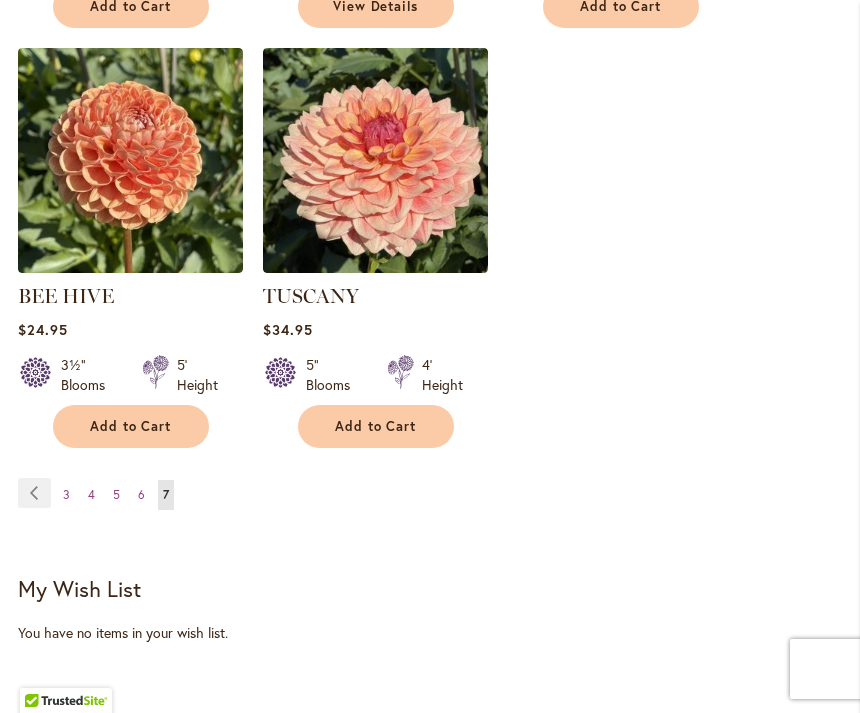 click at bounding box center [130, 160] 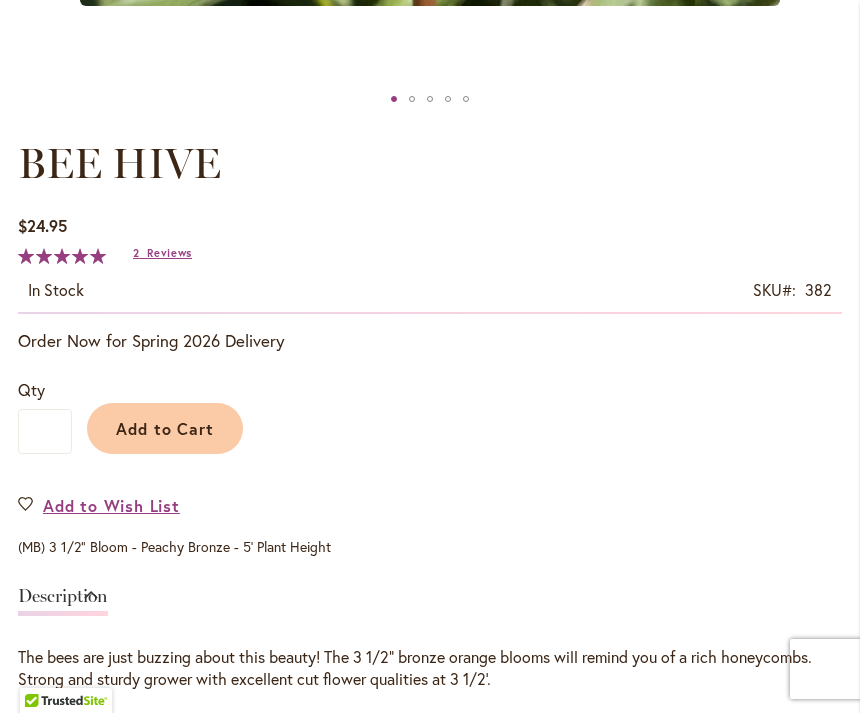 scroll, scrollTop: 1033, scrollLeft: 0, axis: vertical 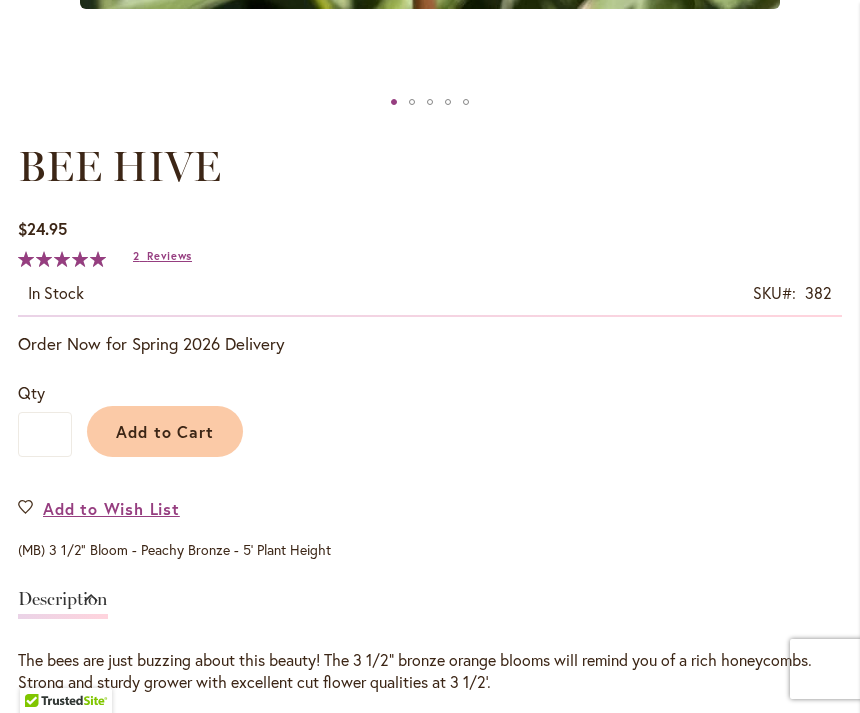 click on "Reviews" at bounding box center (169, 256) 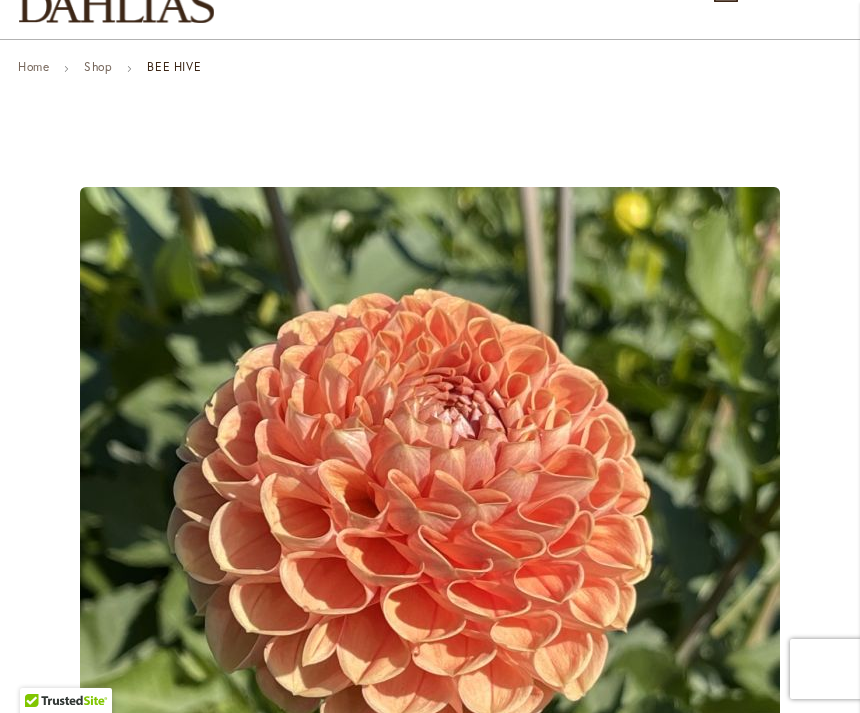 scroll, scrollTop: 0, scrollLeft: 0, axis: both 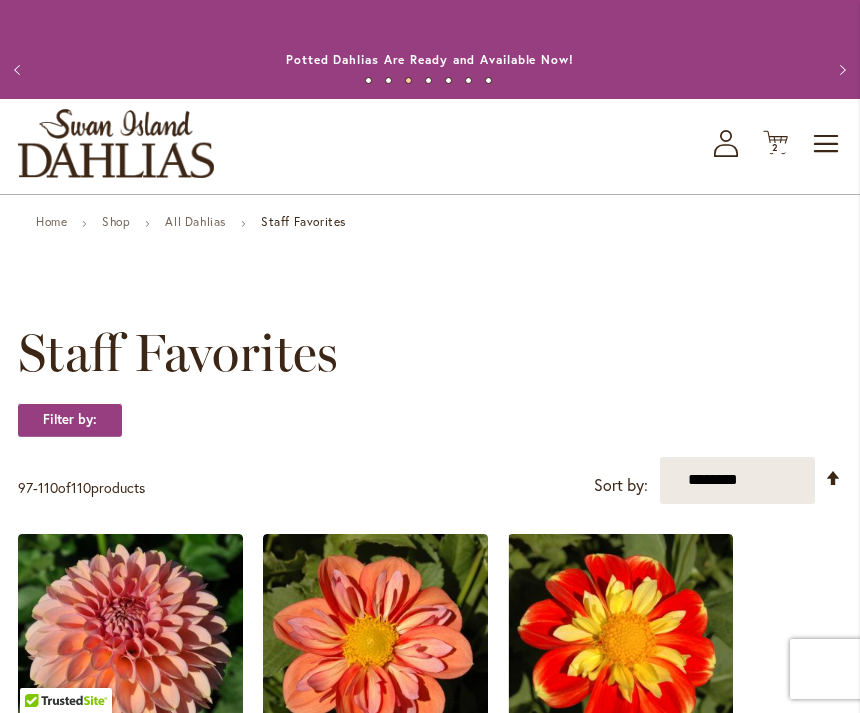 click on "All Dahlias" at bounding box center (195, 221) 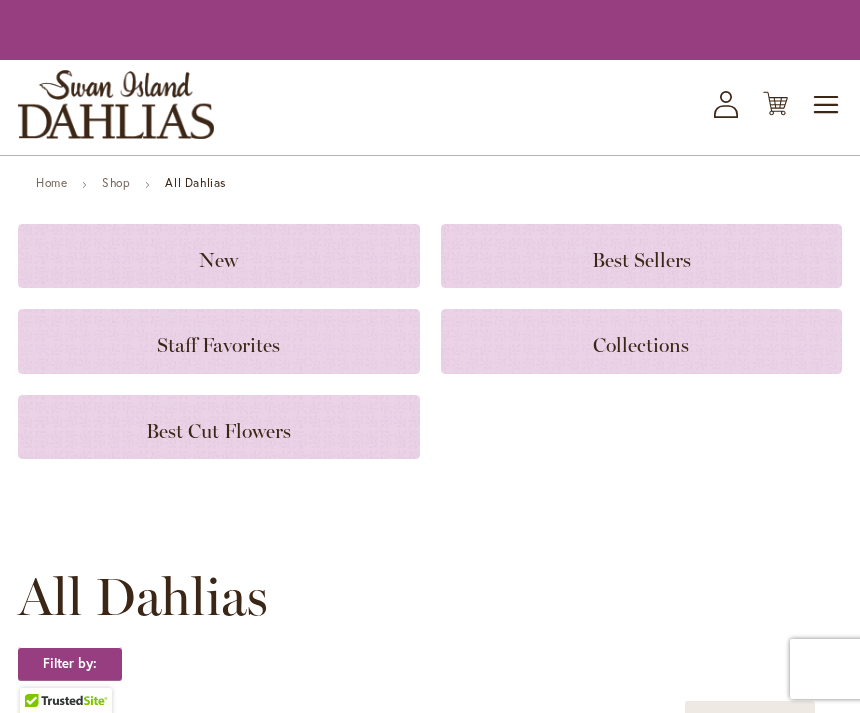 scroll, scrollTop: 0, scrollLeft: 0, axis: both 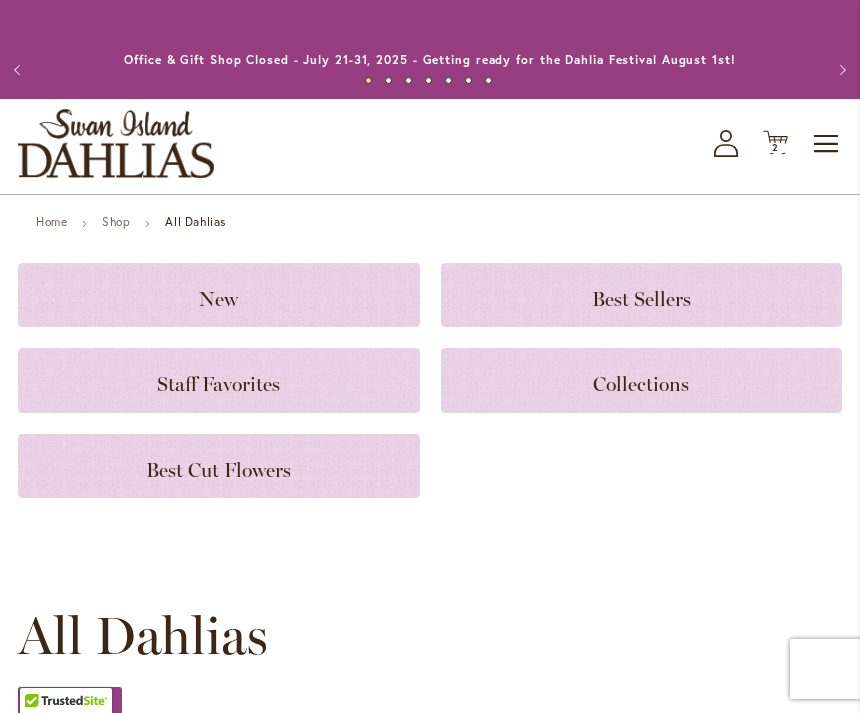 click on "Best Sellers" 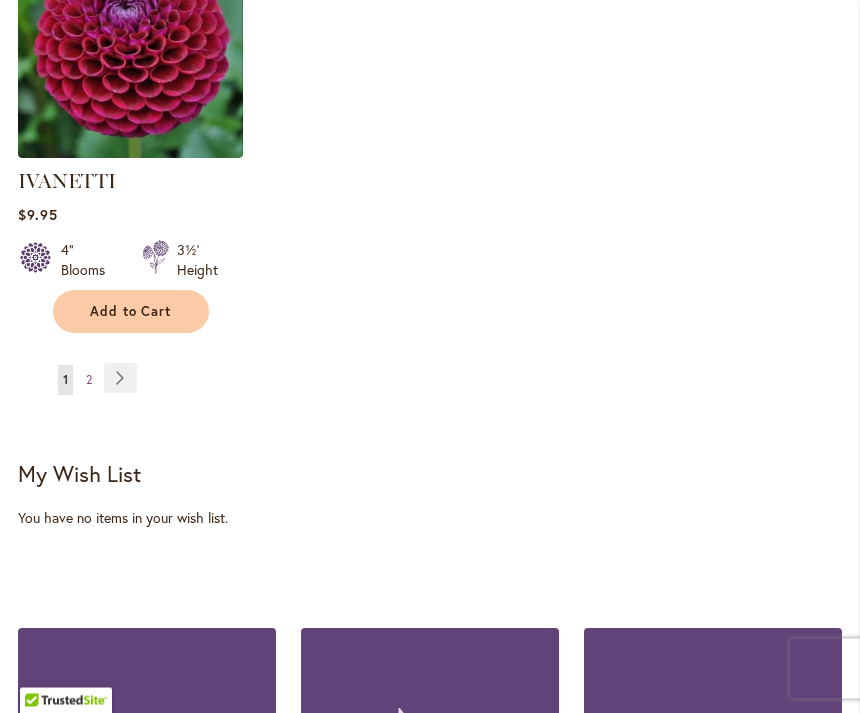 scroll, scrollTop: 2729, scrollLeft: 0, axis: vertical 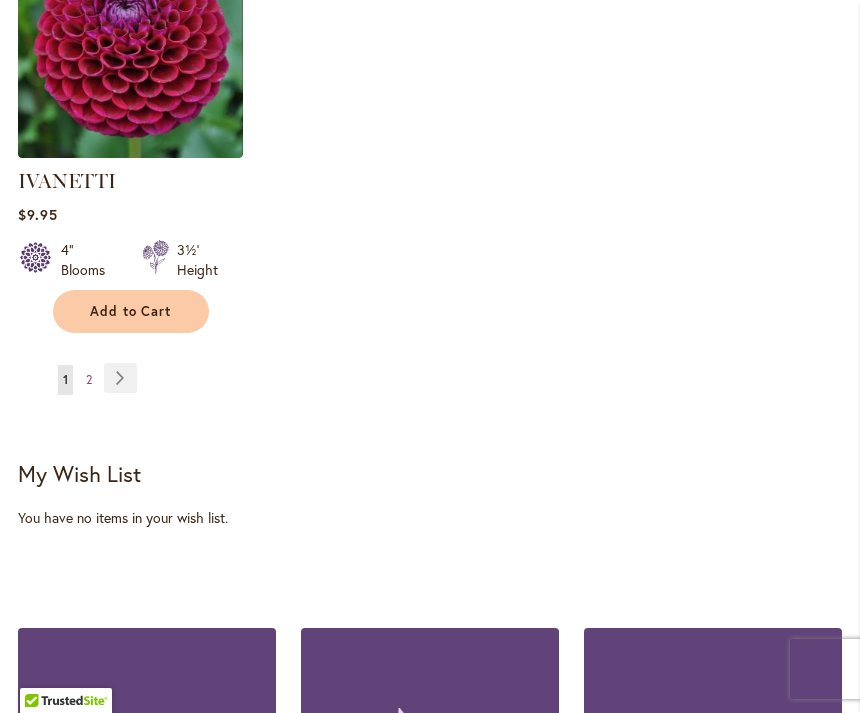 click on "Page
Next" at bounding box center [120, 378] 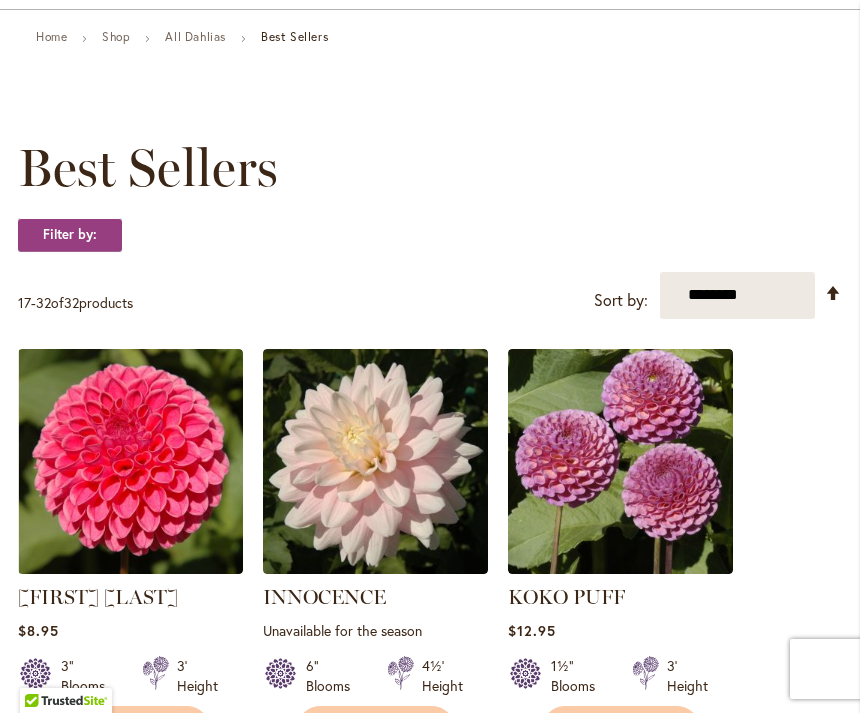 scroll, scrollTop: 0, scrollLeft: 0, axis: both 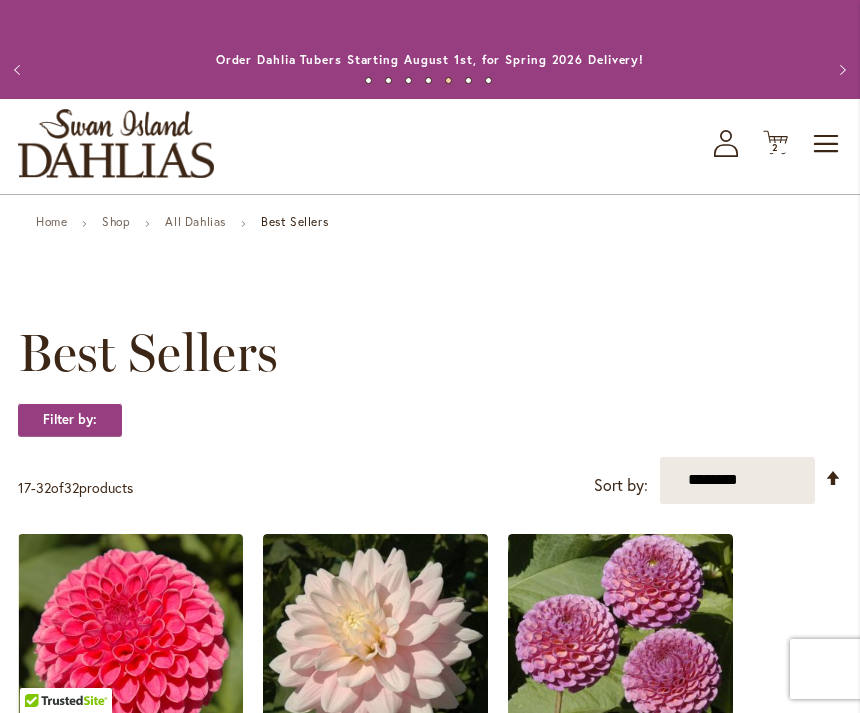 click on "All Dahlias" at bounding box center (195, 221) 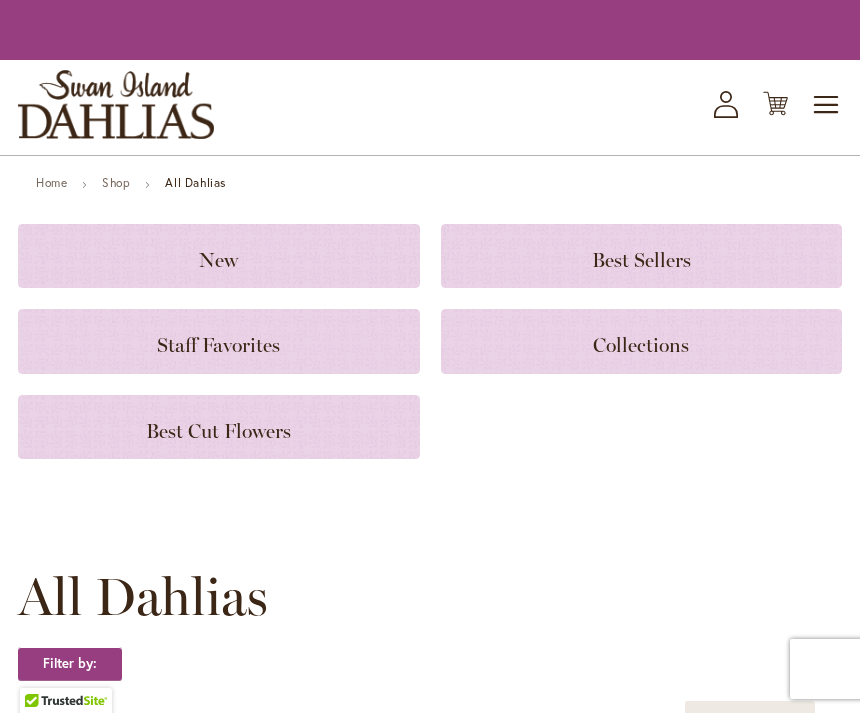 scroll, scrollTop: 0, scrollLeft: 0, axis: both 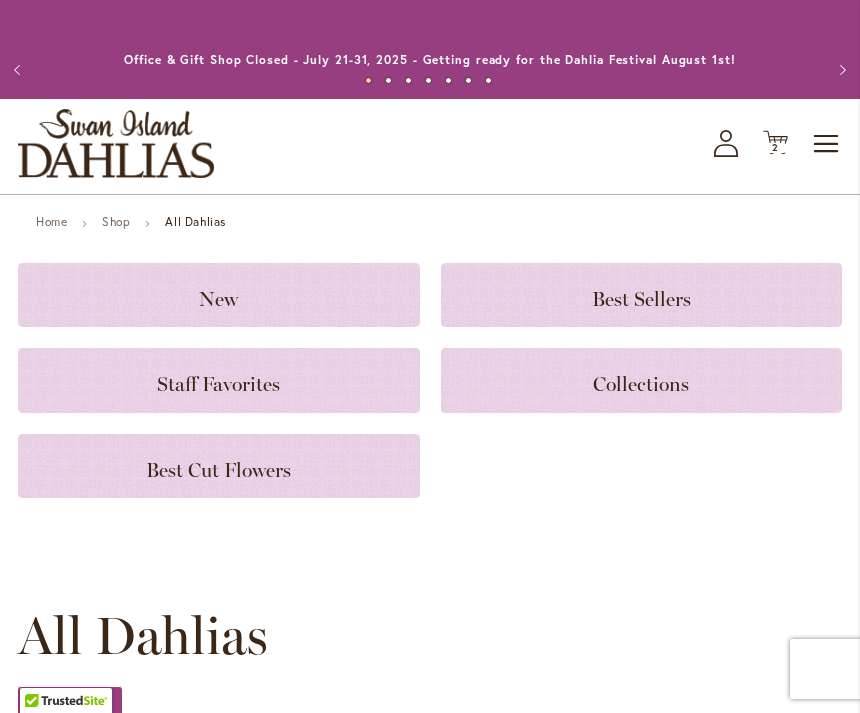 click on "Collections" 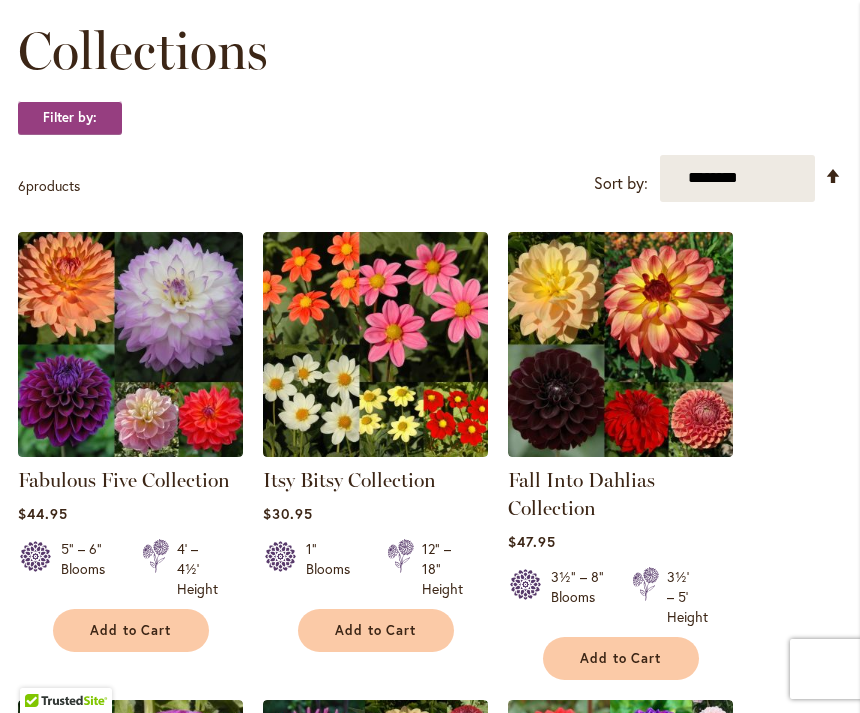 scroll, scrollTop: 0, scrollLeft: 0, axis: both 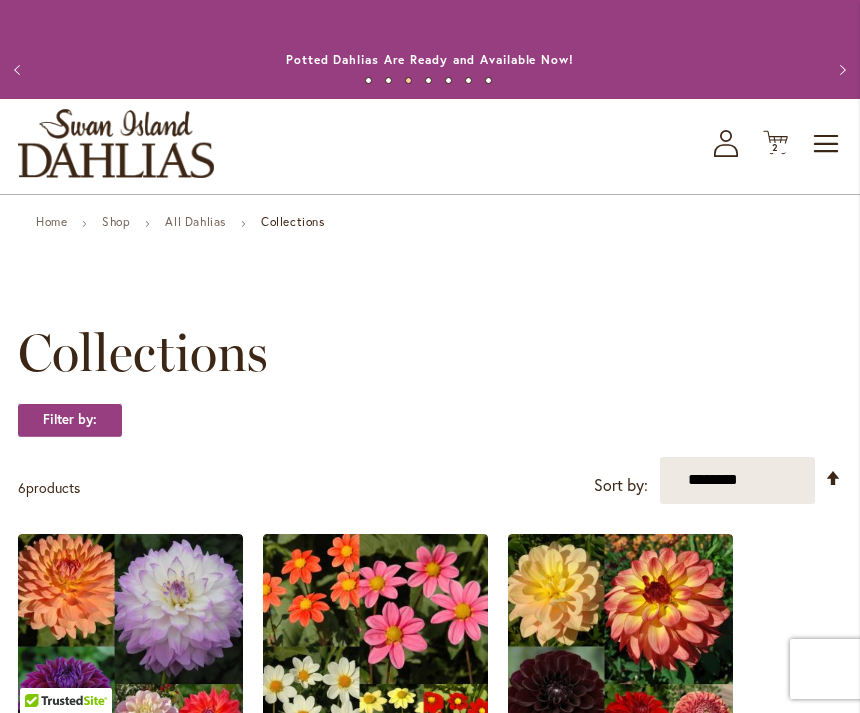 click on "Home" at bounding box center [51, 221] 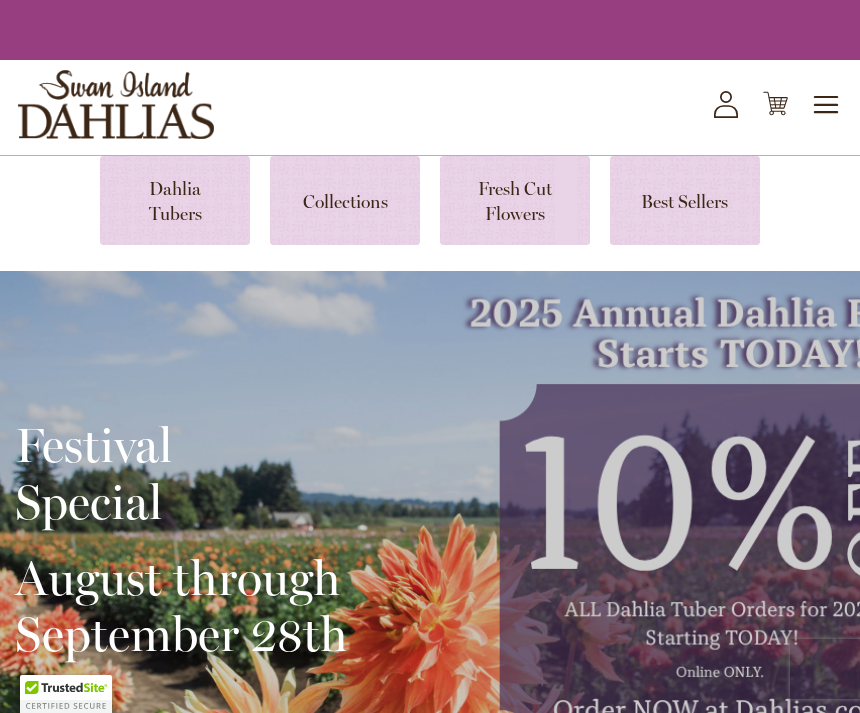 scroll, scrollTop: 0, scrollLeft: 0, axis: both 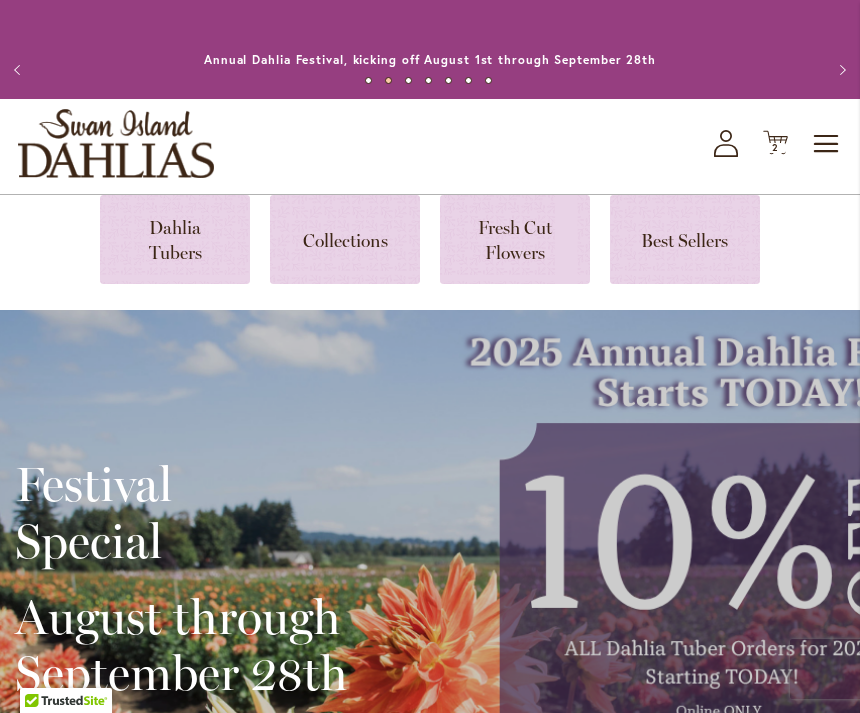 click at bounding box center (175, 239) 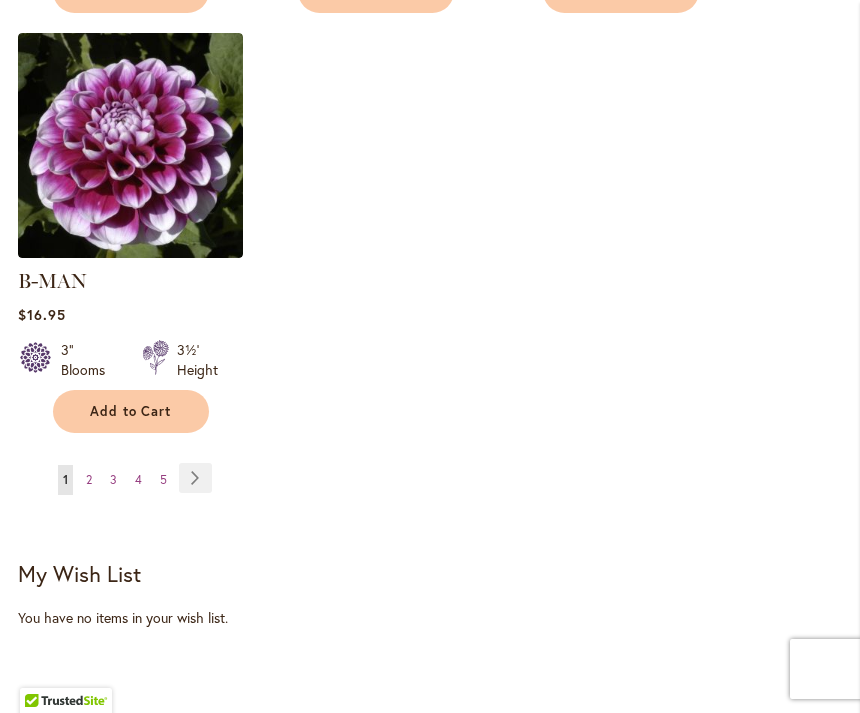 scroll, scrollTop: 2883, scrollLeft: 0, axis: vertical 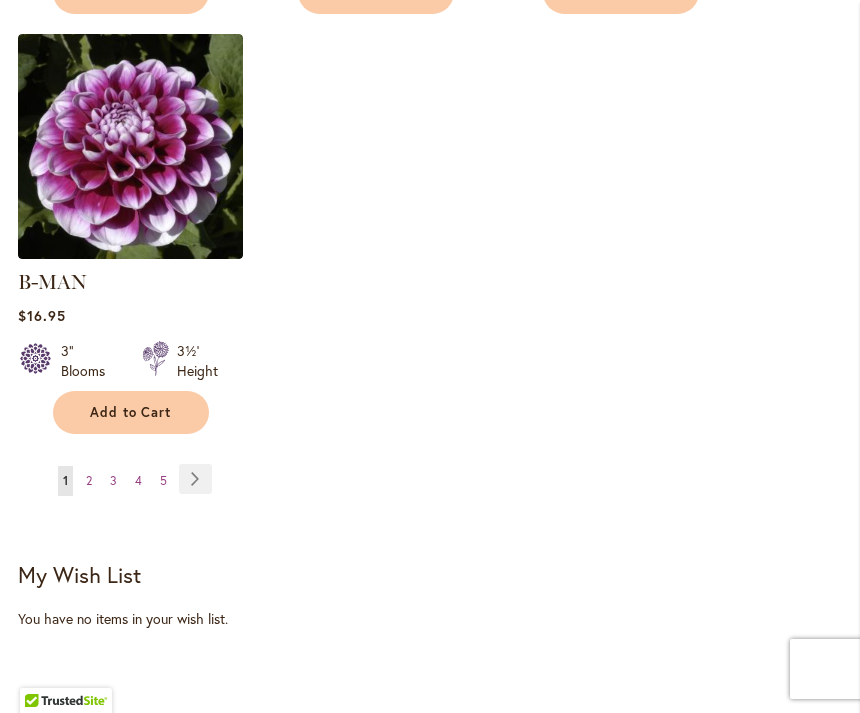 click on "Page
Next" at bounding box center [195, 479] 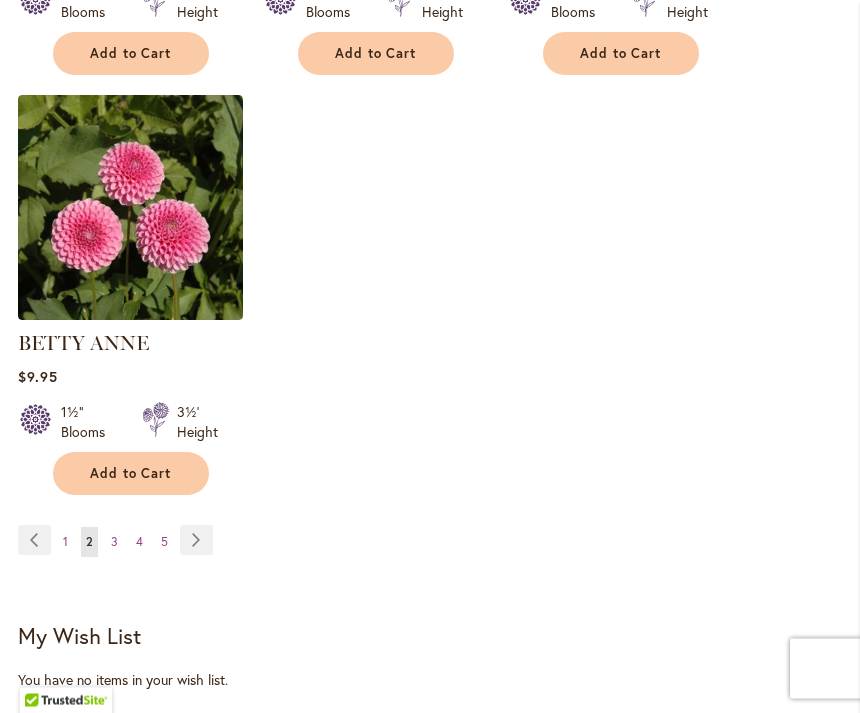 scroll, scrollTop: 2818, scrollLeft: 0, axis: vertical 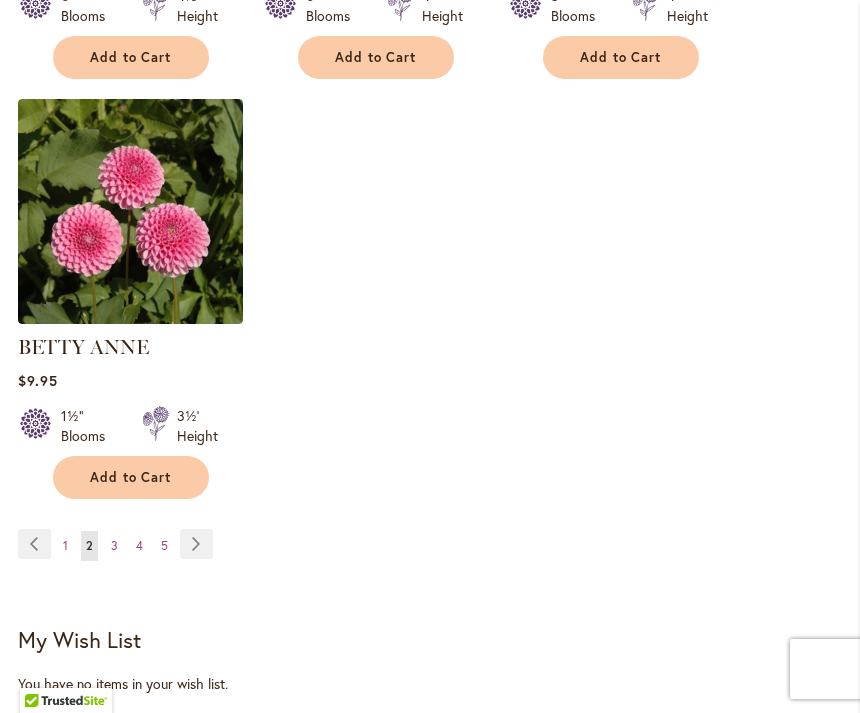 click on "Page
Next" at bounding box center (196, 544) 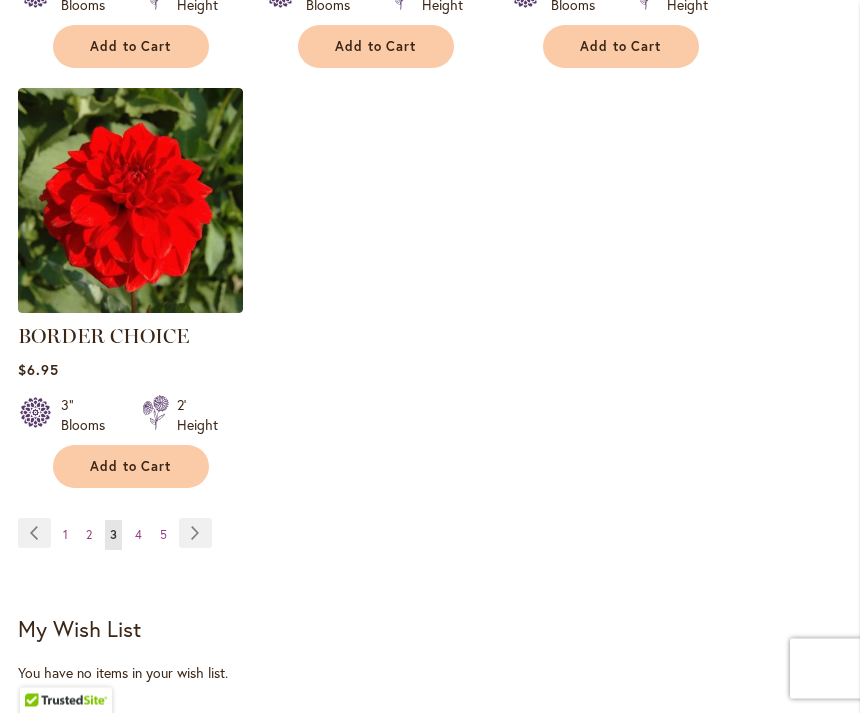 scroll, scrollTop: 2829, scrollLeft: 0, axis: vertical 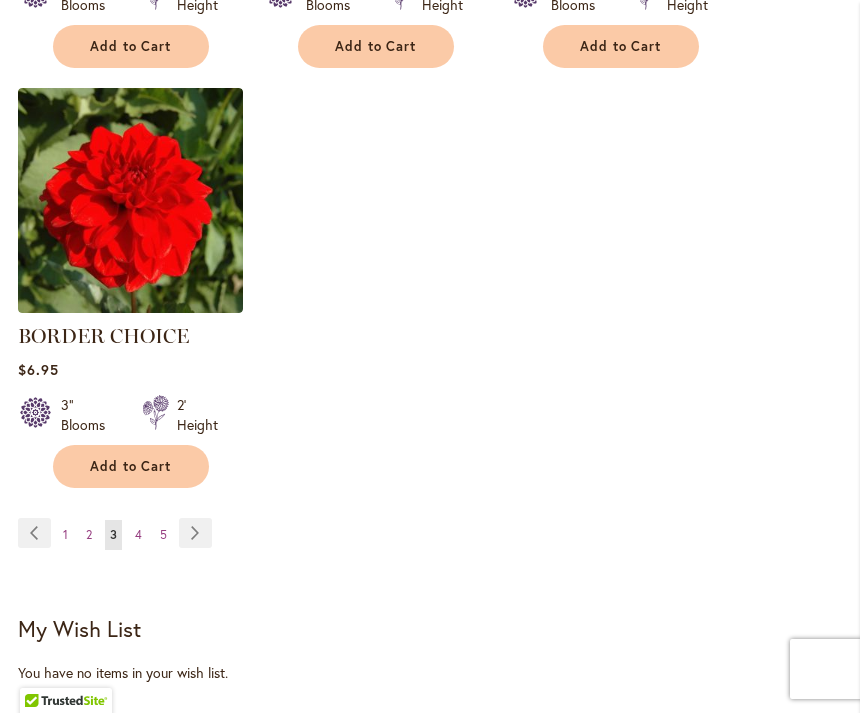 click on "Page
Next" at bounding box center (195, 533) 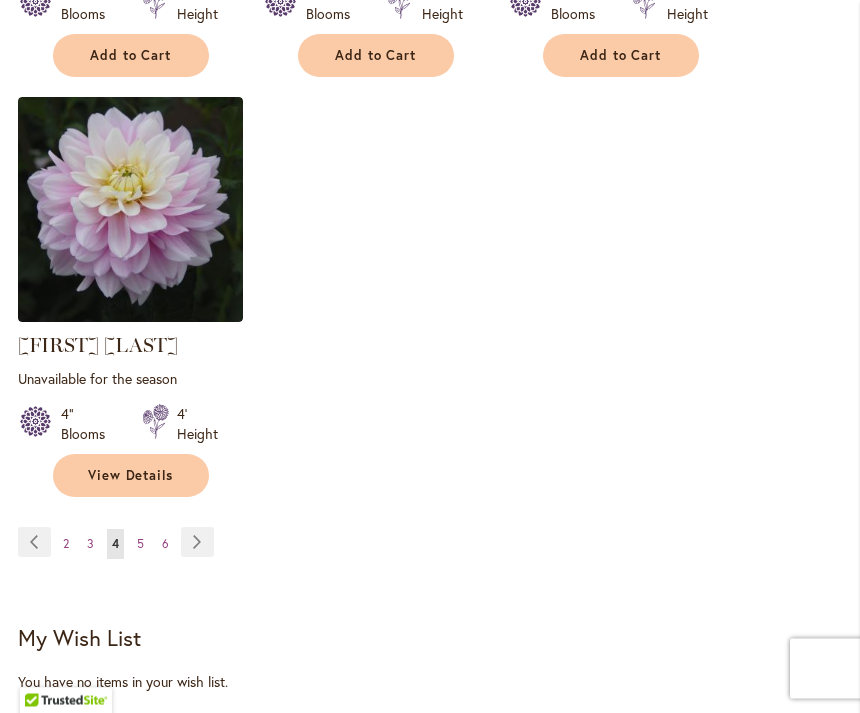 scroll, scrollTop: 2852, scrollLeft: 0, axis: vertical 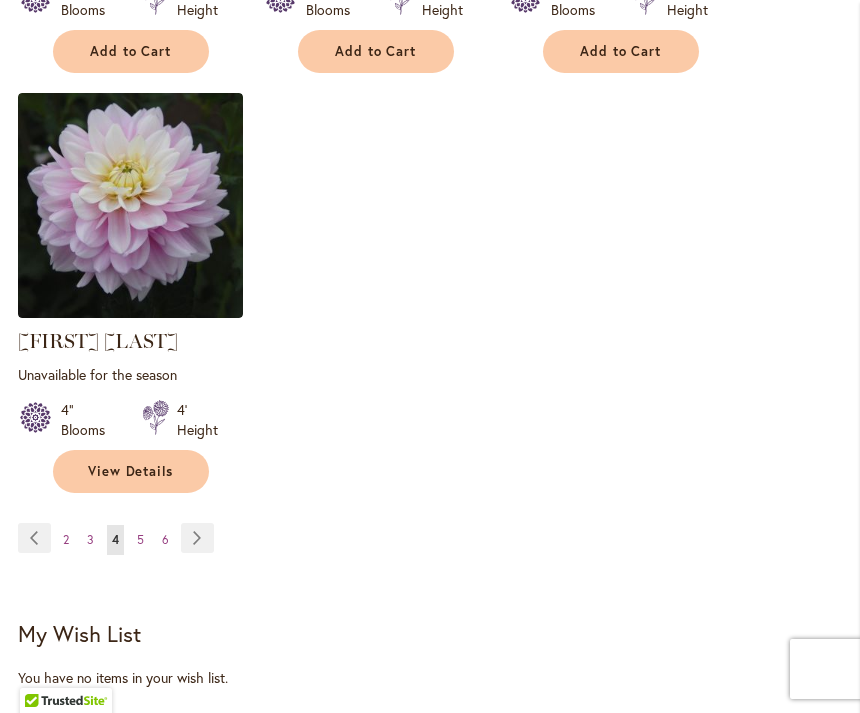 click on "Page
Next" at bounding box center [197, 538] 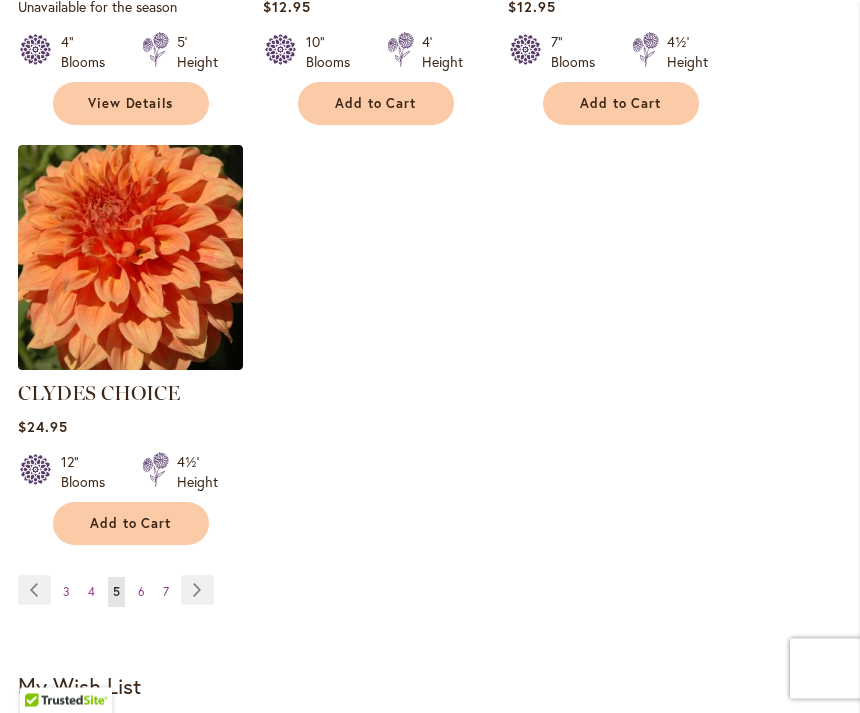 scroll, scrollTop: 2787, scrollLeft: 0, axis: vertical 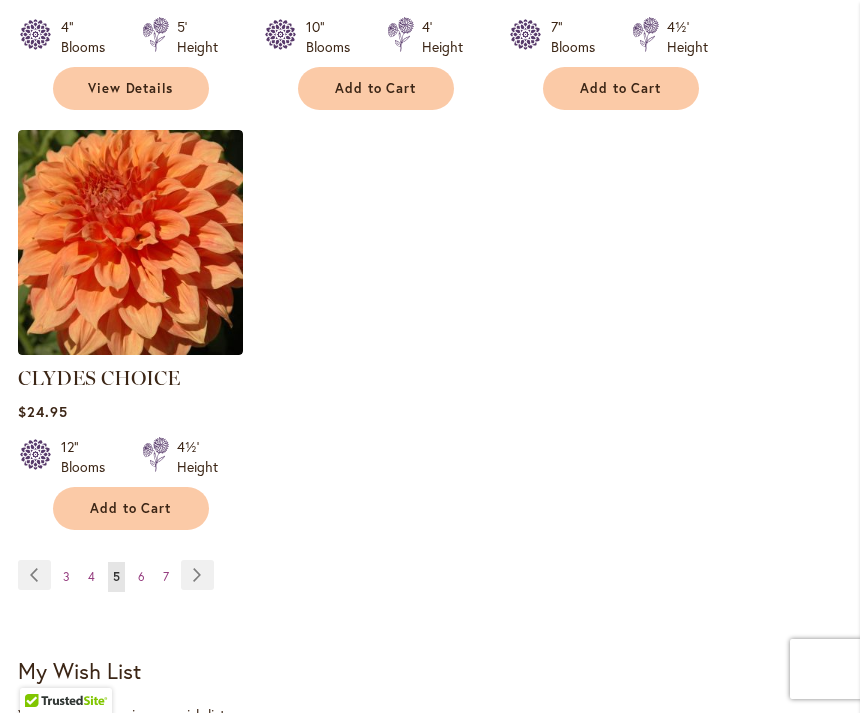 click on "Page
Next" at bounding box center (197, 575) 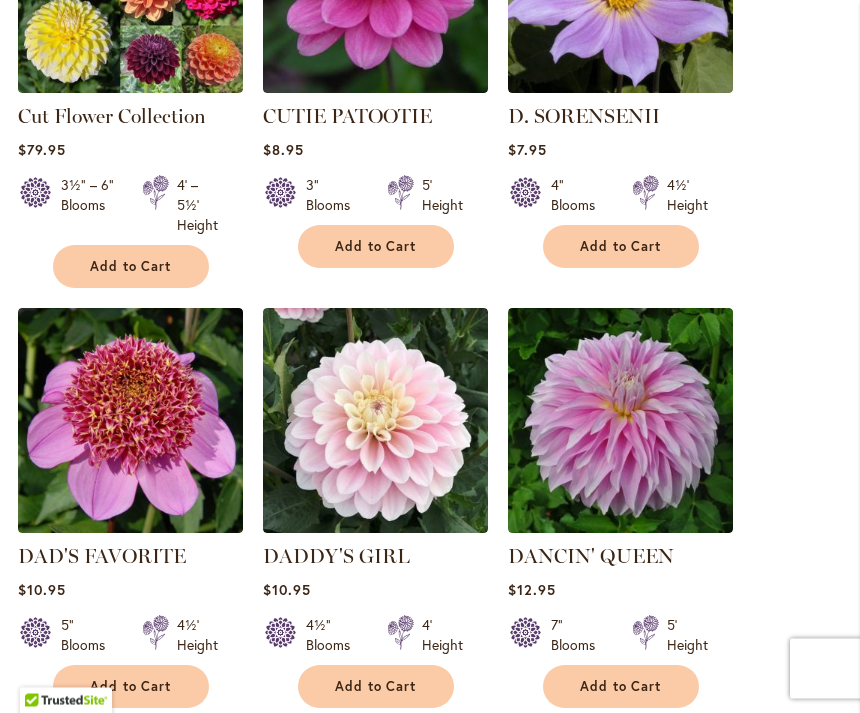 scroll, scrollTop: 2237, scrollLeft: 0, axis: vertical 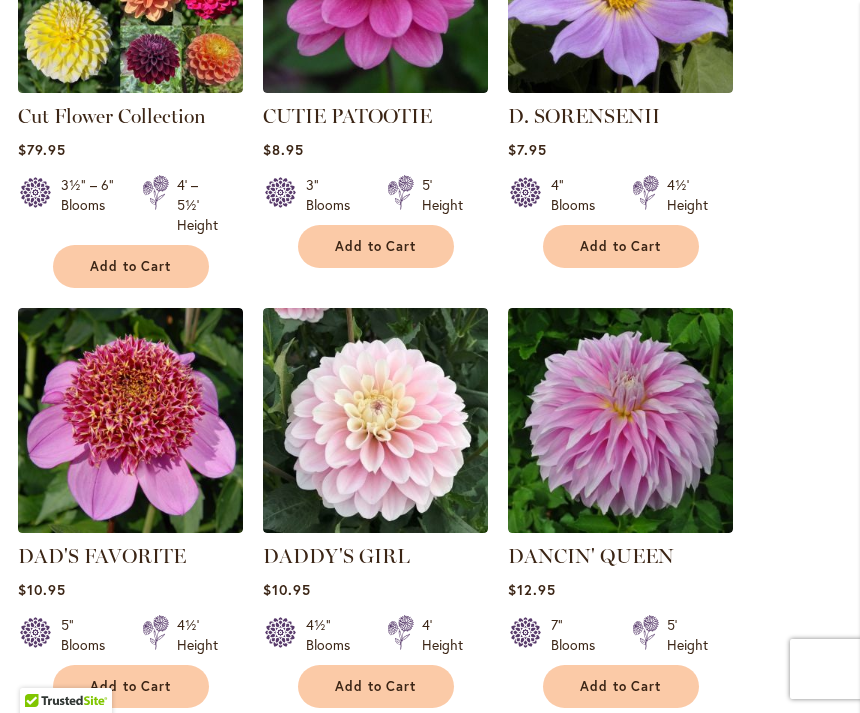 click on "Add to Cart" at bounding box center (131, 686) 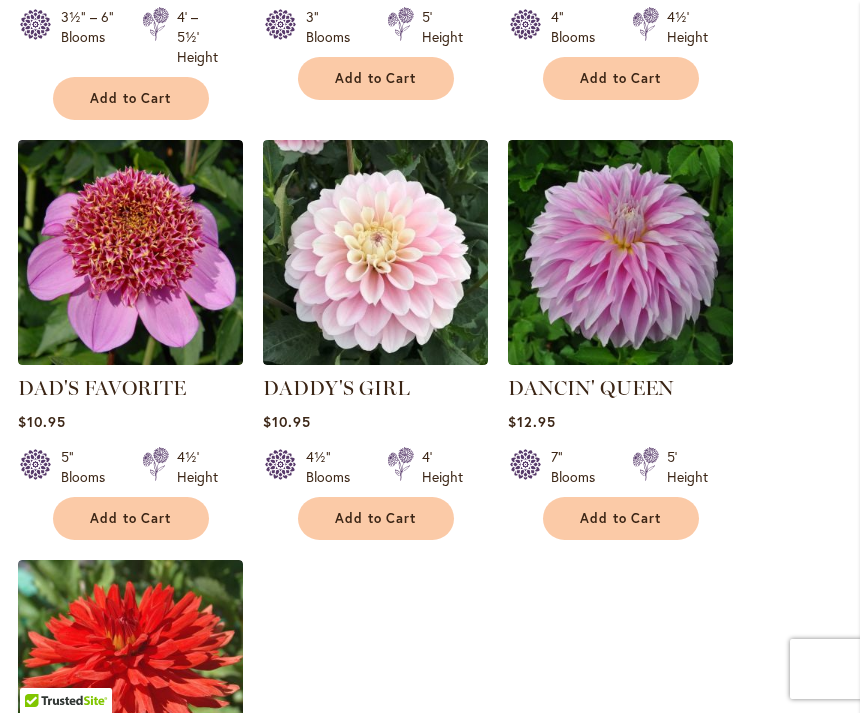 scroll, scrollTop: 2442, scrollLeft: 0, axis: vertical 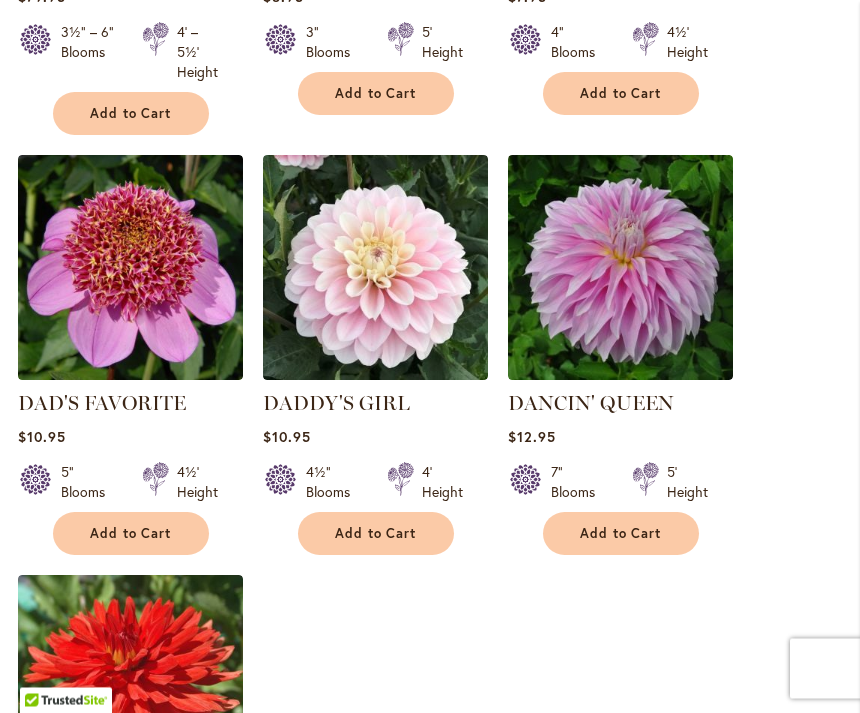 click at bounding box center [130, 268] 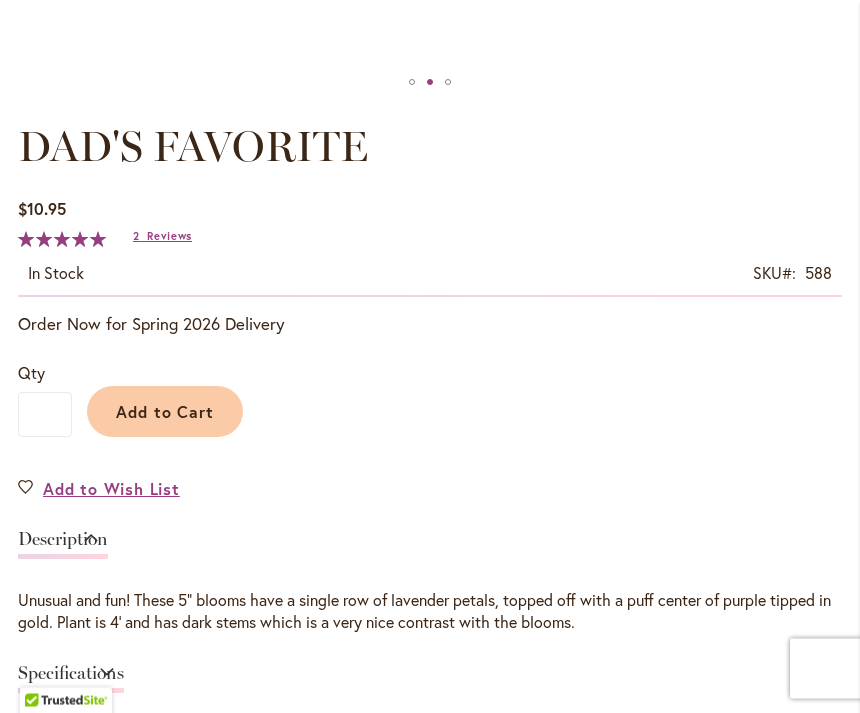 scroll, scrollTop: 1045, scrollLeft: 0, axis: vertical 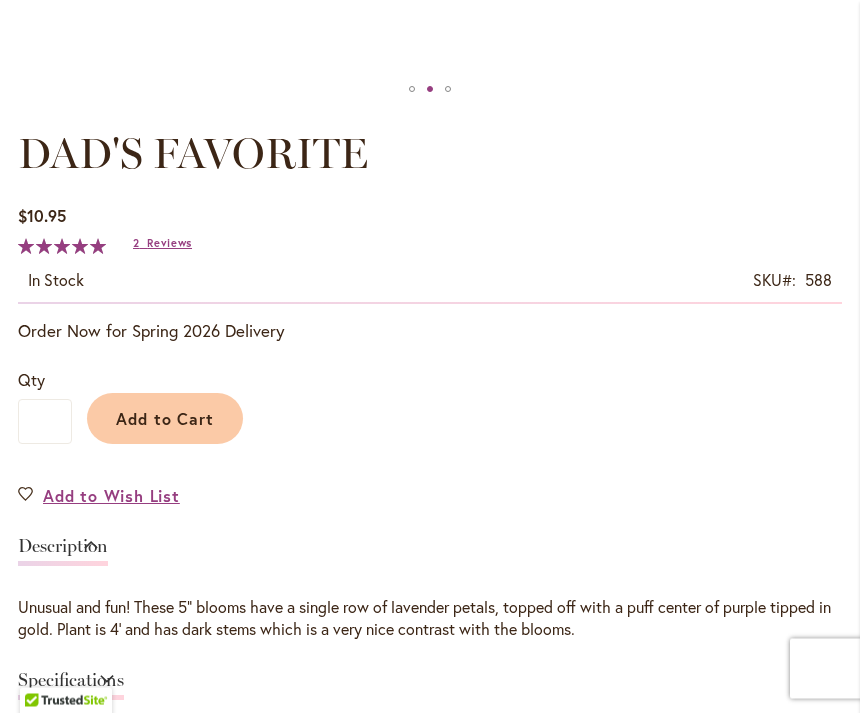 click on "Reviews" at bounding box center (169, 244) 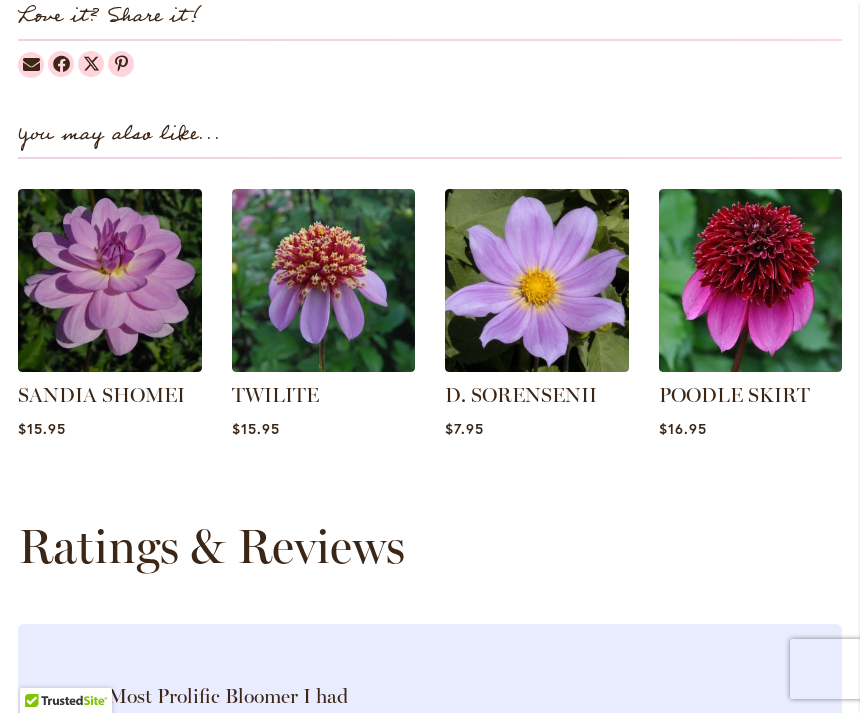 scroll, scrollTop: 2272, scrollLeft: 0, axis: vertical 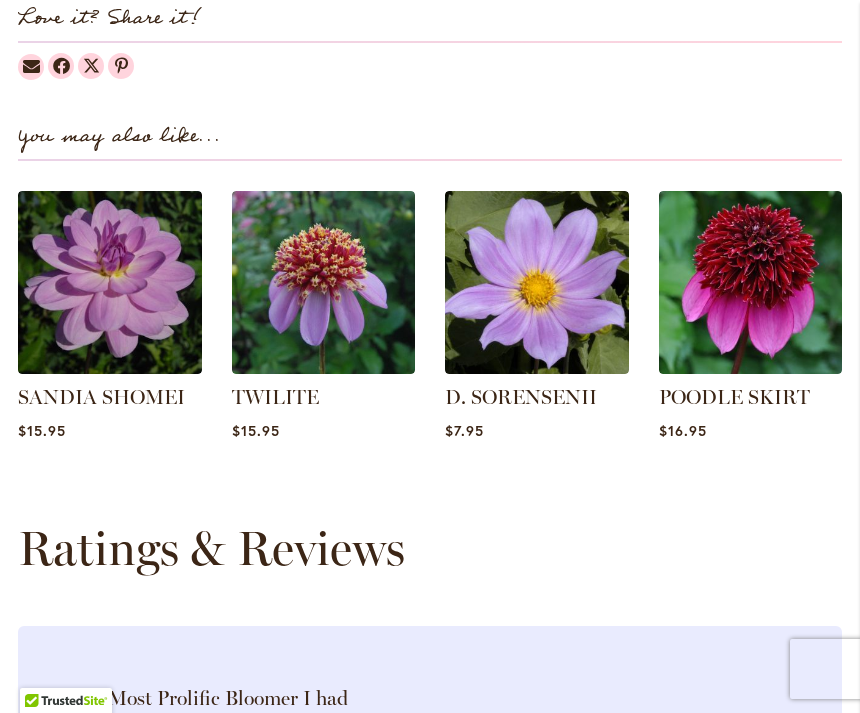 click at bounding box center [324, 283] 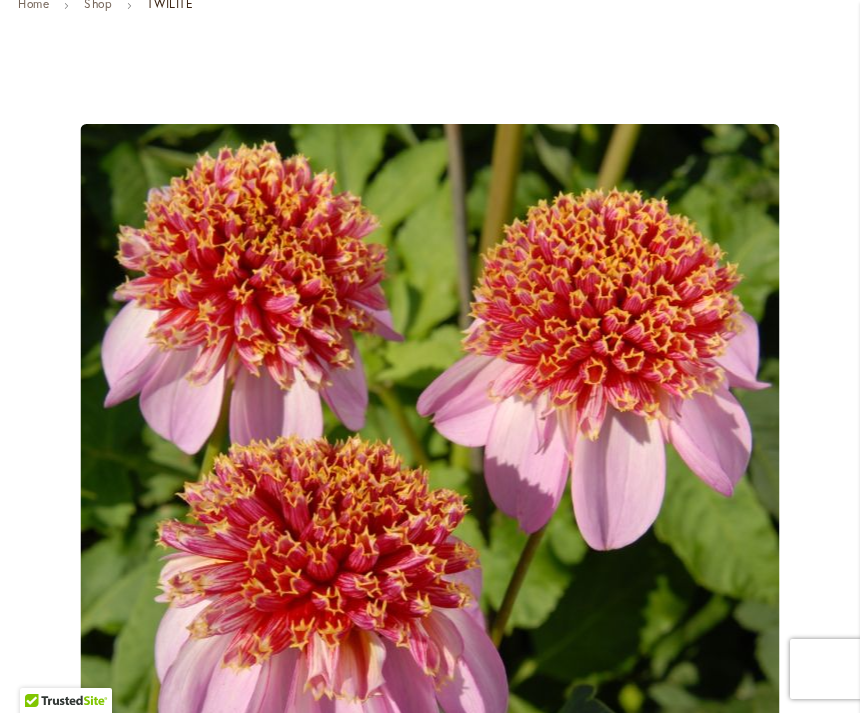 scroll, scrollTop: 0, scrollLeft: 0, axis: both 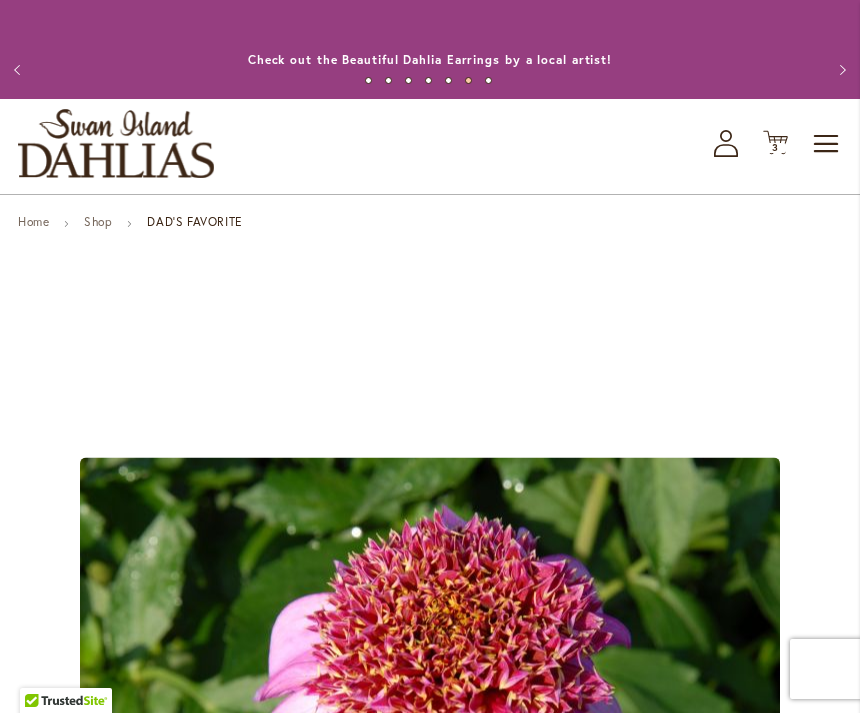 click on "3
3
items" at bounding box center (776, 148) 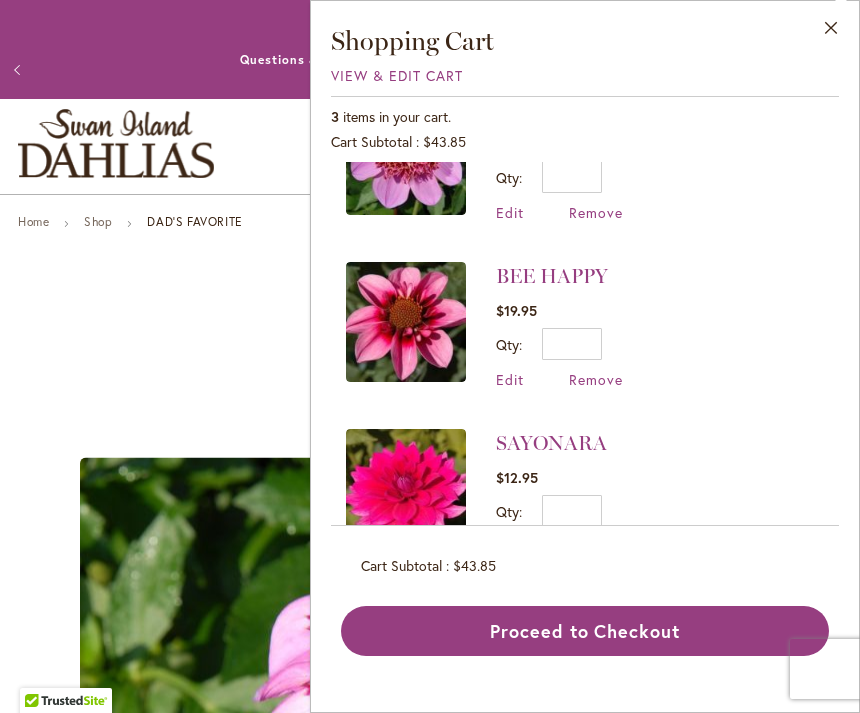 scroll, scrollTop: 81, scrollLeft: 0, axis: vertical 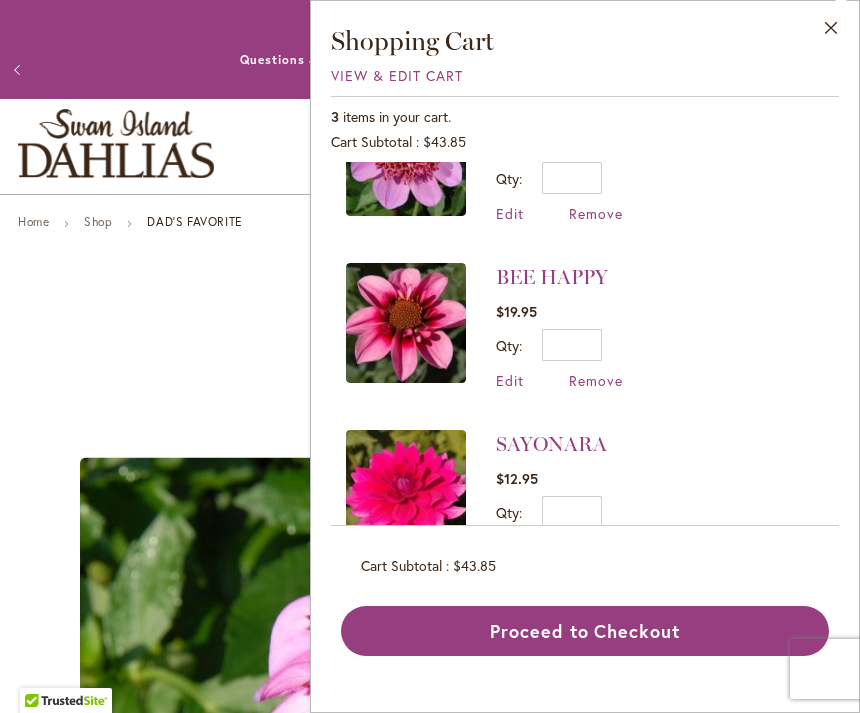 click on "Remove" at bounding box center (596, 547) 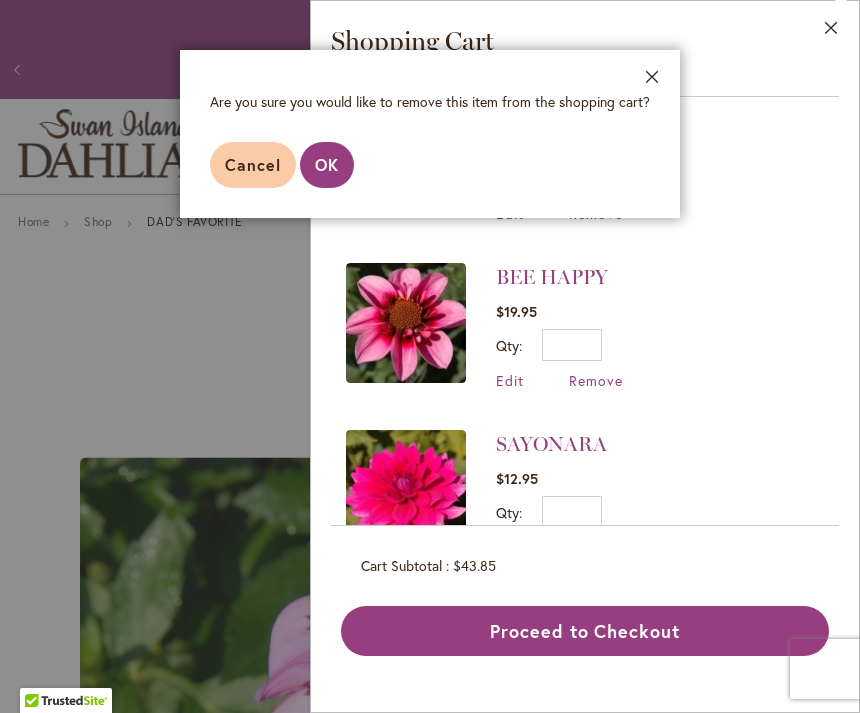 click on "OK" at bounding box center (327, 164) 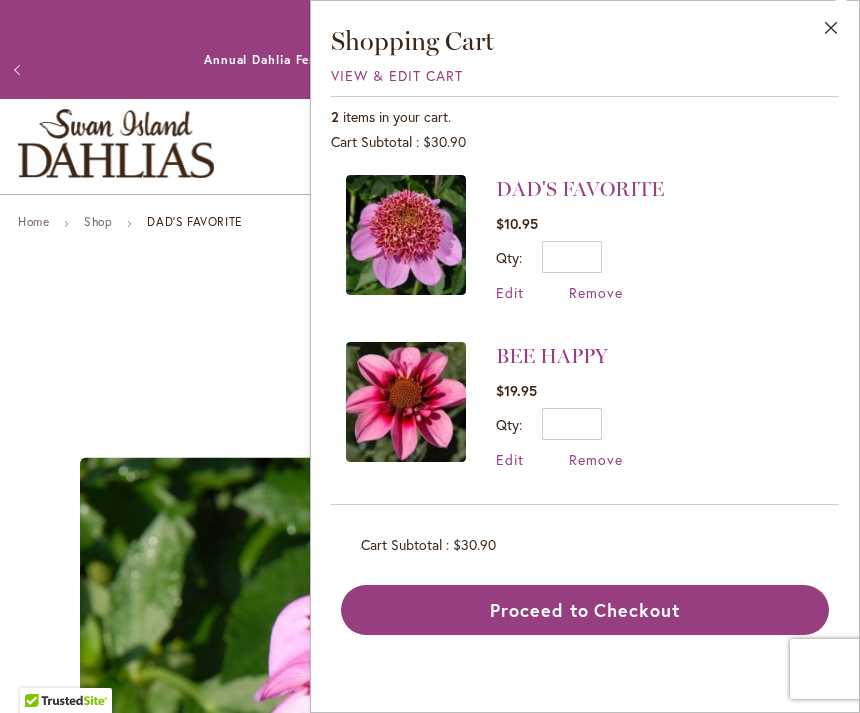 scroll, scrollTop: 0, scrollLeft: 0, axis: both 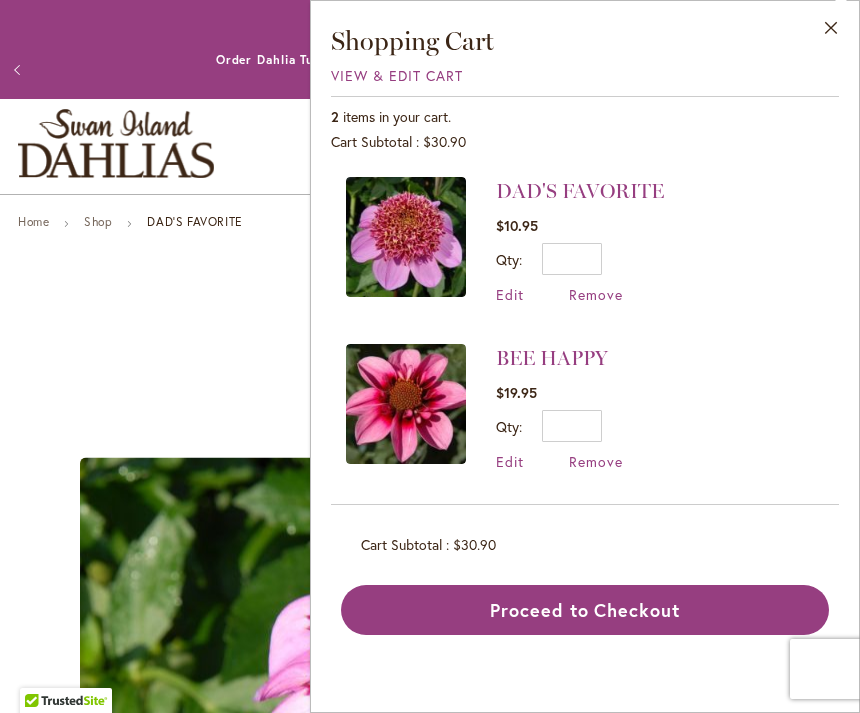 click on "Close" at bounding box center (831, 32) 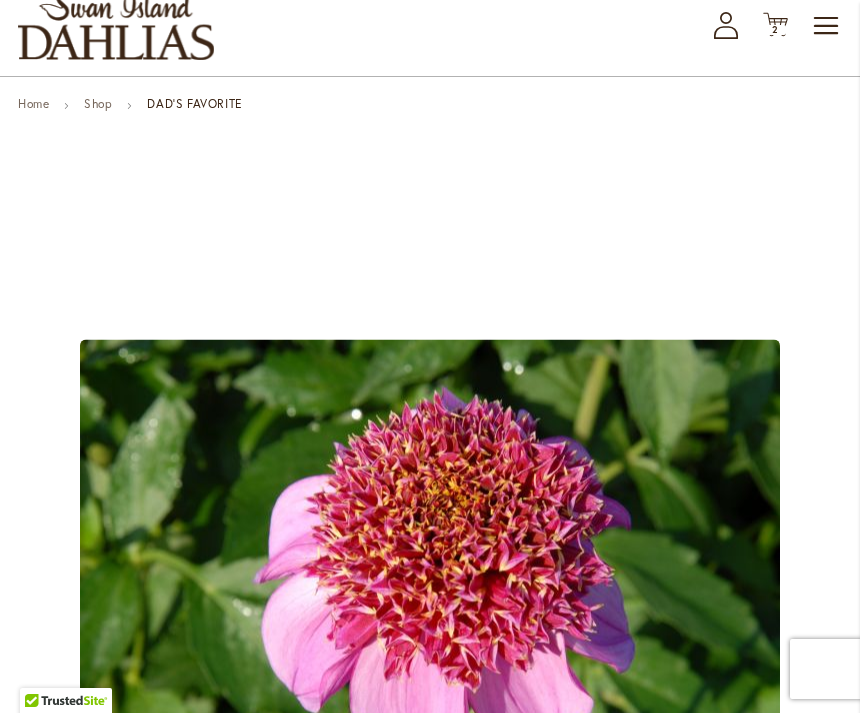 scroll, scrollTop: 0, scrollLeft: 0, axis: both 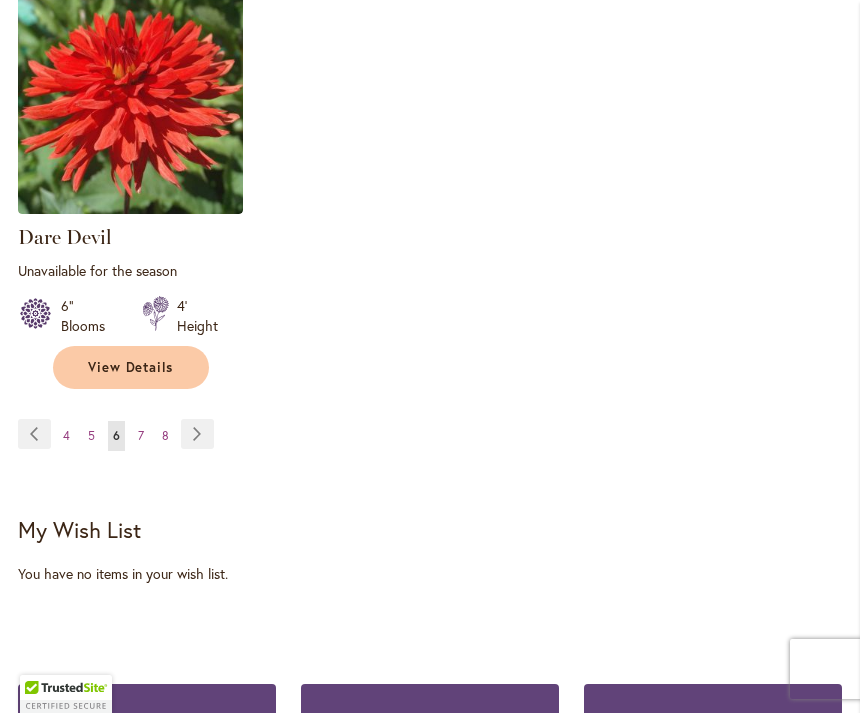 click on "Page
Next" at bounding box center (197, 434) 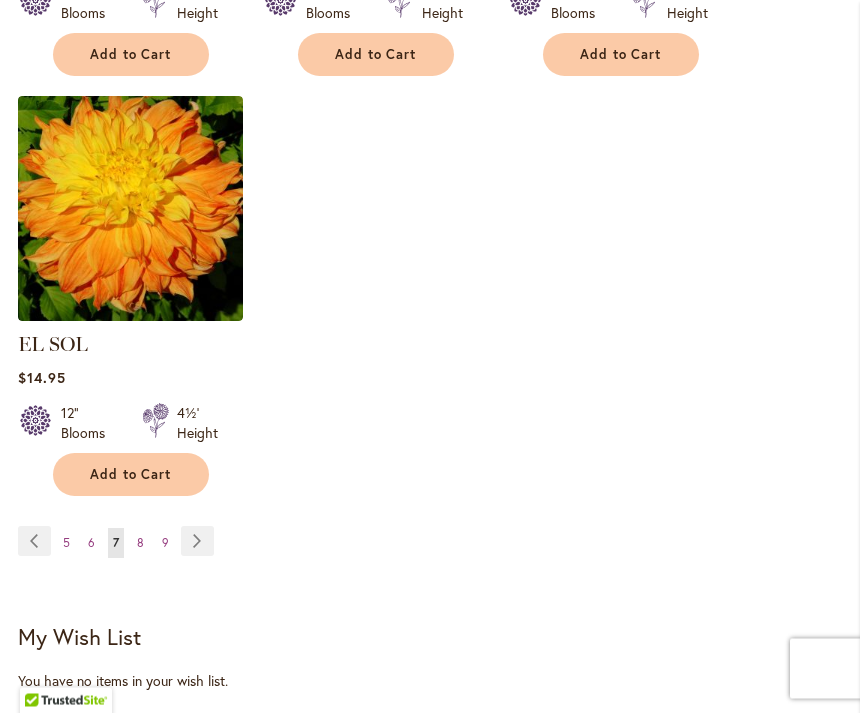 scroll, scrollTop: 2849, scrollLeft: 0, axis: vertical 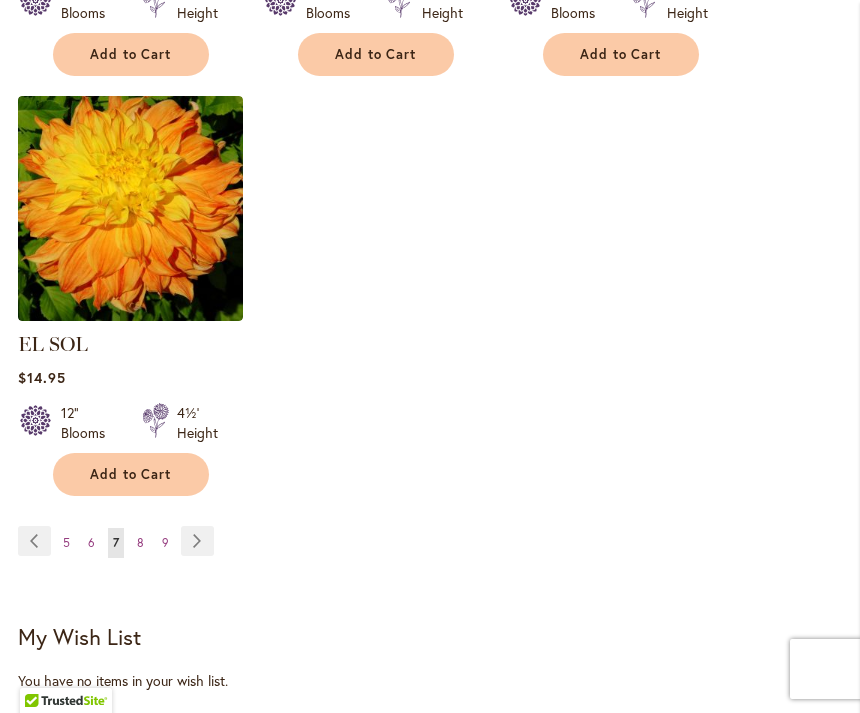 click on "Page
Previous" at bounding box center [34, 541] 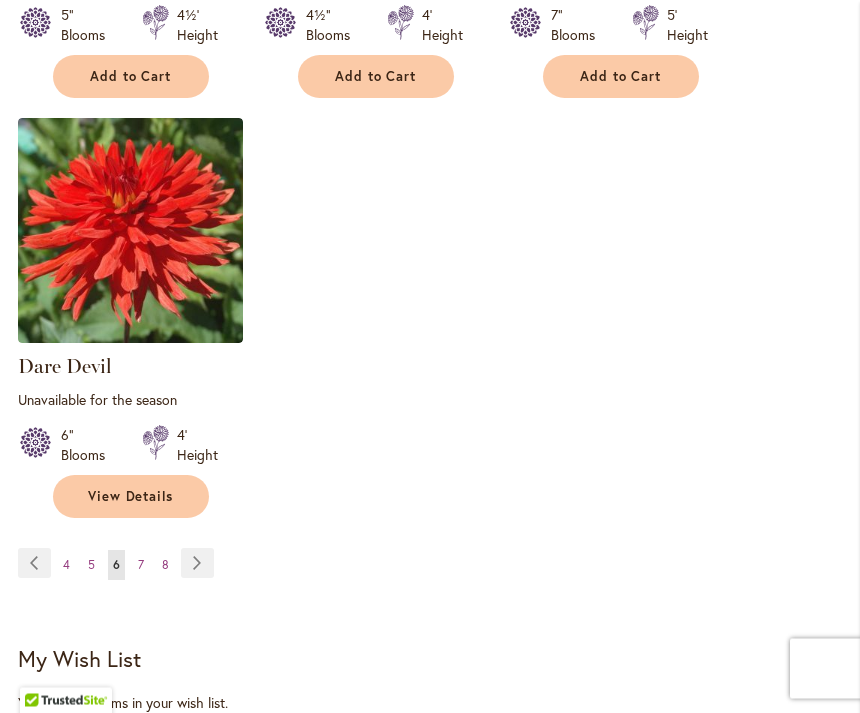 scroll, scrollTop: 2845, scrollLeft: 0, axis: vertical 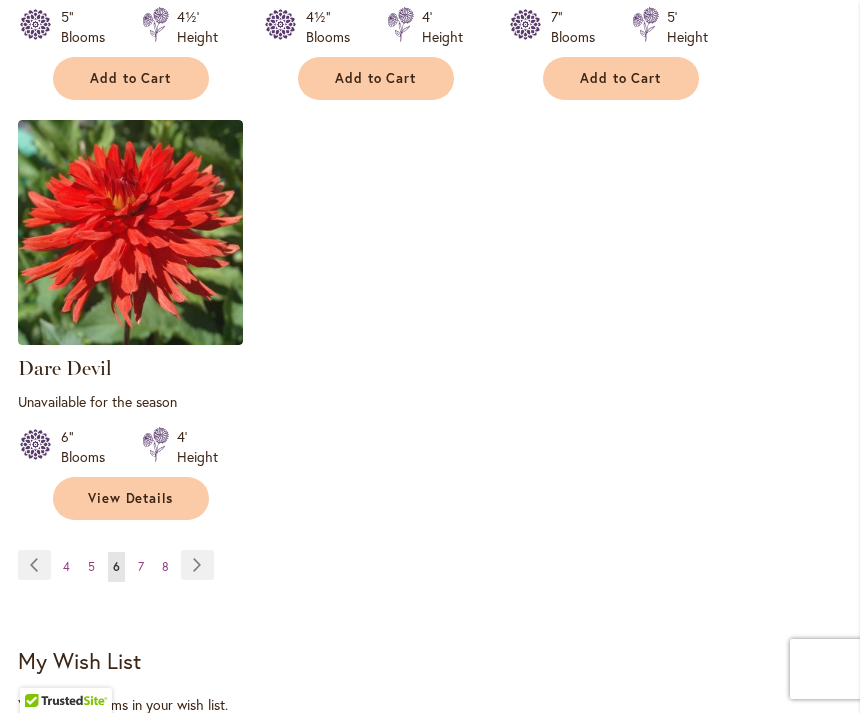 click on "Page
Previous" at bounding box center [34, 565] 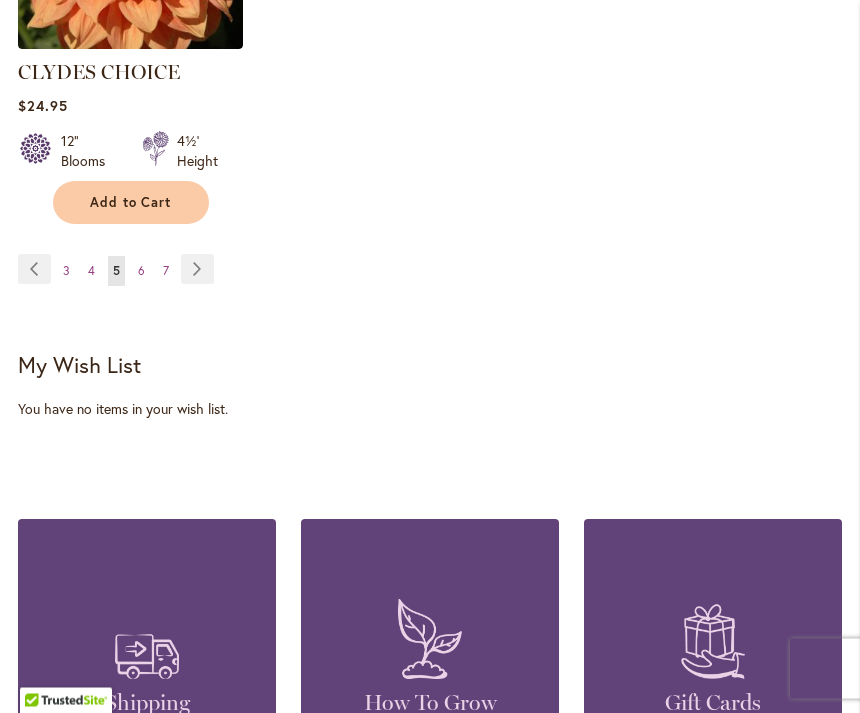 scroll, scrollTop: 3087, scrollLeft: 0, axis: vertical 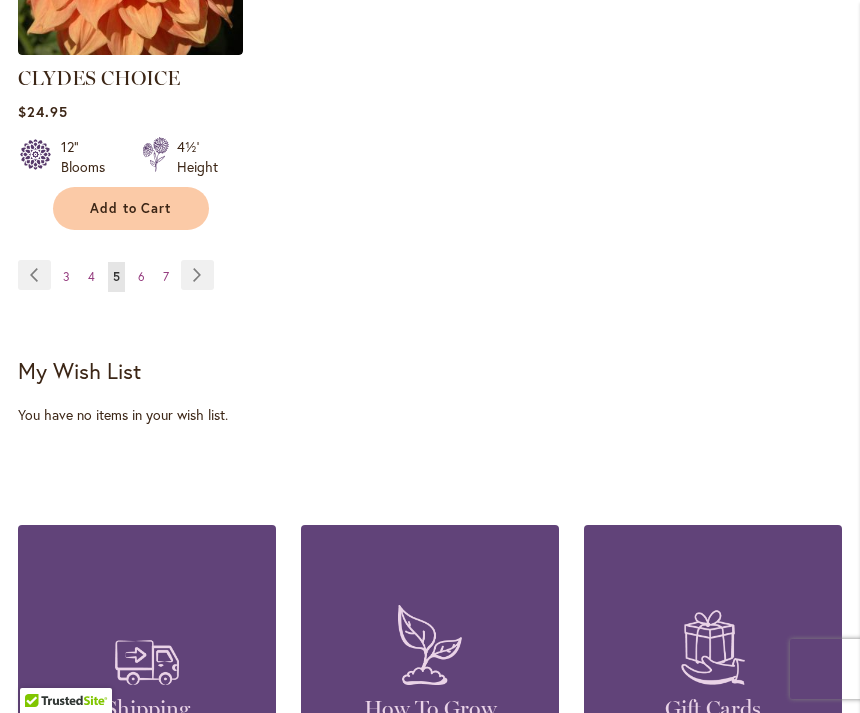 click on "Page
Previous" at bounding box center (34, 275) 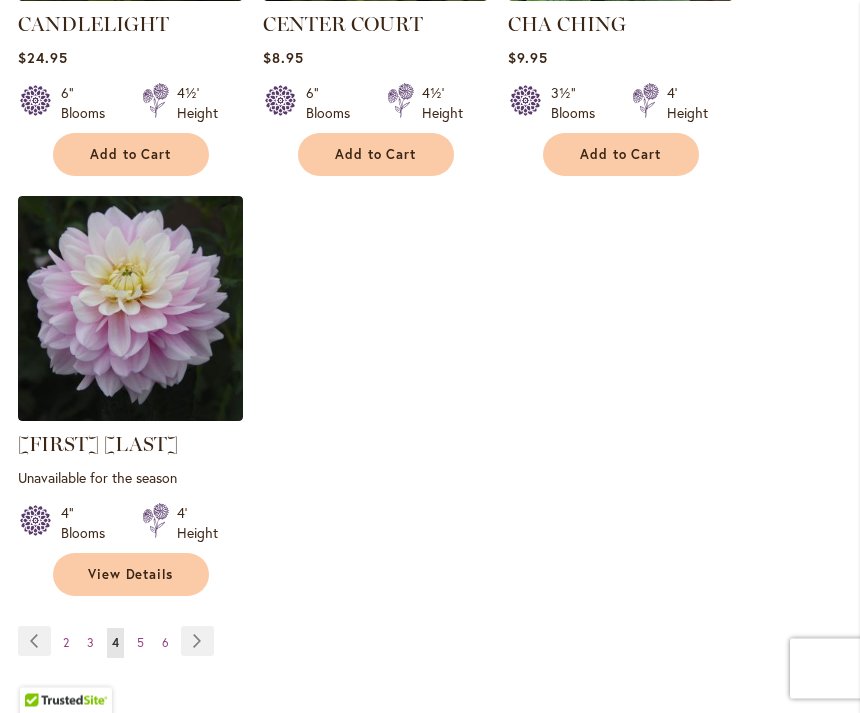 scroll, scrollTop: 2749, scrollLeft: 0, axis: vertical 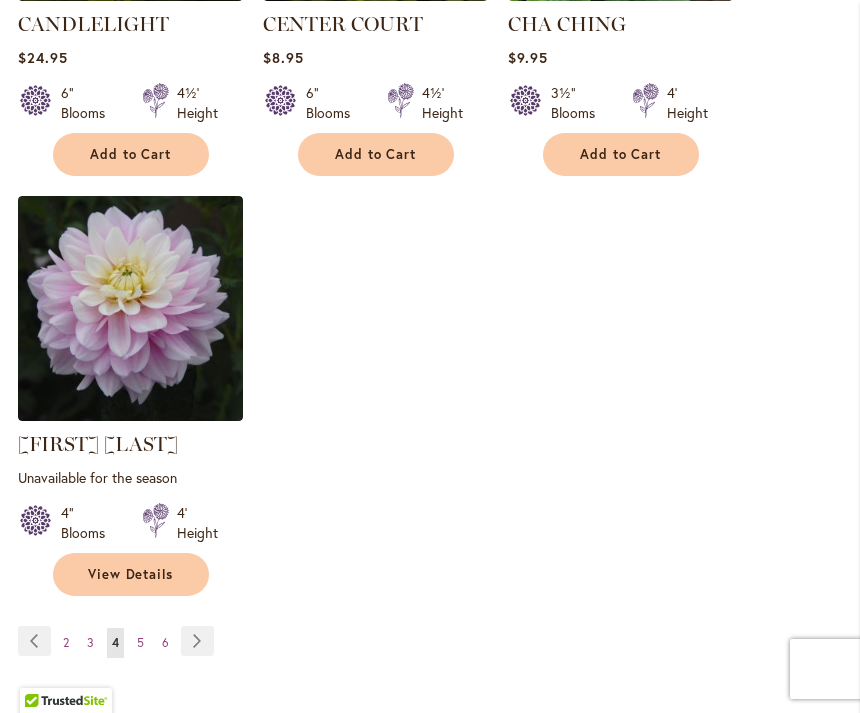 click on "Page
Previous" at bounding box center [34, 641] 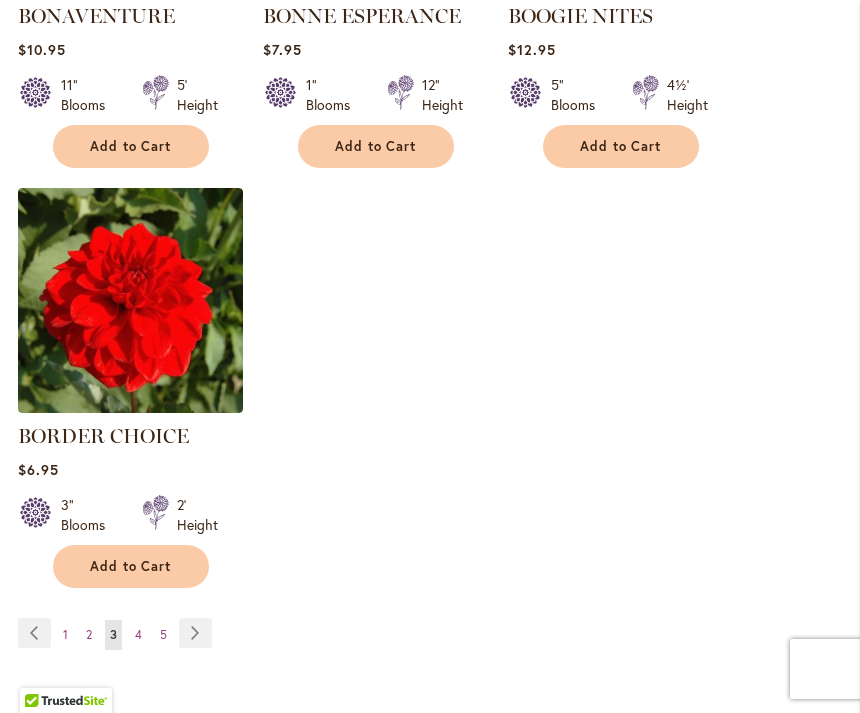 scroll, scrollTop: 2732, scrollLeft: 0, axis: vertical 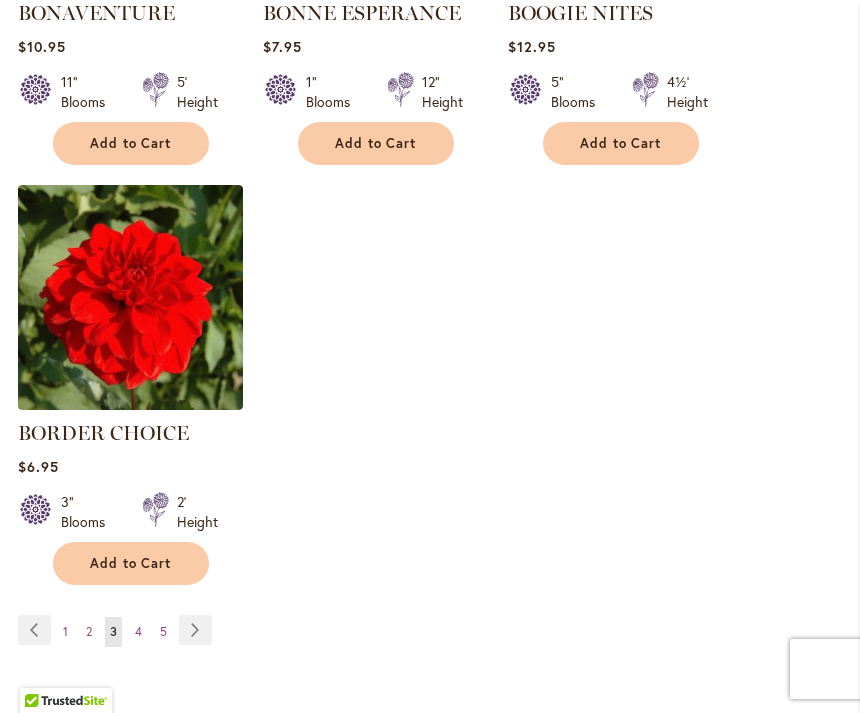 click on "Page
Previous" at bounding box center [34, 630] 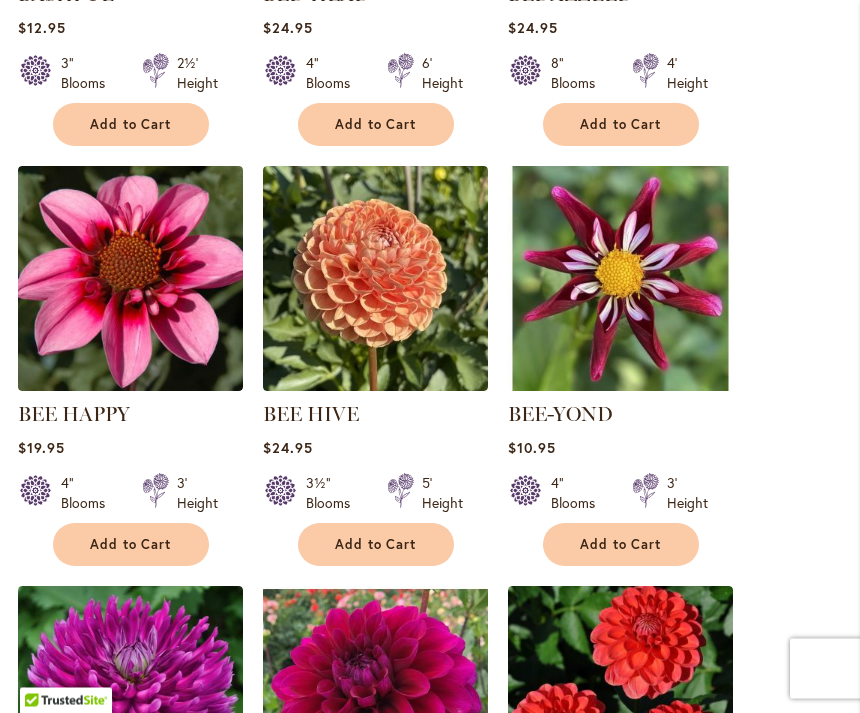 scroll, scrollTop: 1911, scrollLeft: 0, axis: vertical 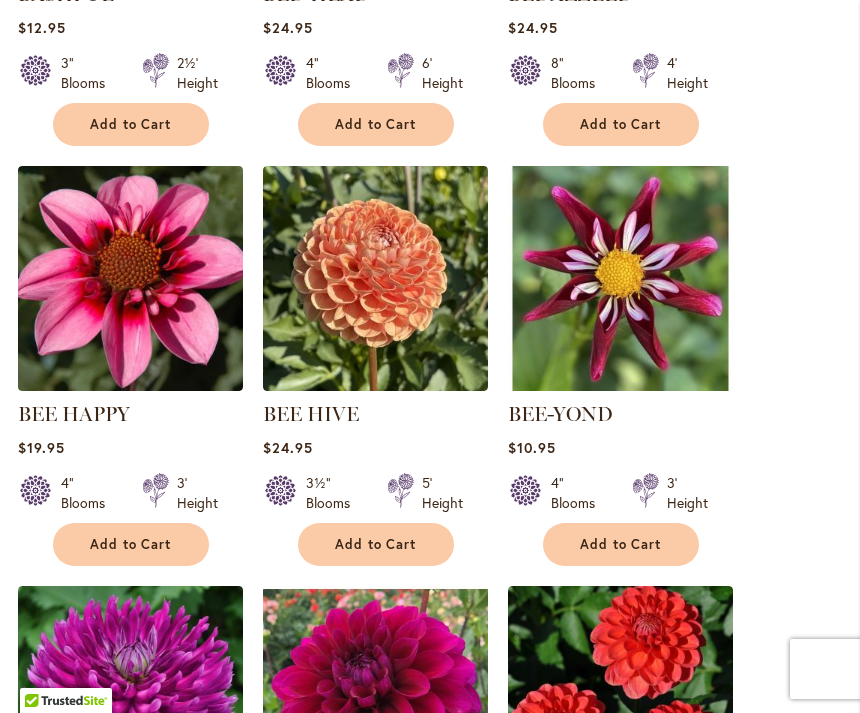 click on "Add to Cart" at bounding box center [131, 544] 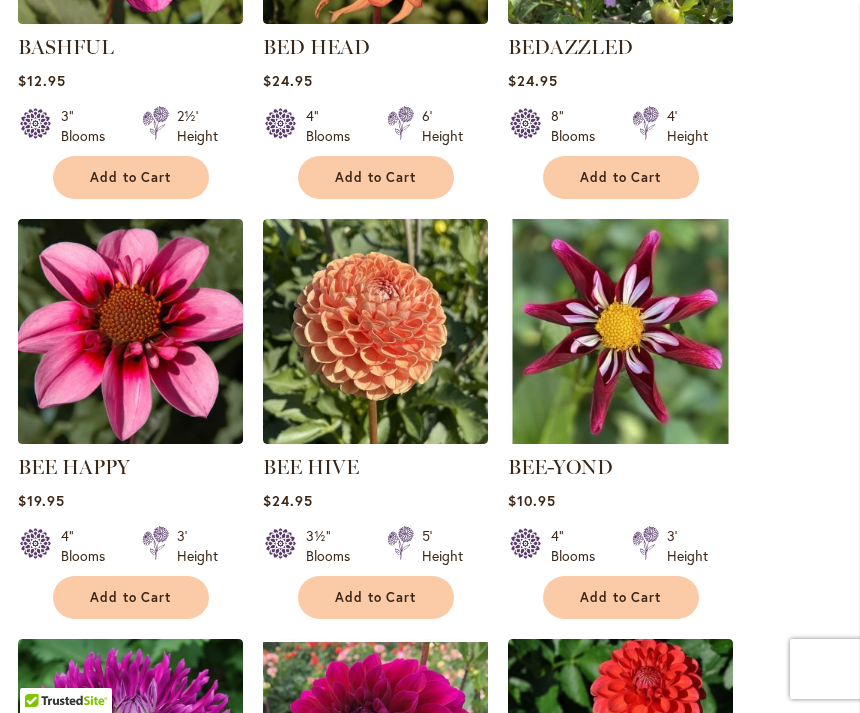 click at bounding box center [130, 331] 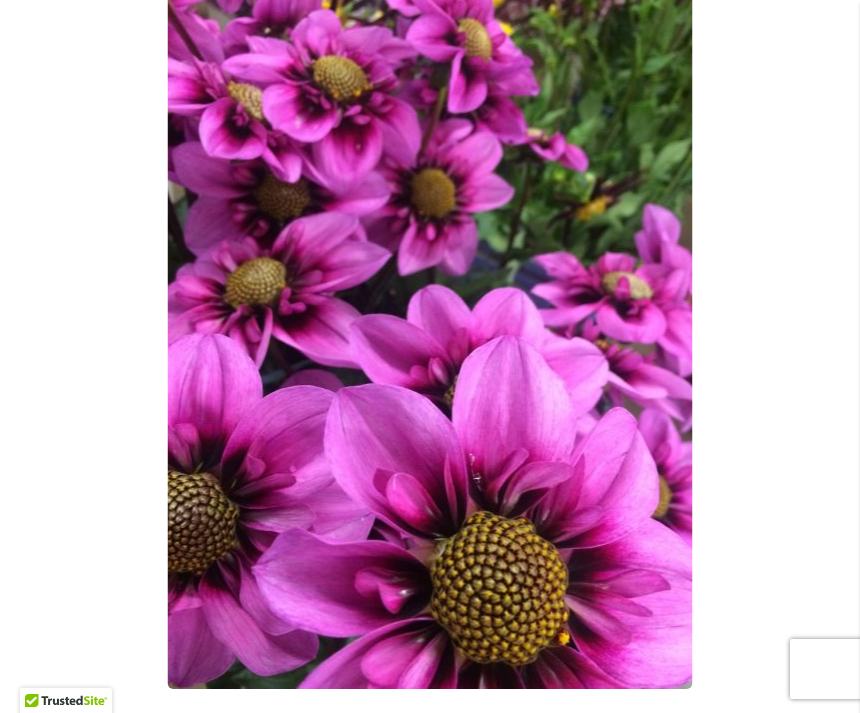 scroll, scrollTop: 0, scrollLeft: 0, axis: both 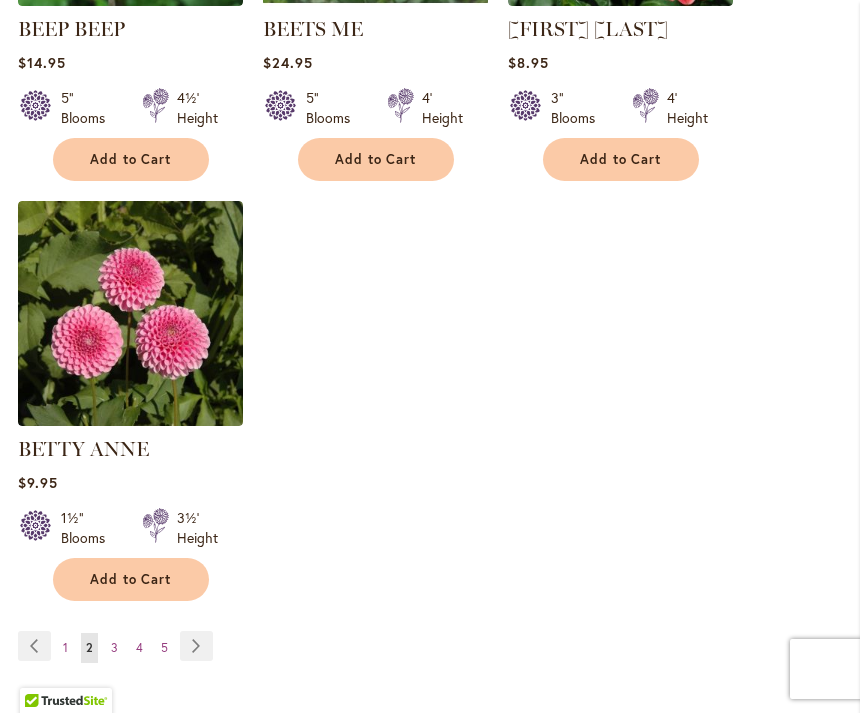 click on "Page
Previous" at bounding box center (34, 646) 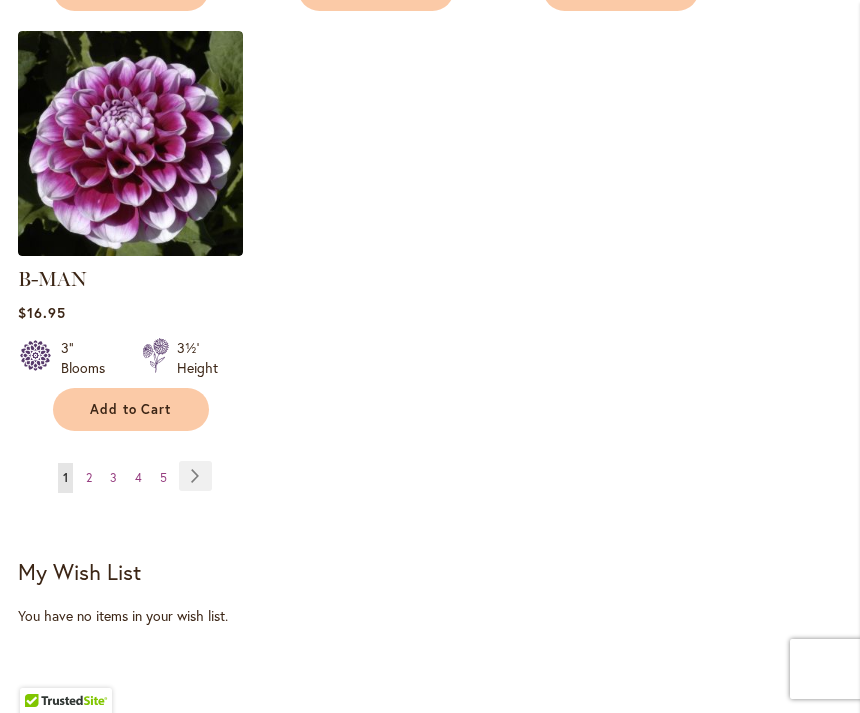scroll, scrollTop: 2911, scrollLeft: 0, axis: vertical 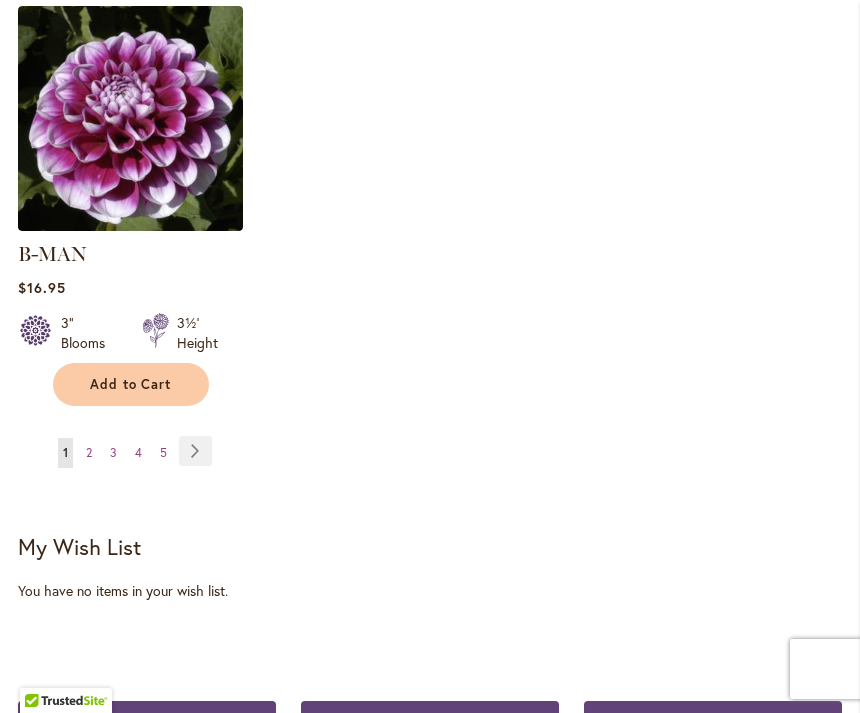 click on "Page
Next" at bounding box center [195, 451] 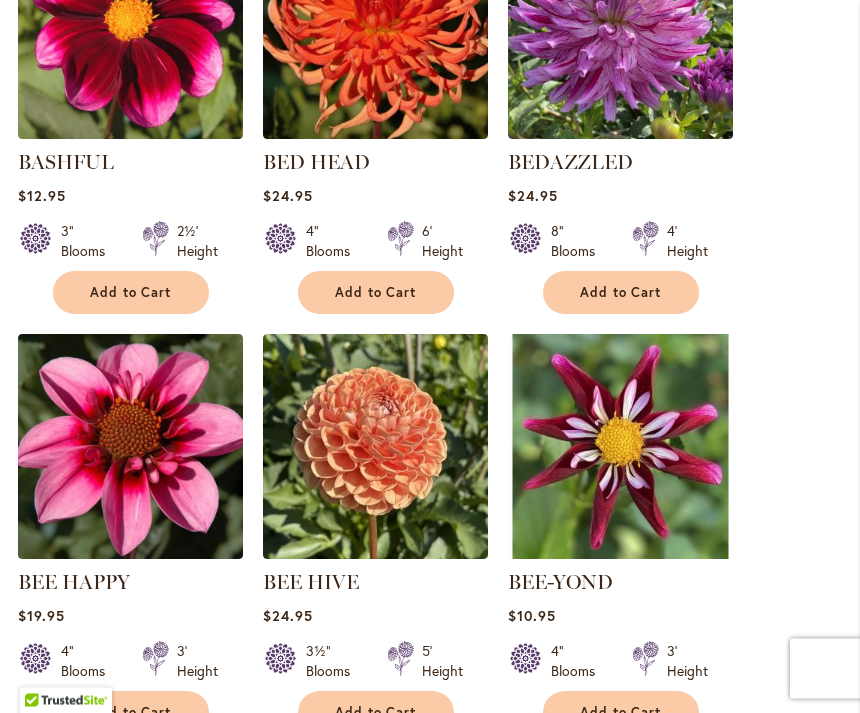 scroll, scrollTop: 1746, scrollLeft: 0, axis: vertical 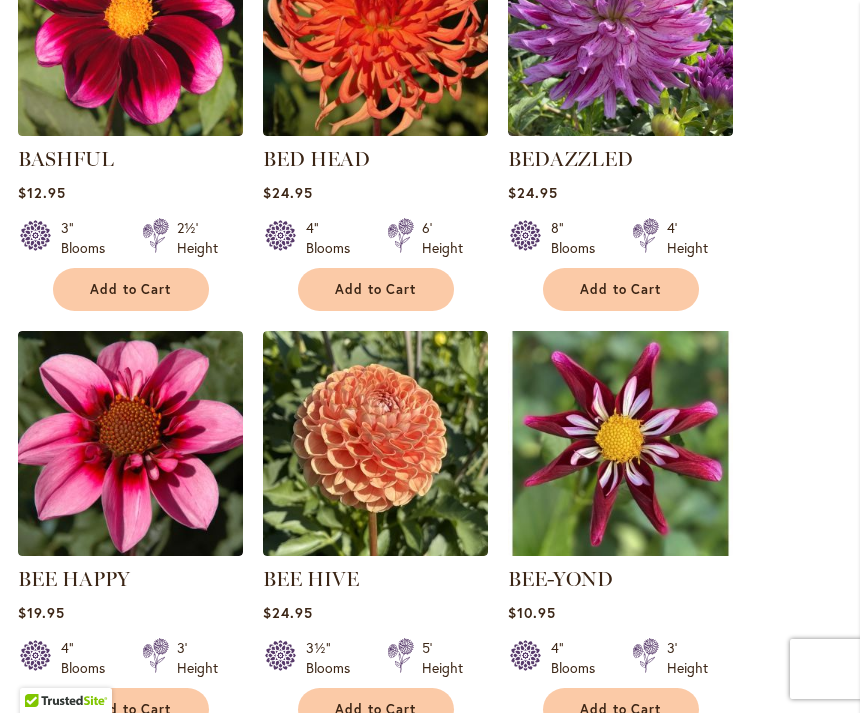 click at bounding box center (130, 443) 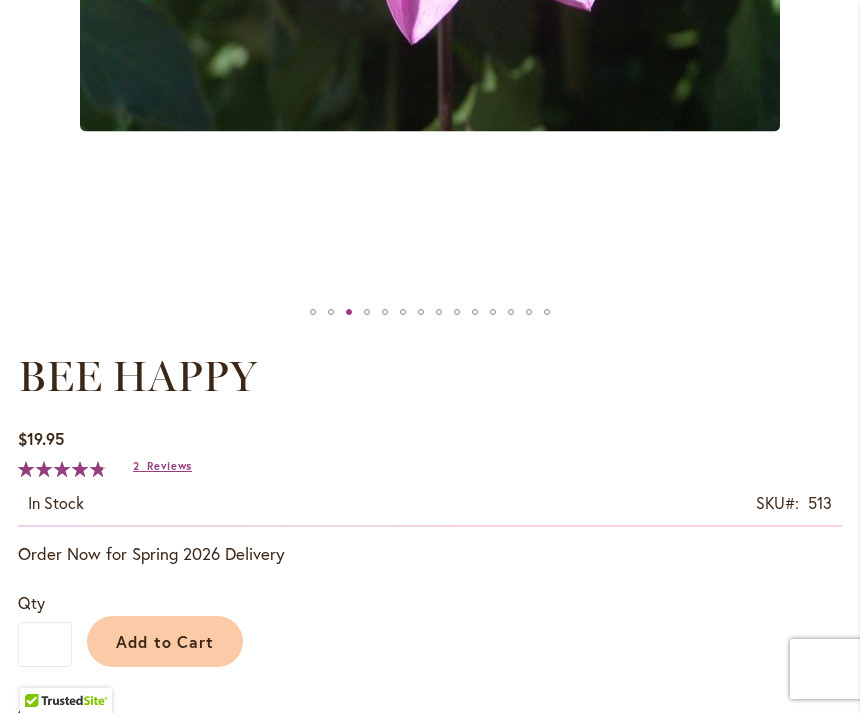 scroll, scrollTop: 825, scrollLeft: 0, axis: vertical 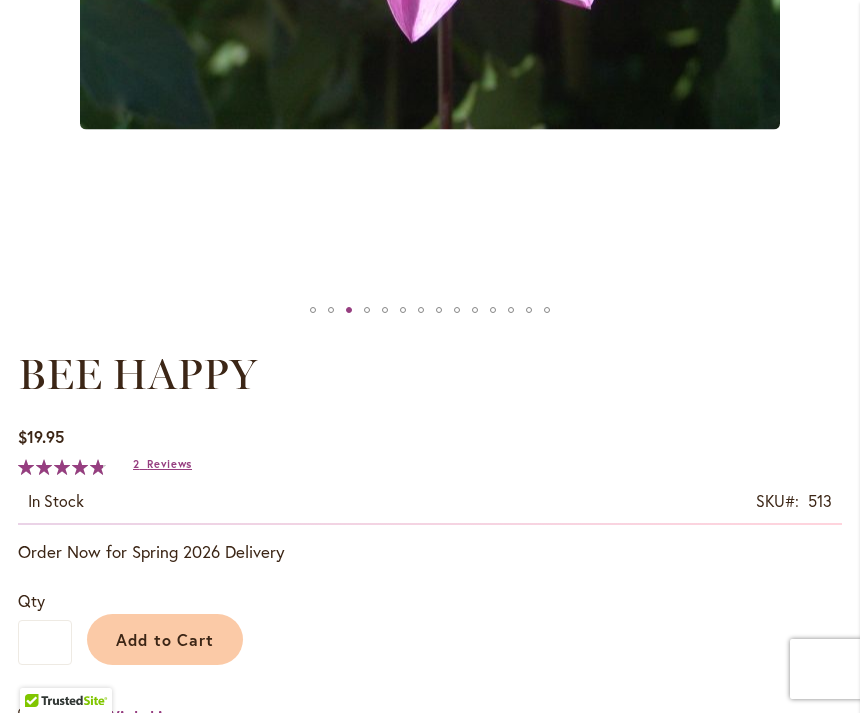 click on "Reviews" at bounding box center (169, 464) 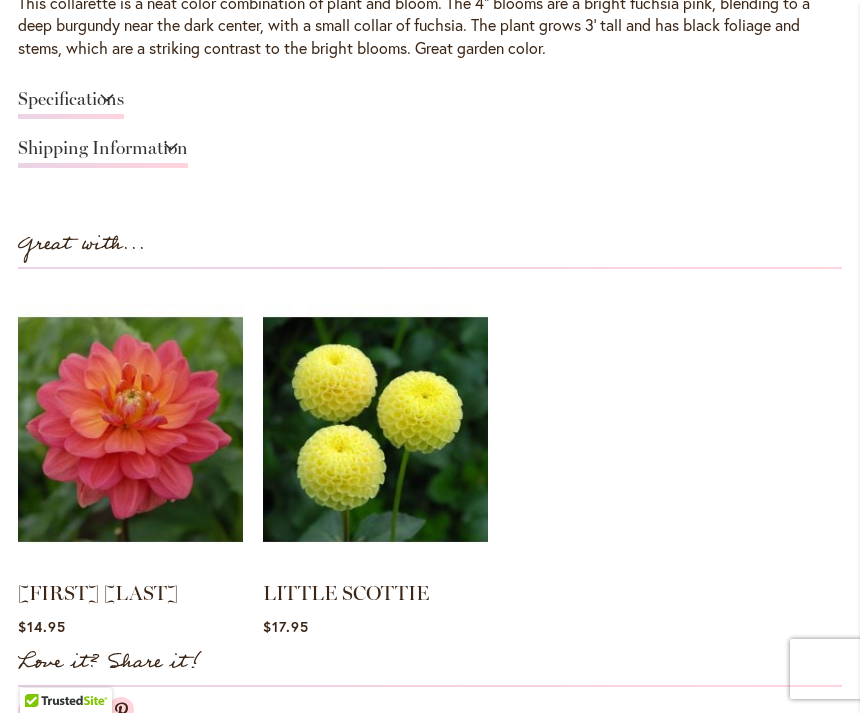 scroll, scrollTop: 1615, scrollLeft: 0, axis: vertical 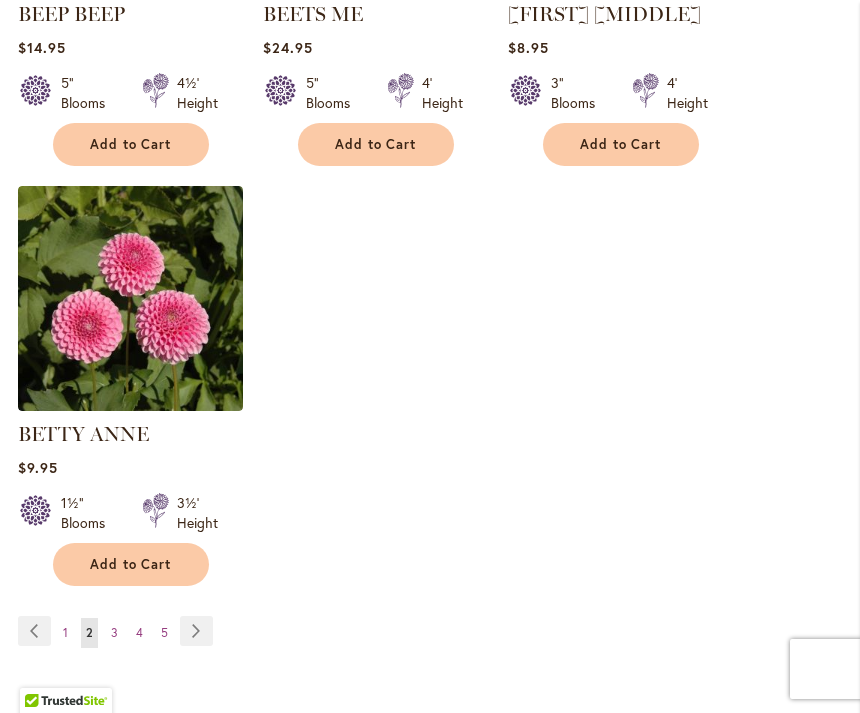 click on "Page
Next" at bounding box center [196, 631] 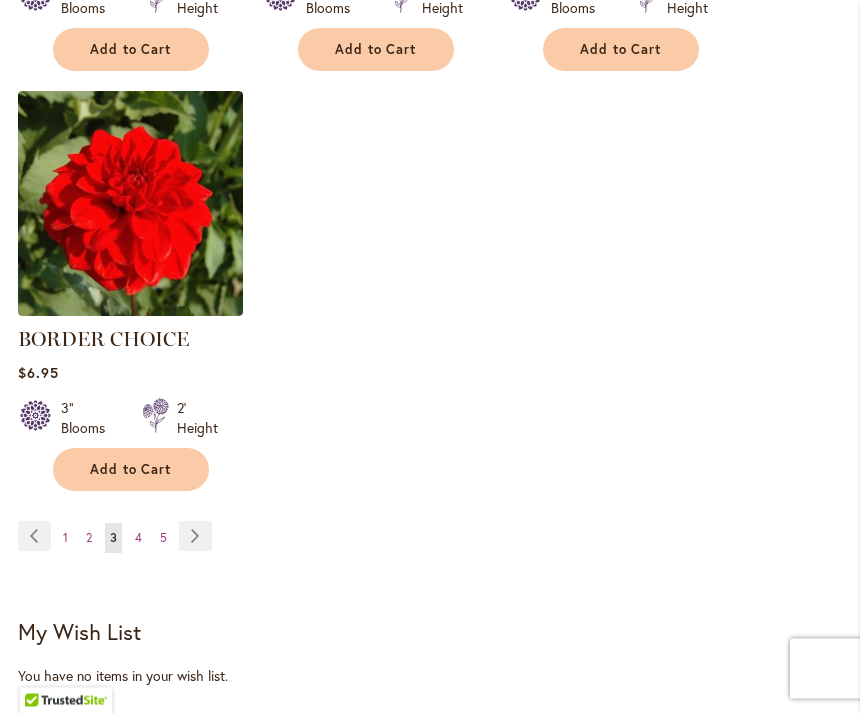 scroll, scrollTop: 2826, scrollLeft: 0, axis: vertical 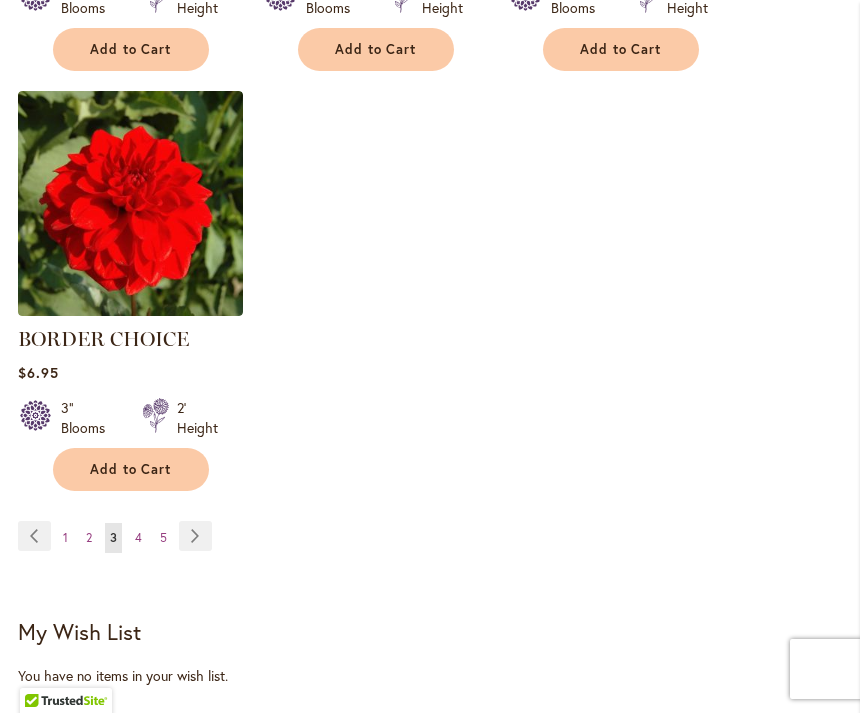 click on "Page
Next" at bounding box center (195, 536) 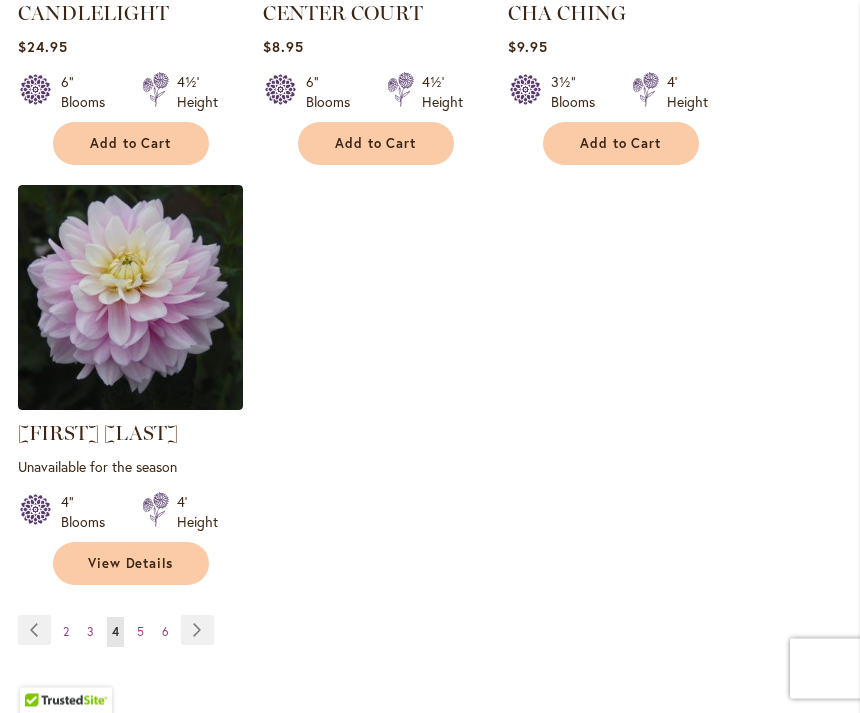 scroll, scrollTop: 2762, scrollLeft: 0, axis: vertical 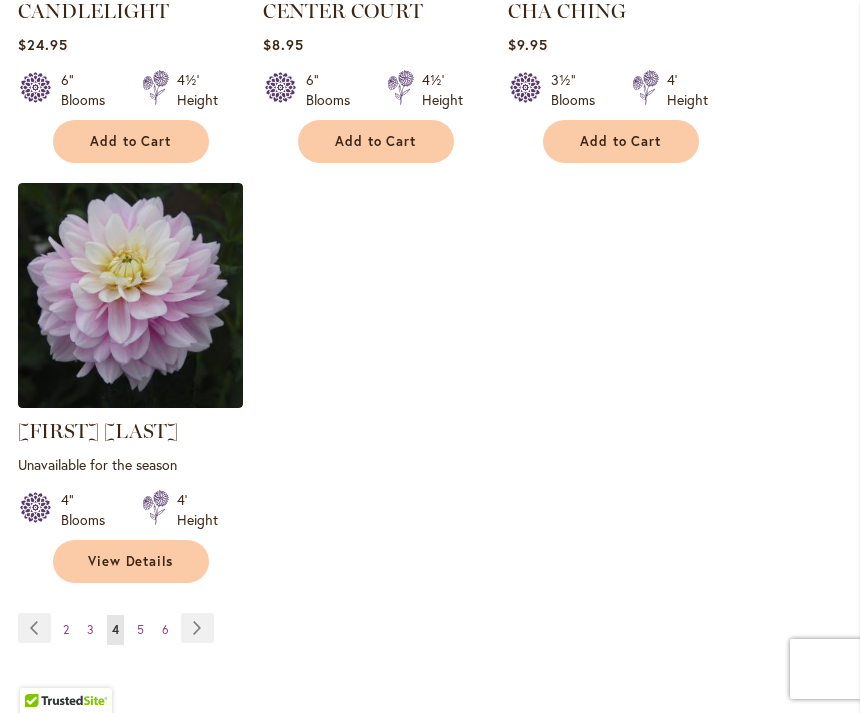 click on "Page
Next" at bounding box center (197, 628) 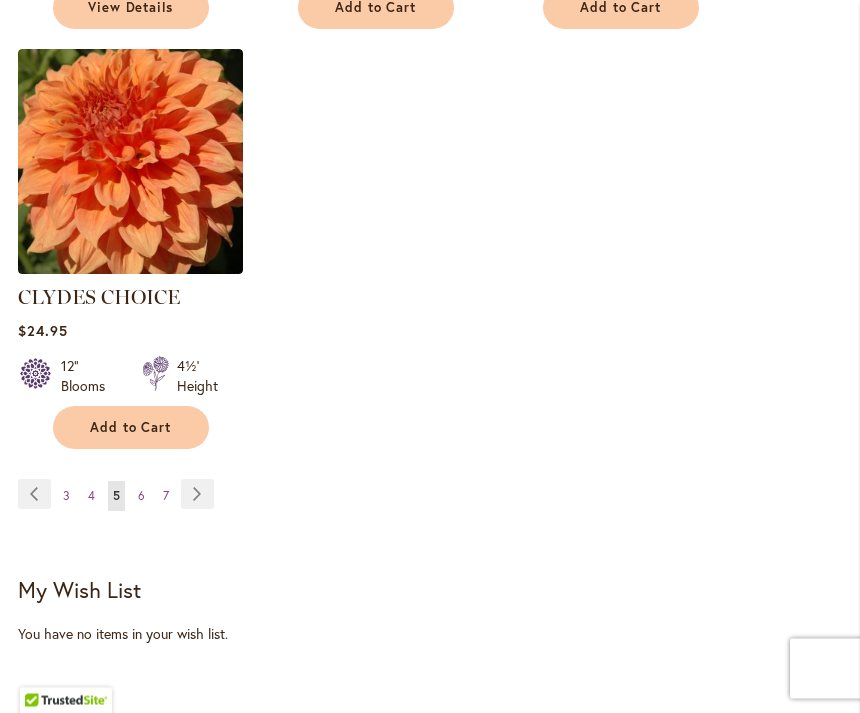 scroll, scrollTop: 2868, scrollLeft: 0, axis: vertical 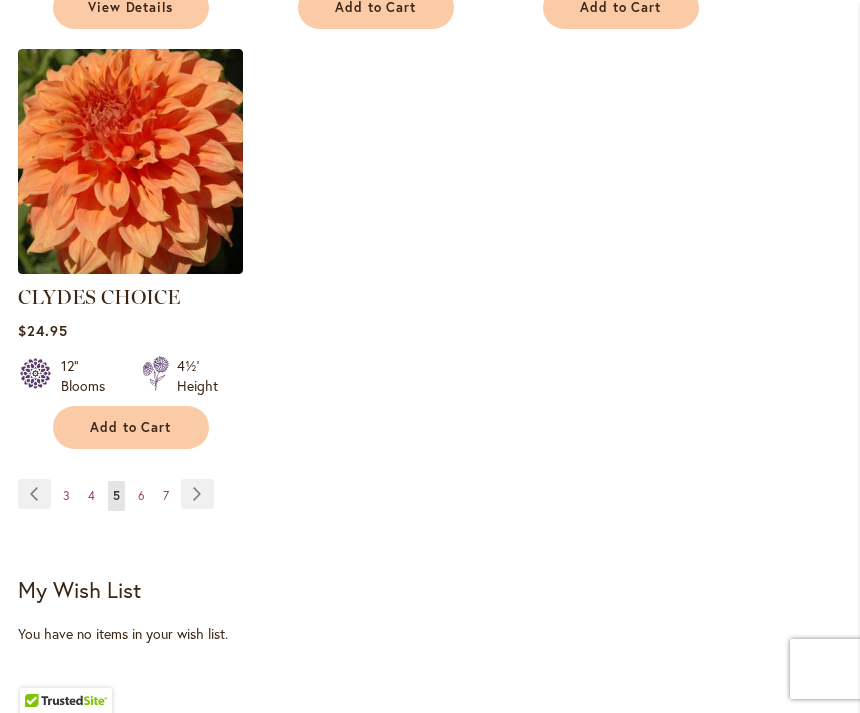 click on "Page
Next" at bounding box center [197, 494] 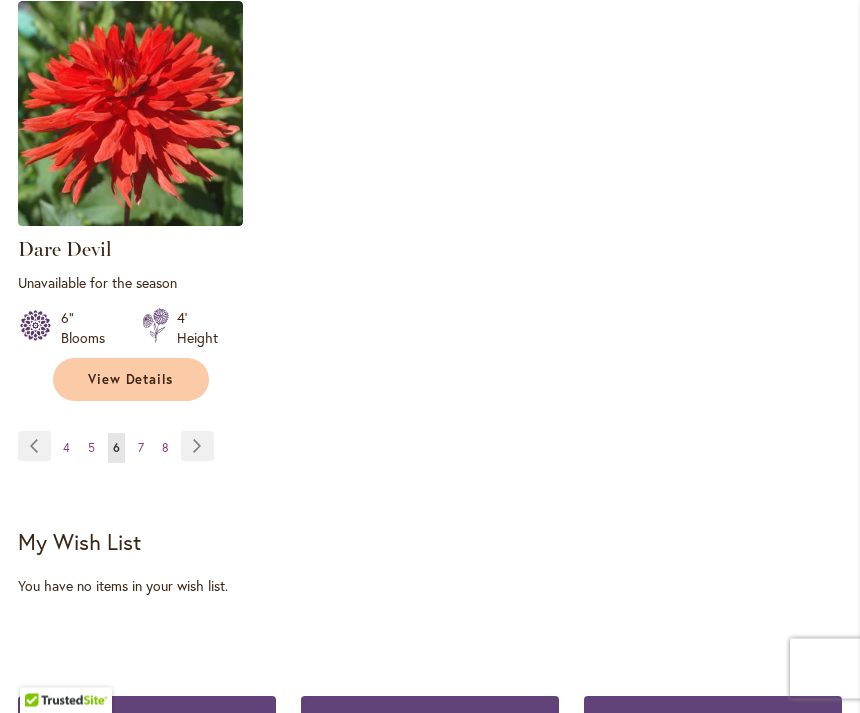 scroll, scrollTop: 3006, scrollLeft: 0, axis: vertical 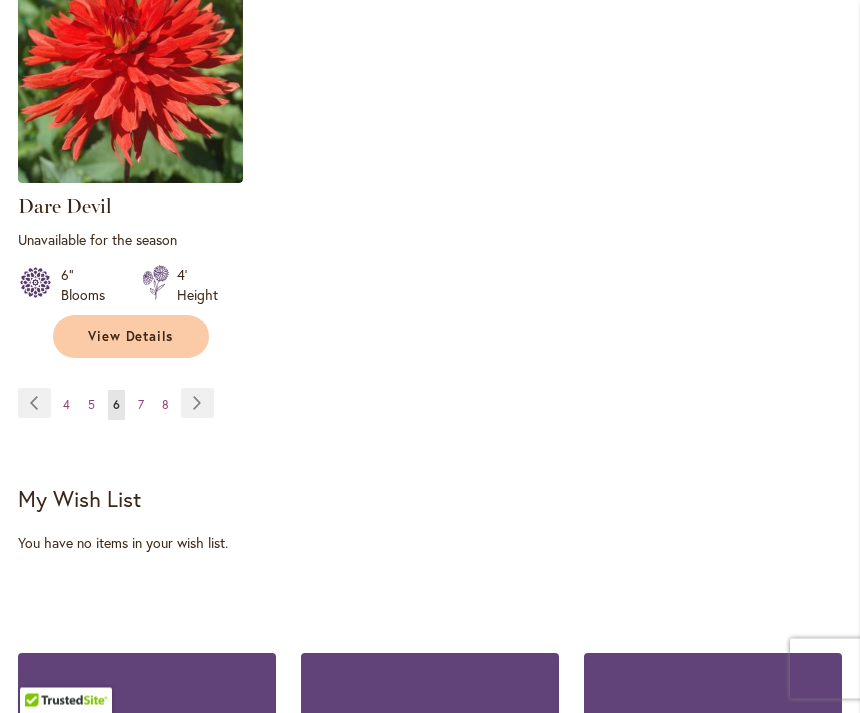 click on "Page
Next" at bounding box center (197, 404) 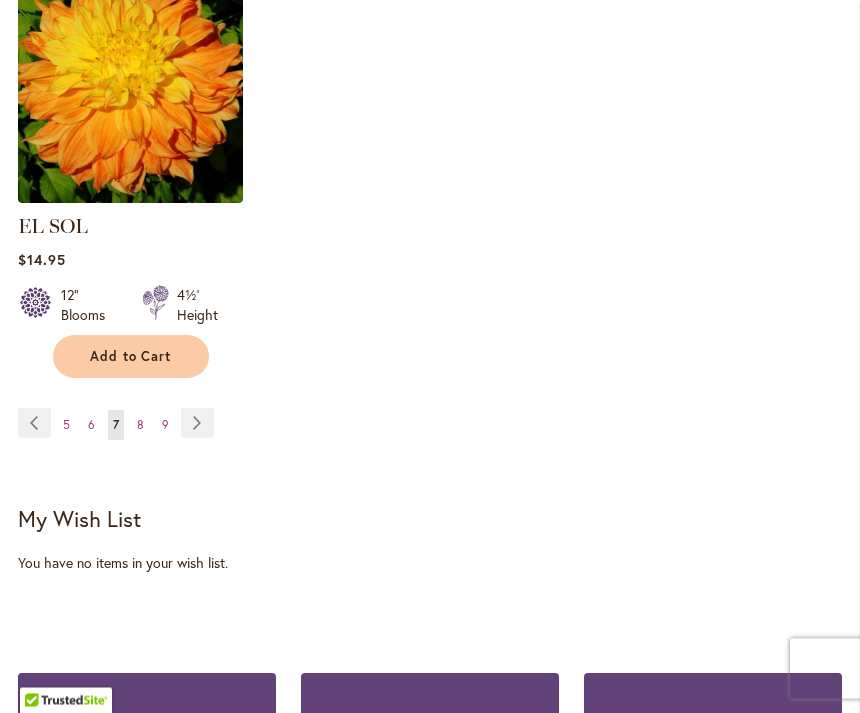 scroll, scrollTop: 2939, scrollLeft: 0, axis: vertical 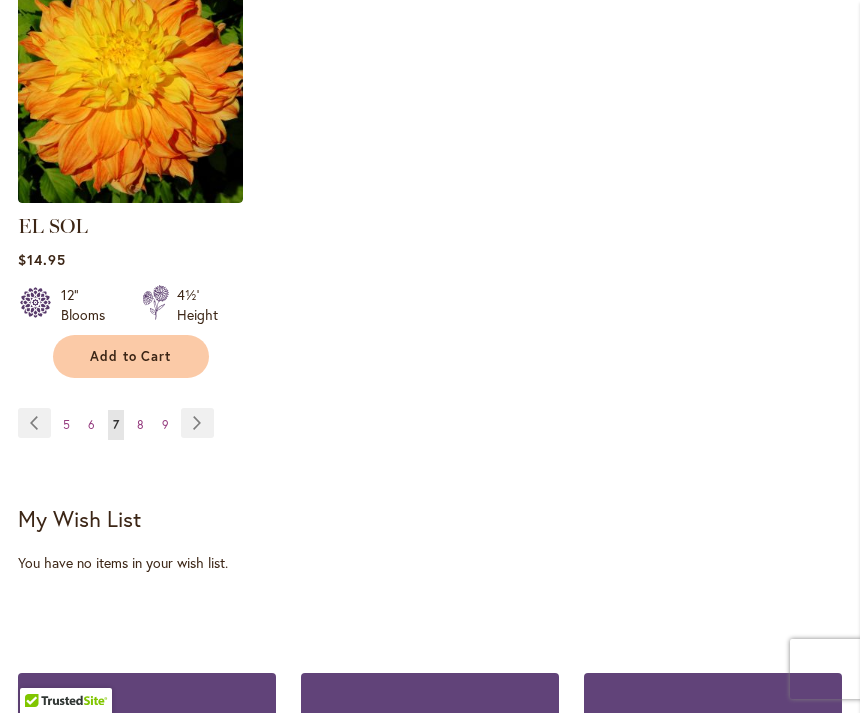 click on "Page
Next" at bounding box center [197, 423] 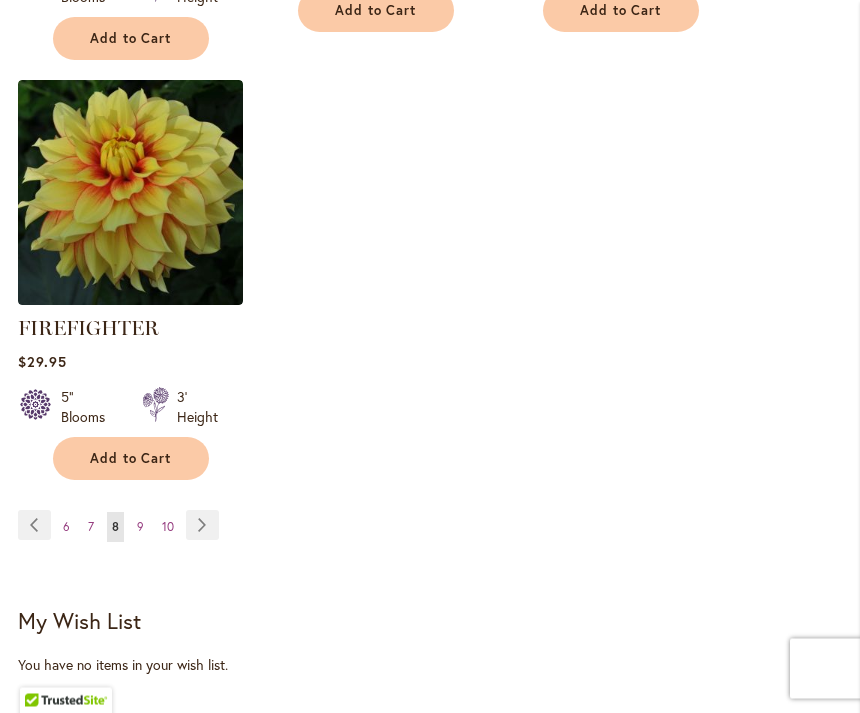 scroll, scrollTop: 2932, scrollLeft: 0, axis: vertical 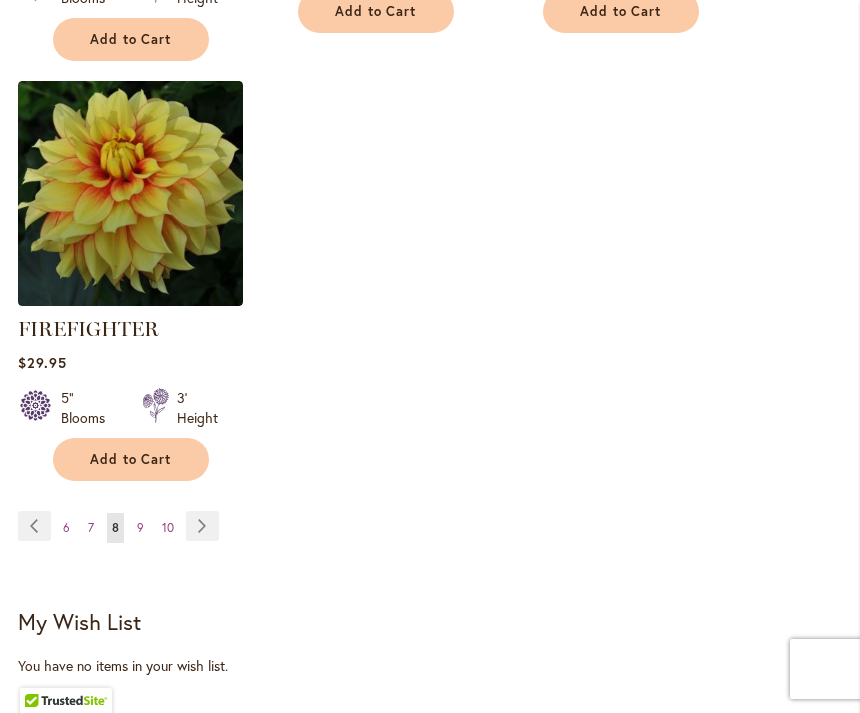 click on "Page
Next" at bounding box center (202, 526) 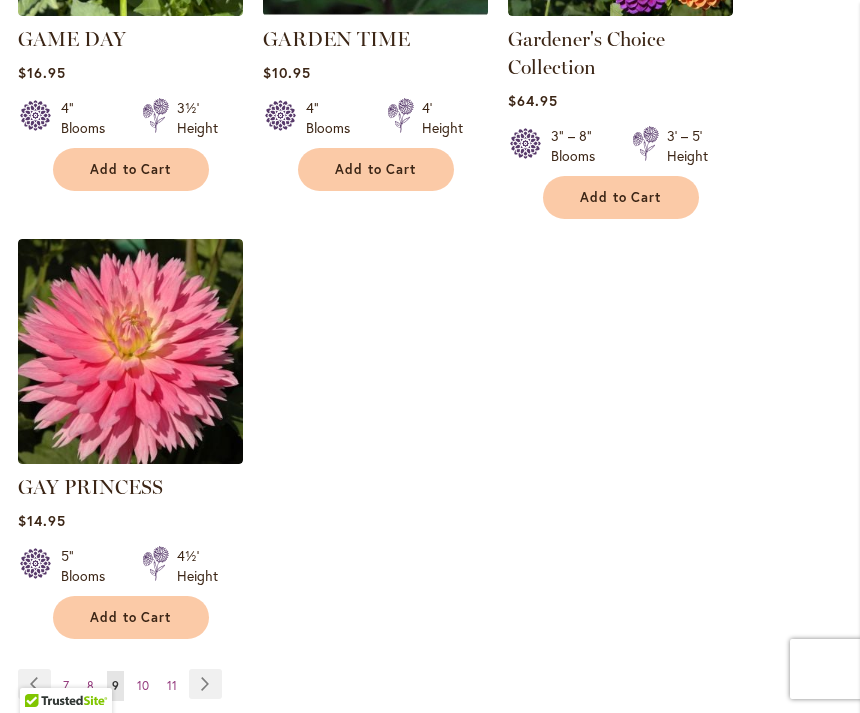 scroll, scrollTop: 2704, scrollLeft: 0, axis: vertical 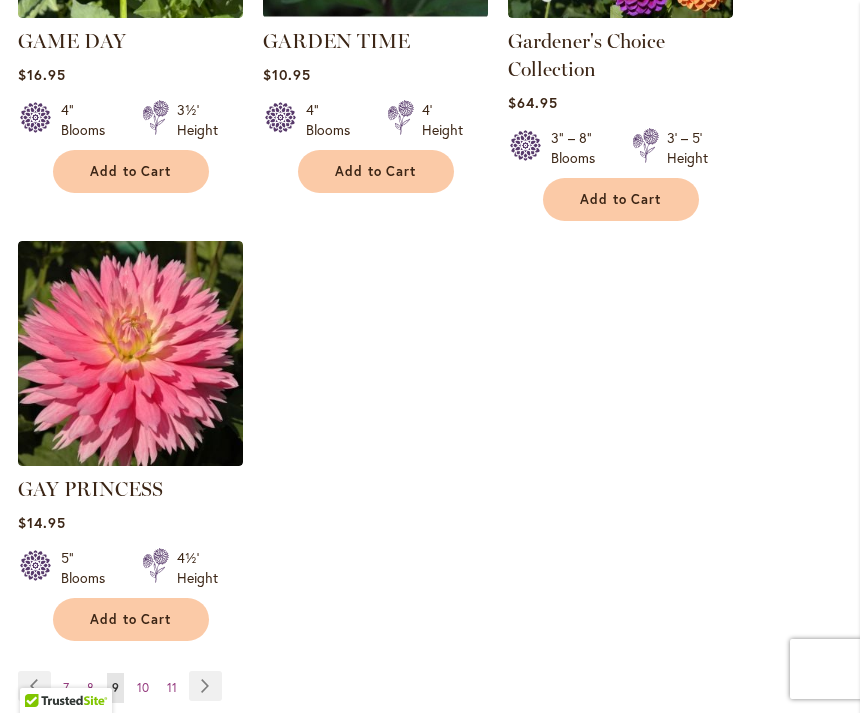 click on "Page
Next" at bounding box center (205, 686) 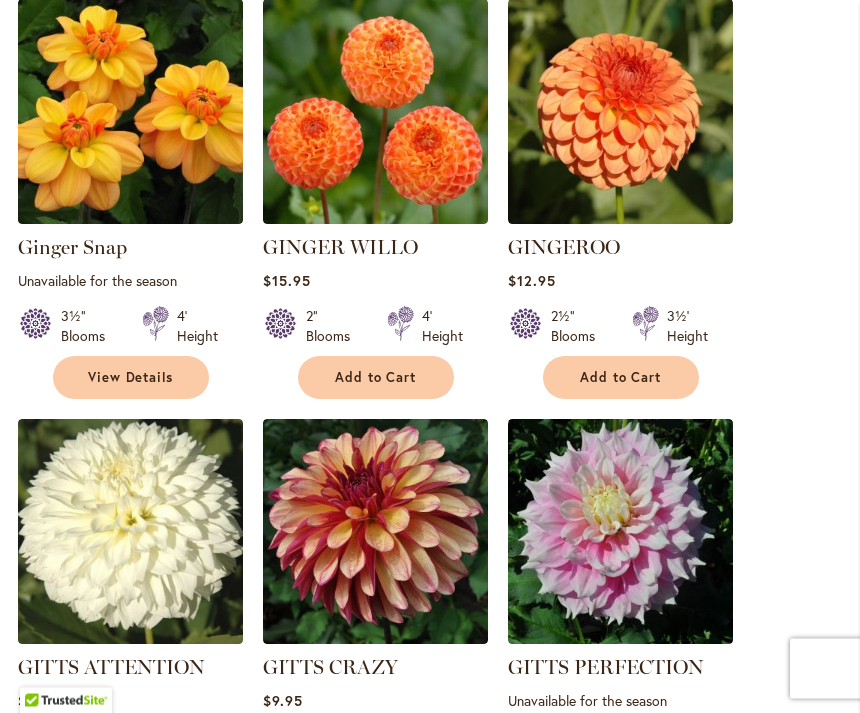 scroll, scrollTop: 1239, scrollLeft: 0, axis: vertical 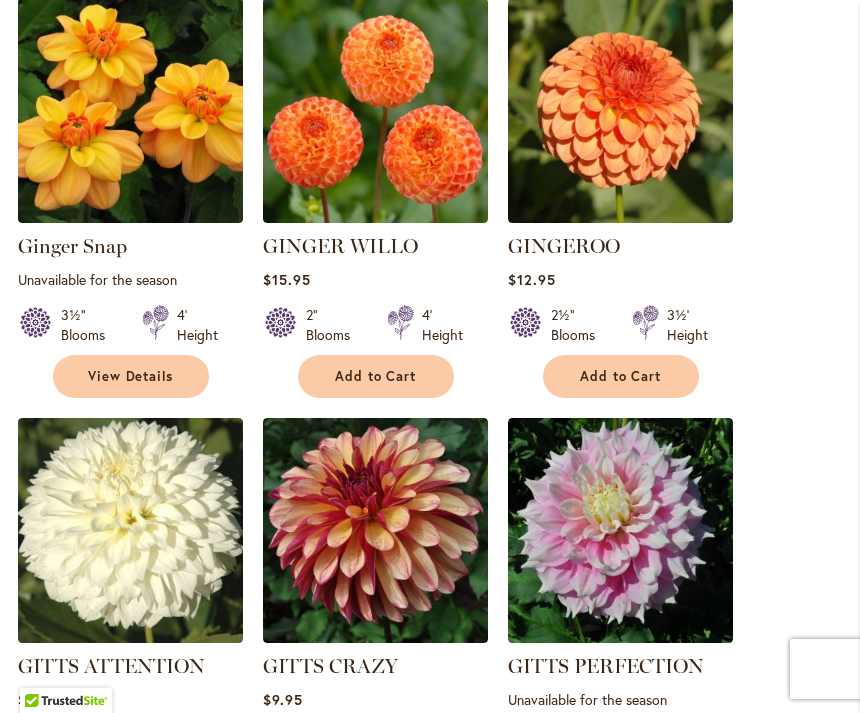 click on "Add to Cart" at bounding box center (376, 376) 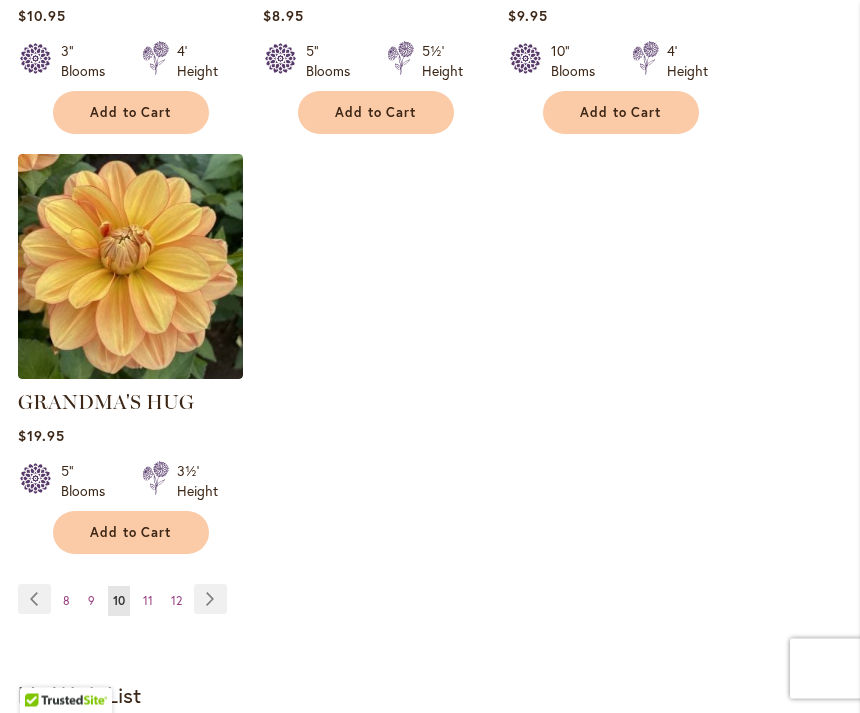 scroll, scrollTop: 2814, scrollLeft: 0, axis: vertical 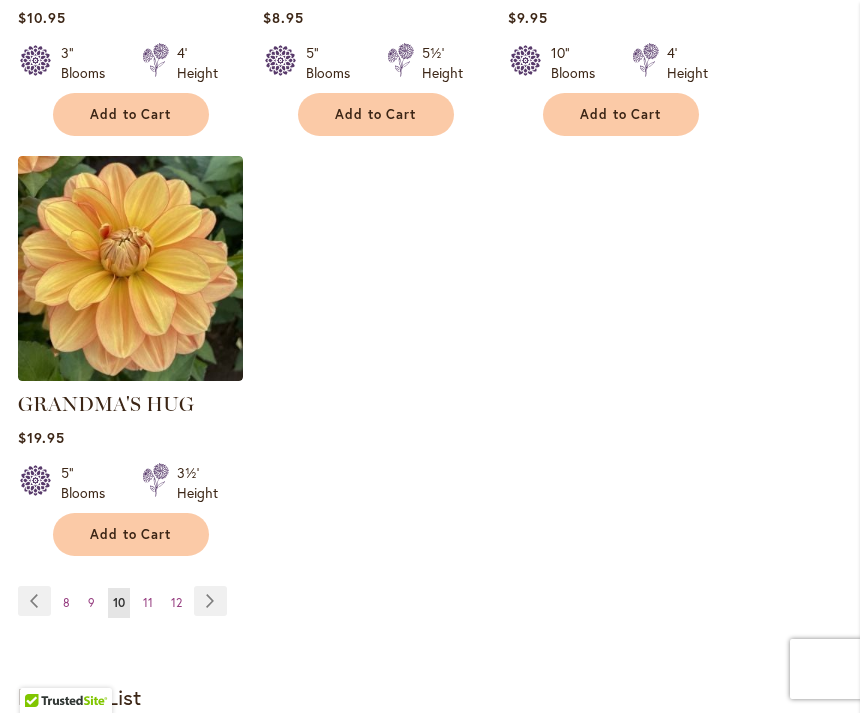 click on "Page
Next" at bounding box center (210, 601) 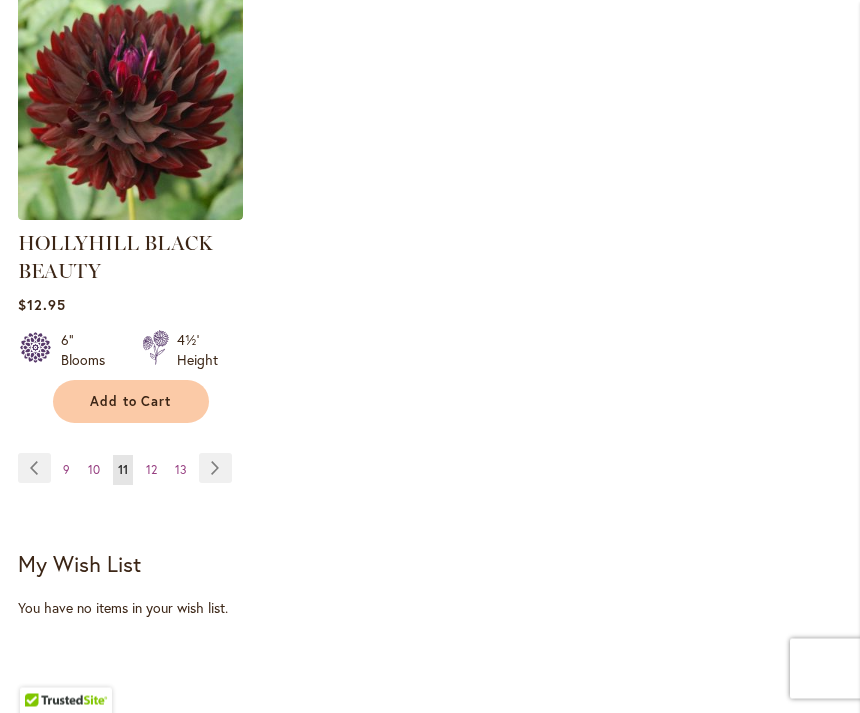 scroll, scrollTop: 2998, scrollLeft: 0, axis: vertical 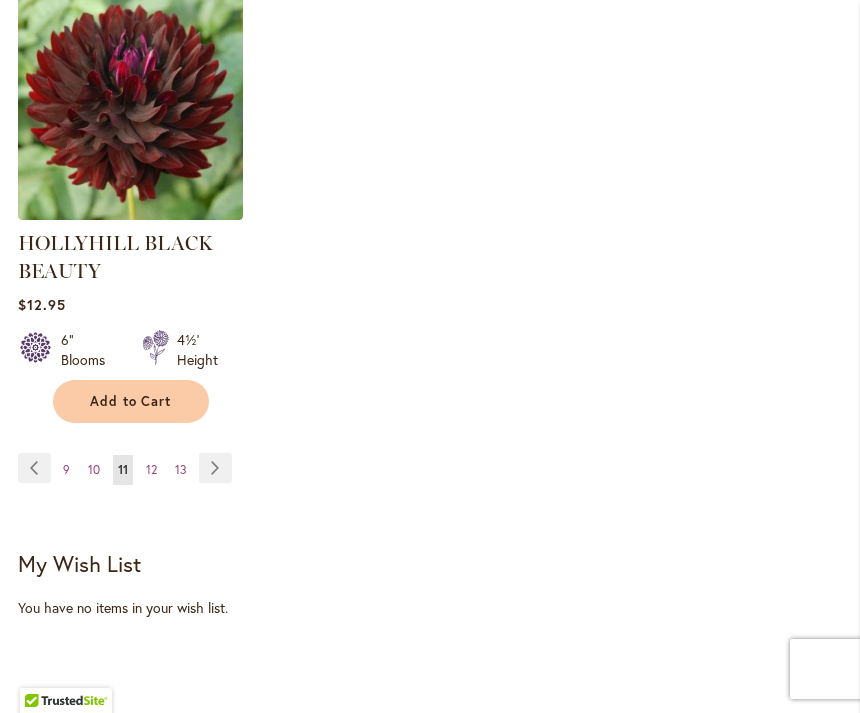 click on "Page
Next" at bounding box center [215, 468] 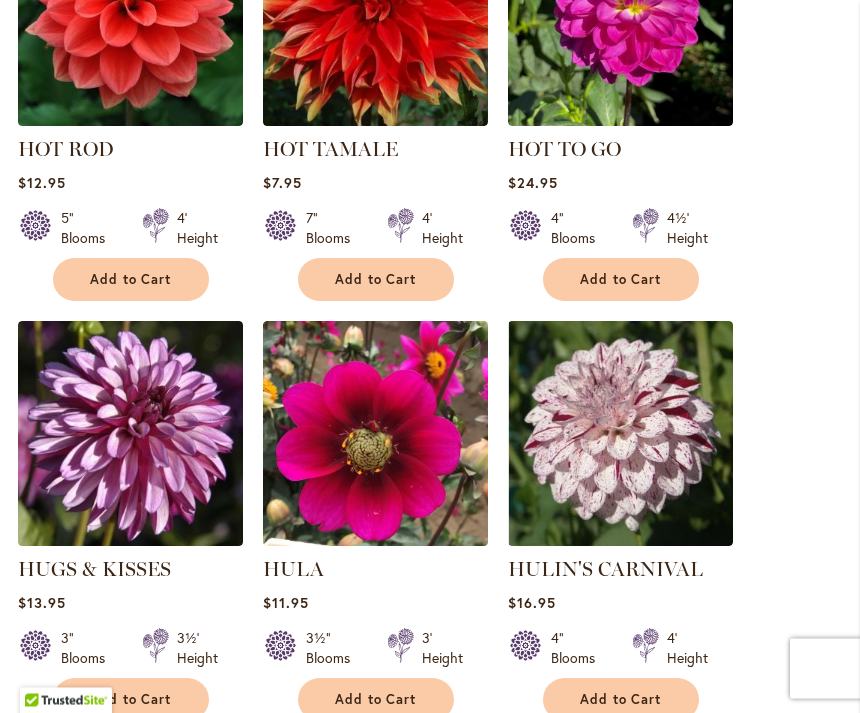 scroll, scrollTop: 1757, scrollLeft: 0, axis: vertical 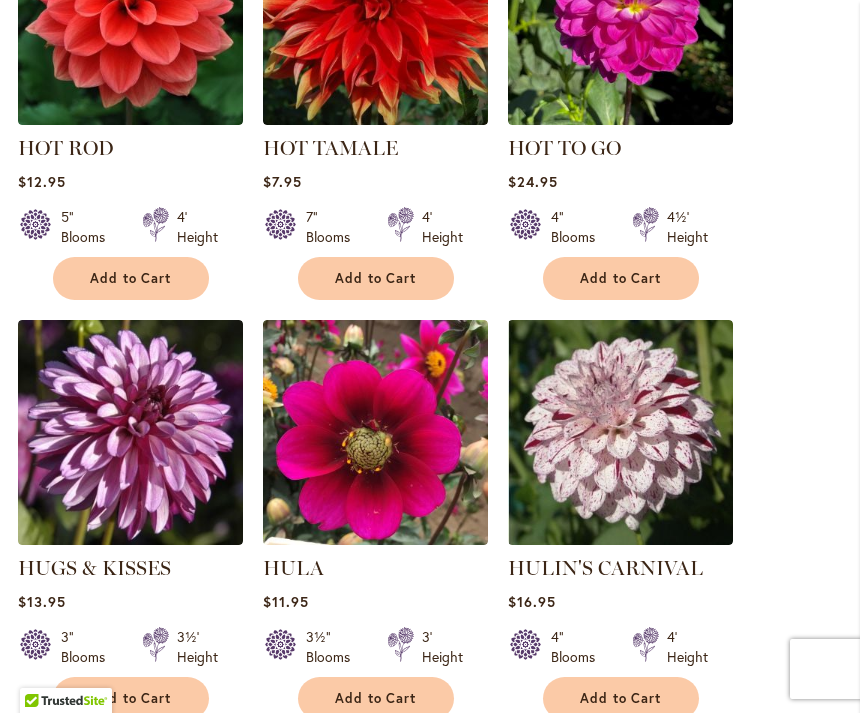 click on "Add to Cart" at bounding box center (376, 698) 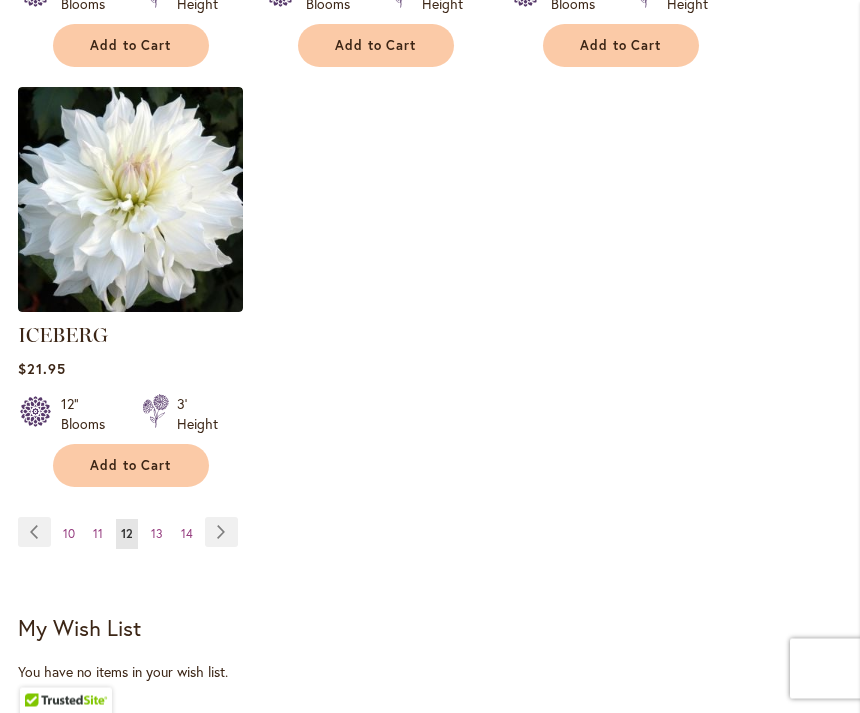 scroll, scrollTop: 2883, scrollLeft: 0, axis: vertical 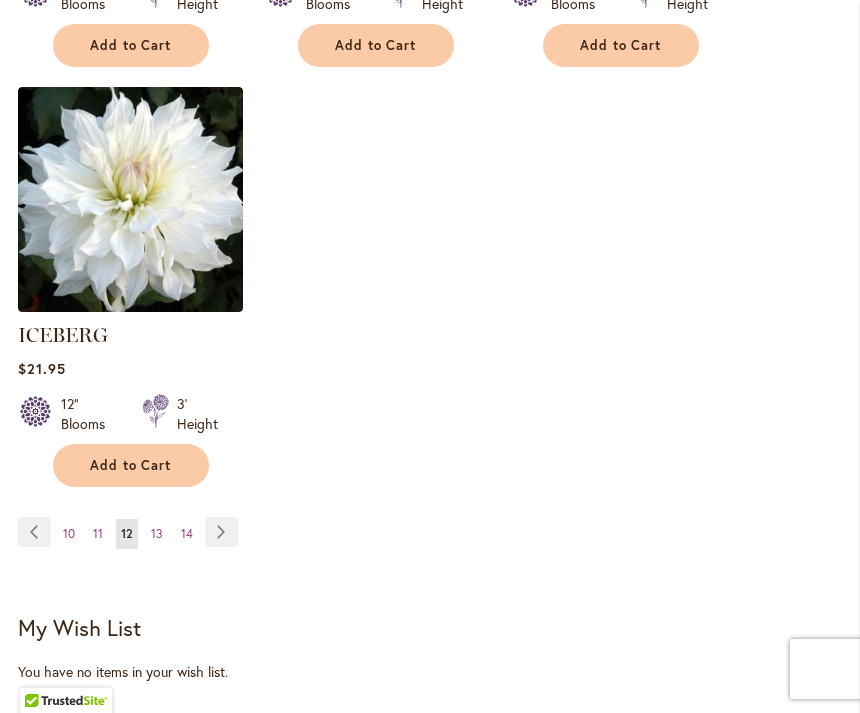click on "Page
Next" at bounding box center (221, 532) 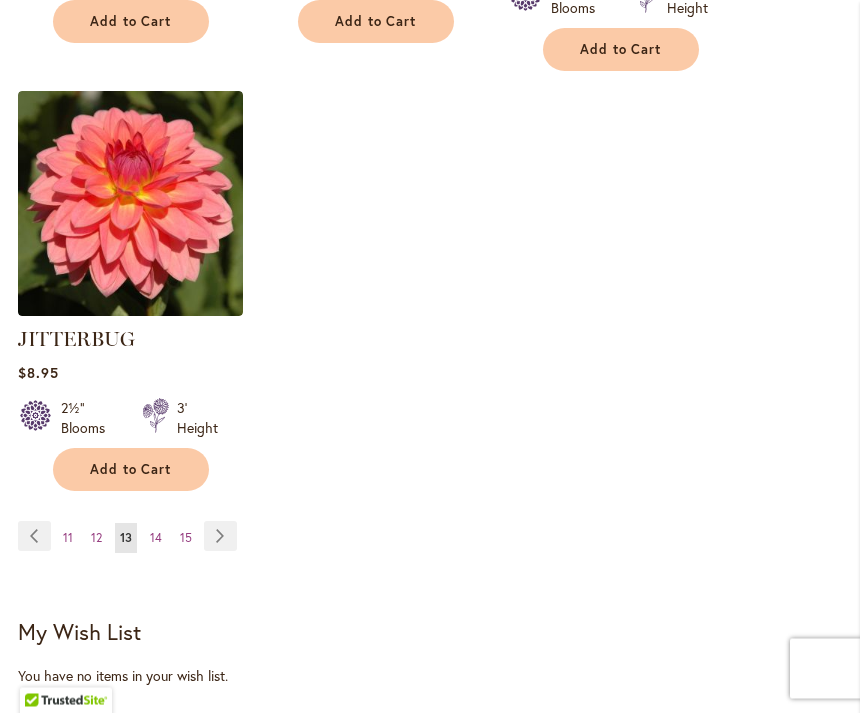 scroll, scrollTop: 2874, scrollLeft: 0, axis: vertical 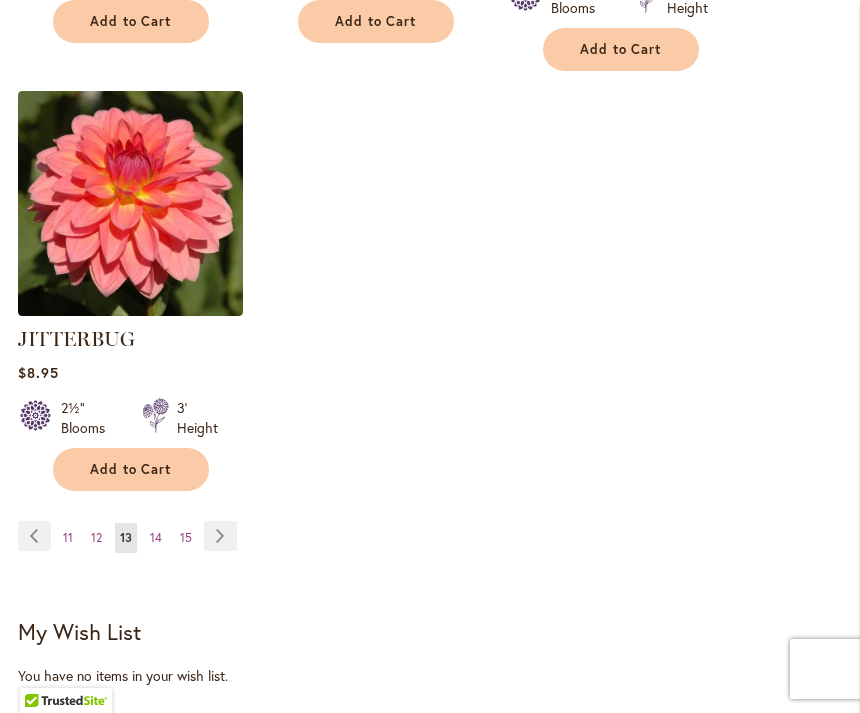 click on "Page
Next" at bounding box center (220, 536) 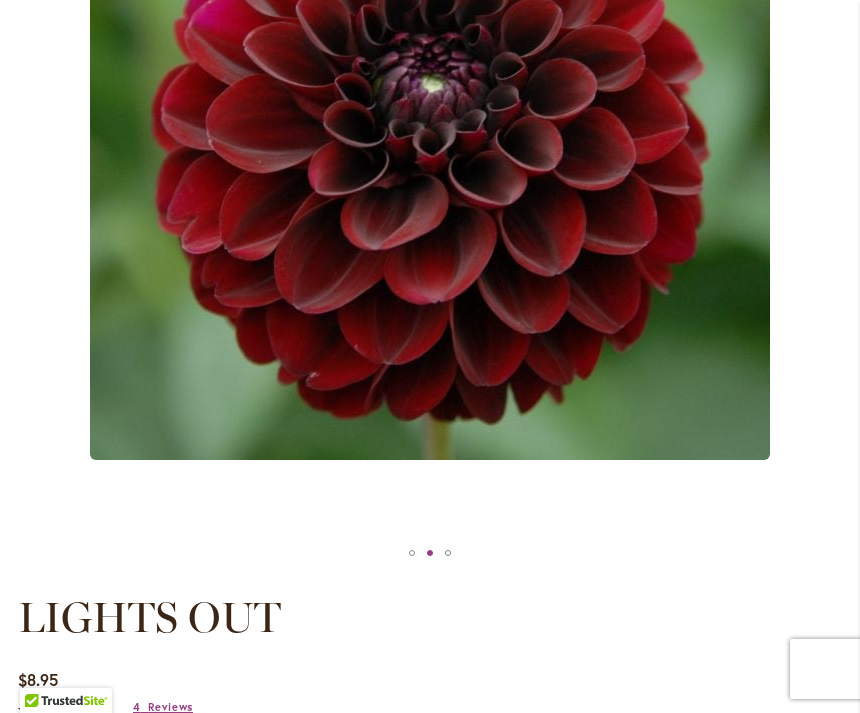 scroll, scrollTop: 570, scrollLeft: 0, axis: vertical 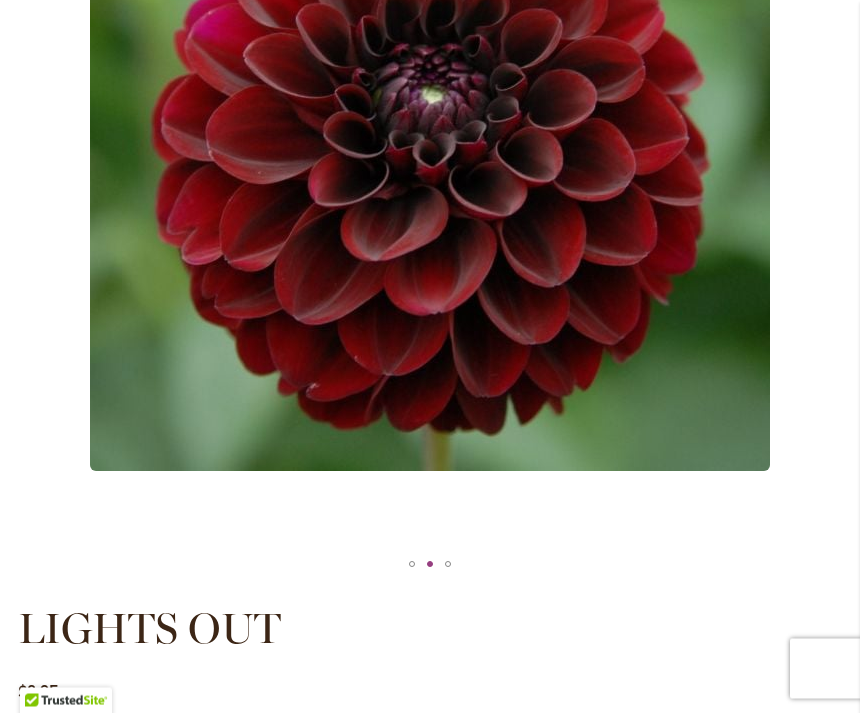 click at bounding box center [430, 122] 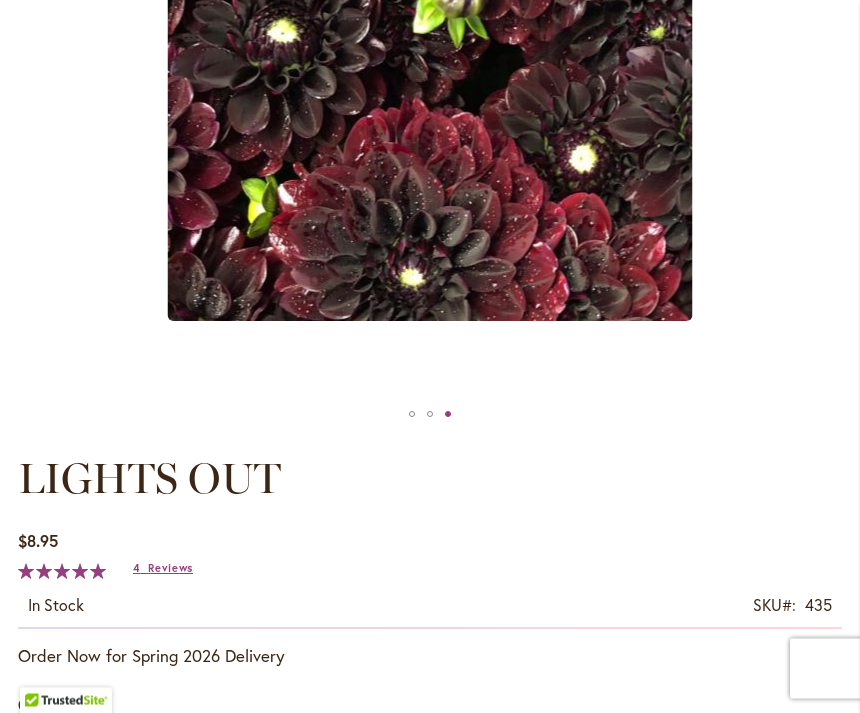 click on "Reviews" at bounding box center (170, 569) 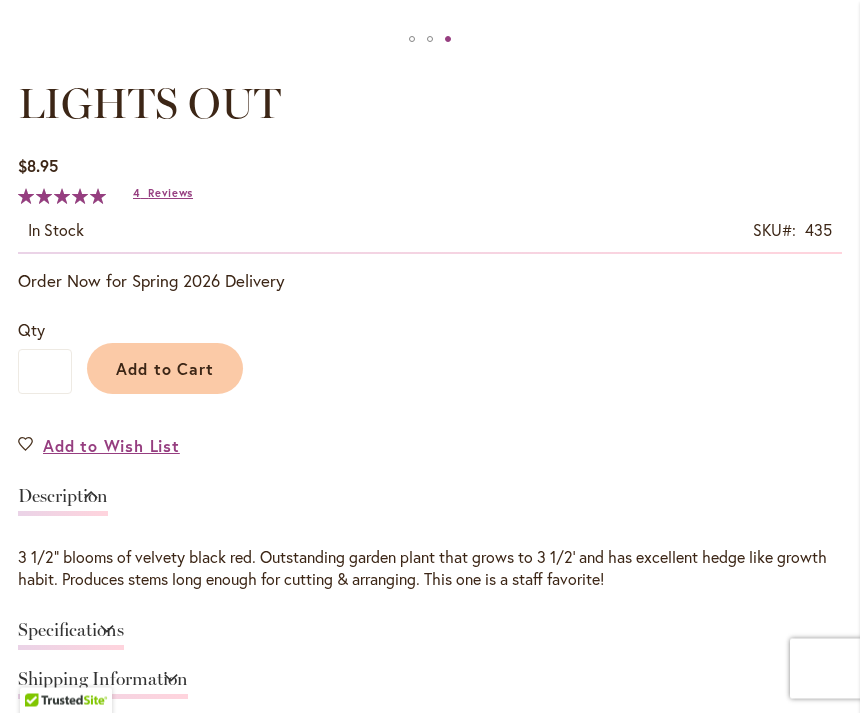 scroll, scrollTop: 1094, scrollLeft: 0, axis: vertical 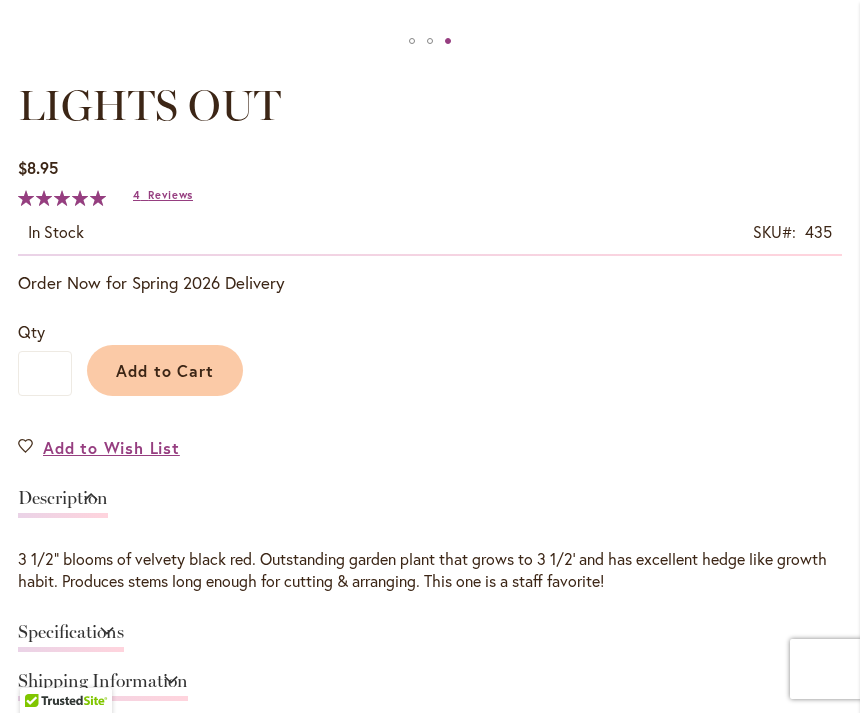 click on "Add to Cart" at bounding box center [165, 370] 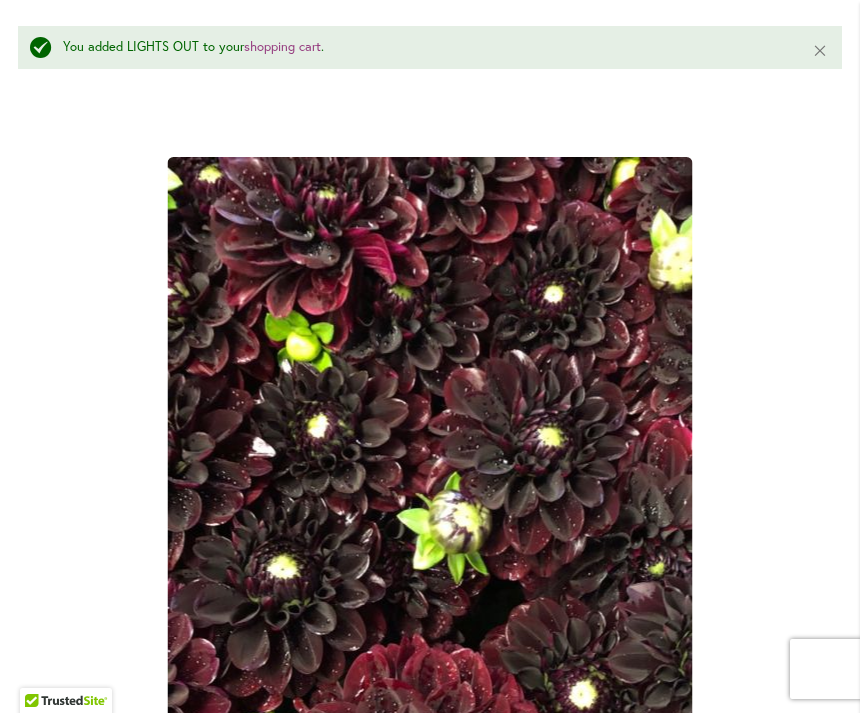 scroll, scrollTop: 0, scrollLeft: 0, axis: both 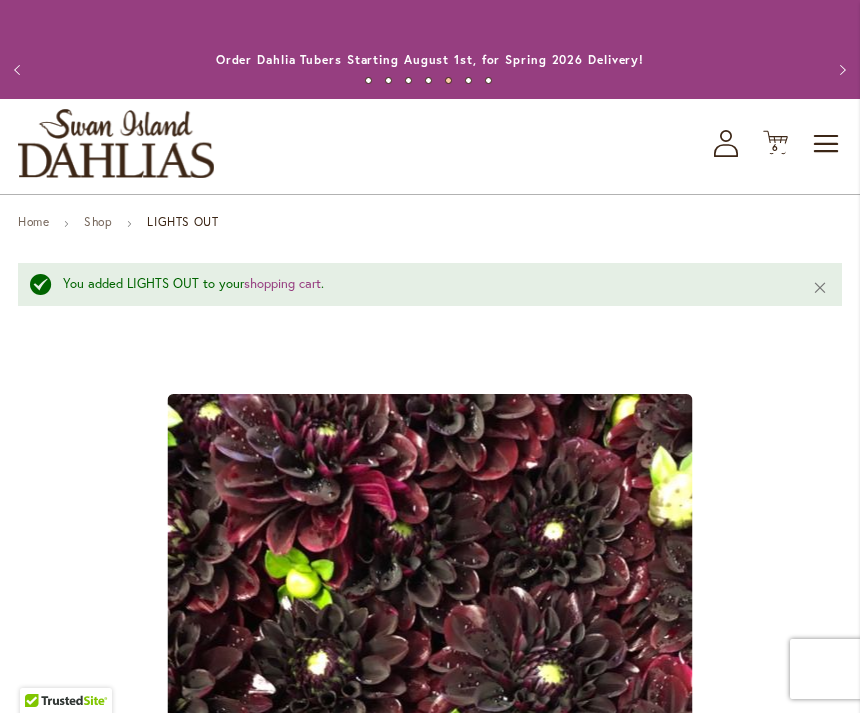 click on "6
6
items" at bounding box center [776, 148] 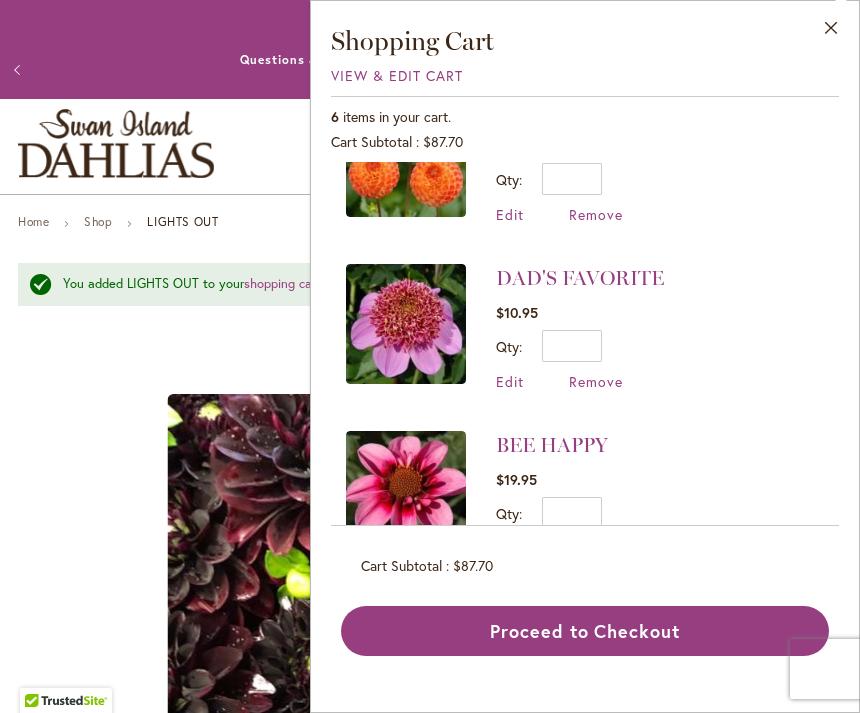 scroll, scrollTop: 413, scrollLeft: 0, axis: vertical 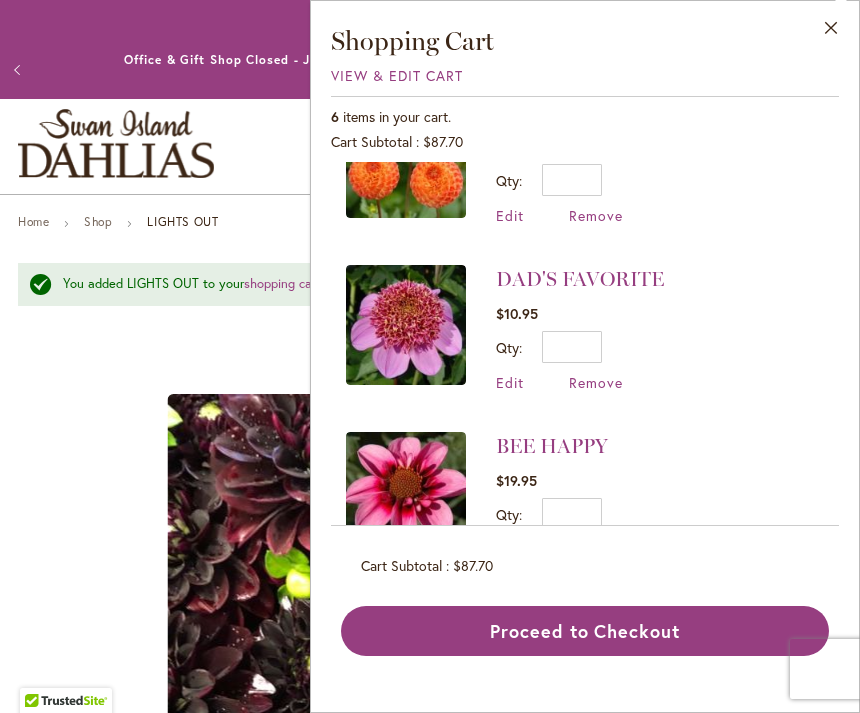 click on "Edit" at bounding box center [510, 549] 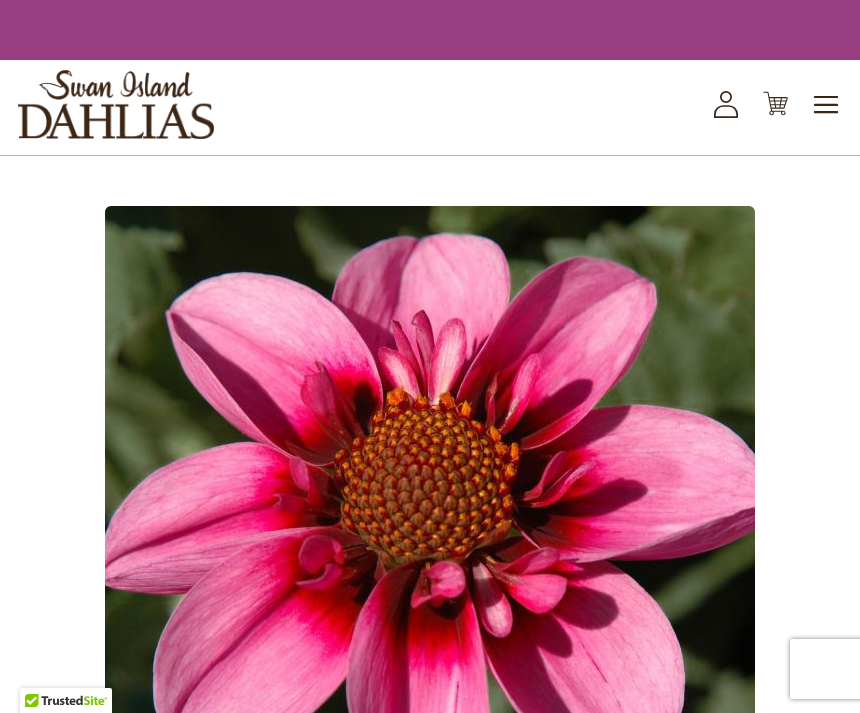 type on "*" 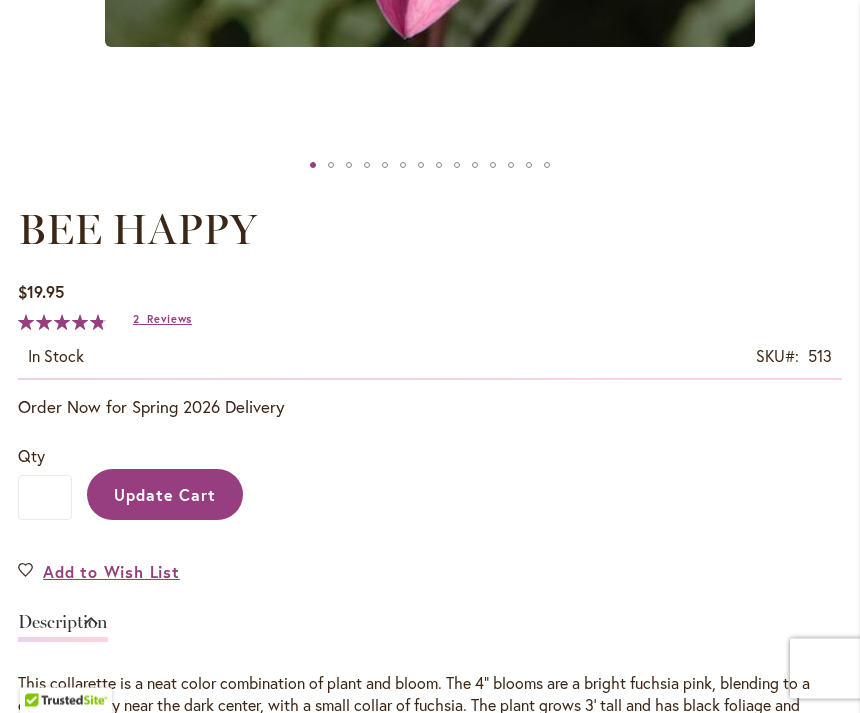 scroll, scrollTop: 970, scrollLeft: 0, axis: vertical 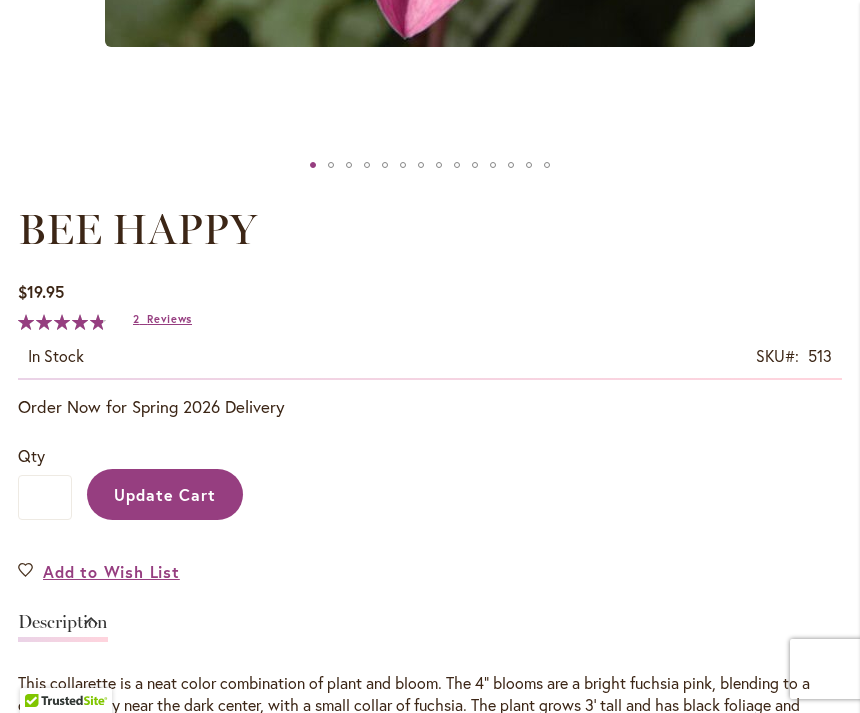 click on "Update Cart" at bounding box center (165, 494) 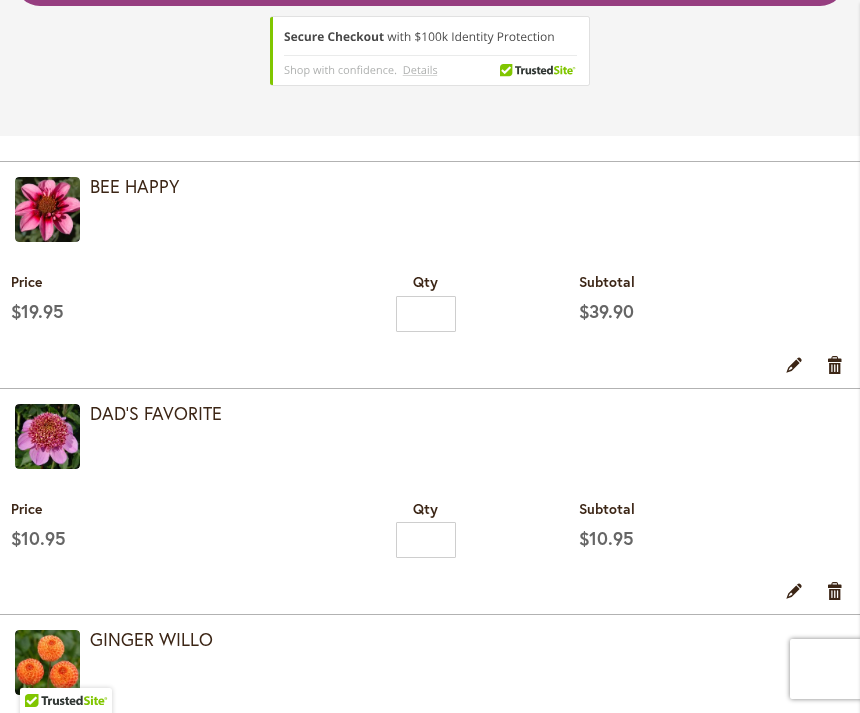 scroll, scrollTop: 594, scrollLeft: 0, axis: vertical 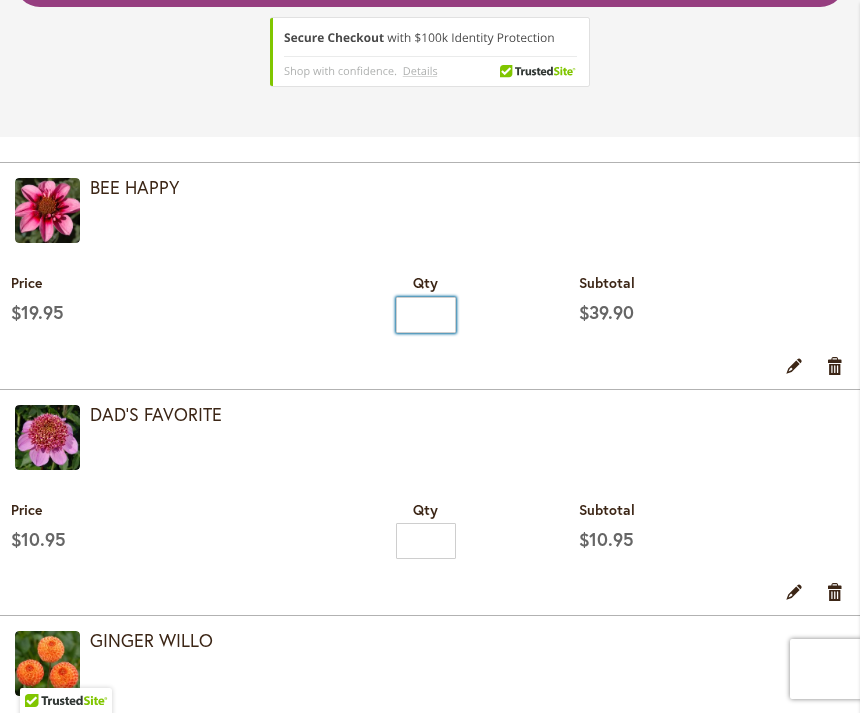 click on "*" at bounding box center (426, 315) 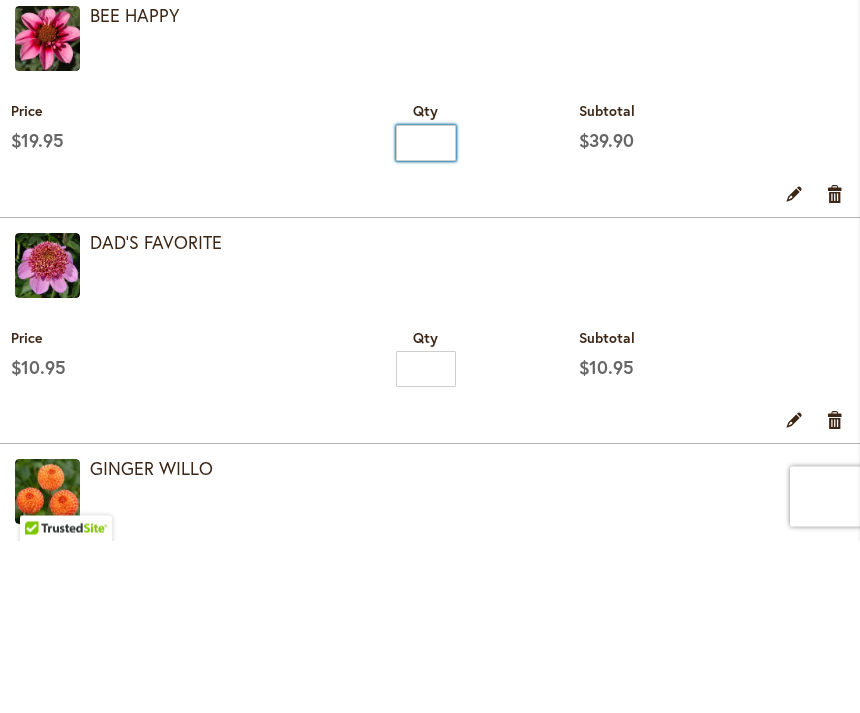 click on "*" at bounding box center [426, 316] 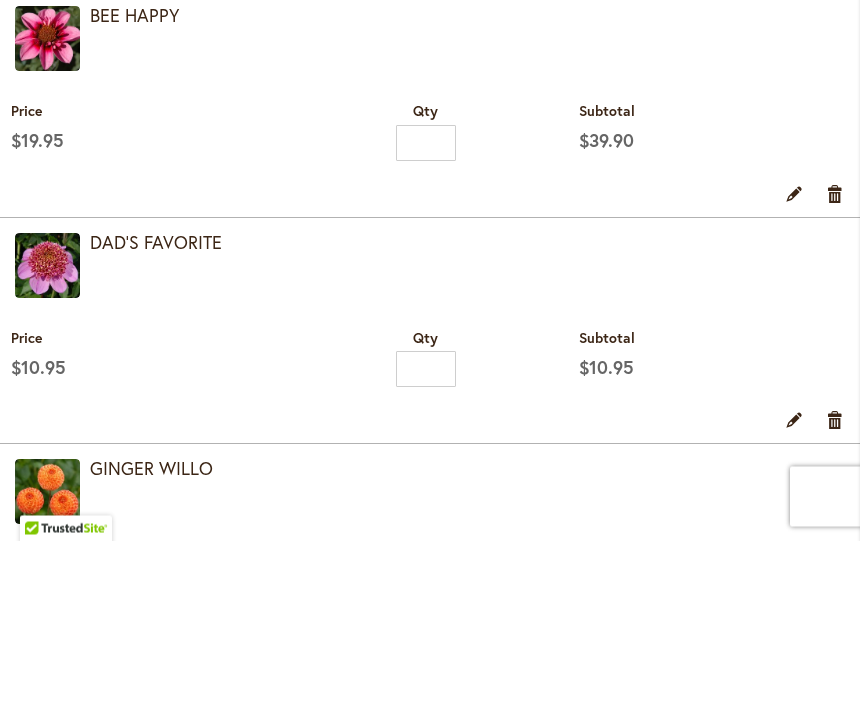 click on "Edit" at bounding box center (794, 366) 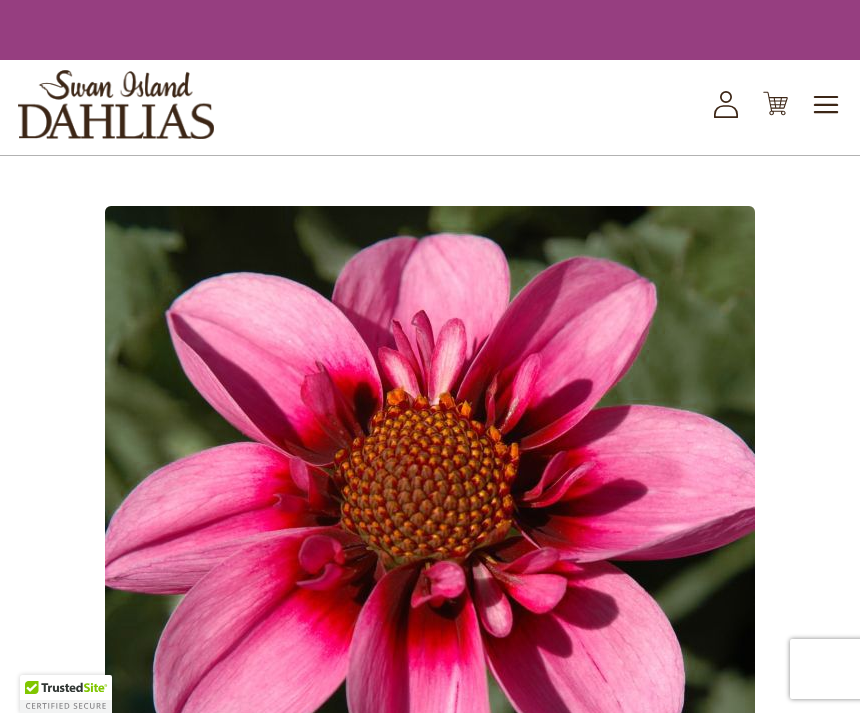 scroll, scrollTop: 0, scrollLeft: 0, axis: both 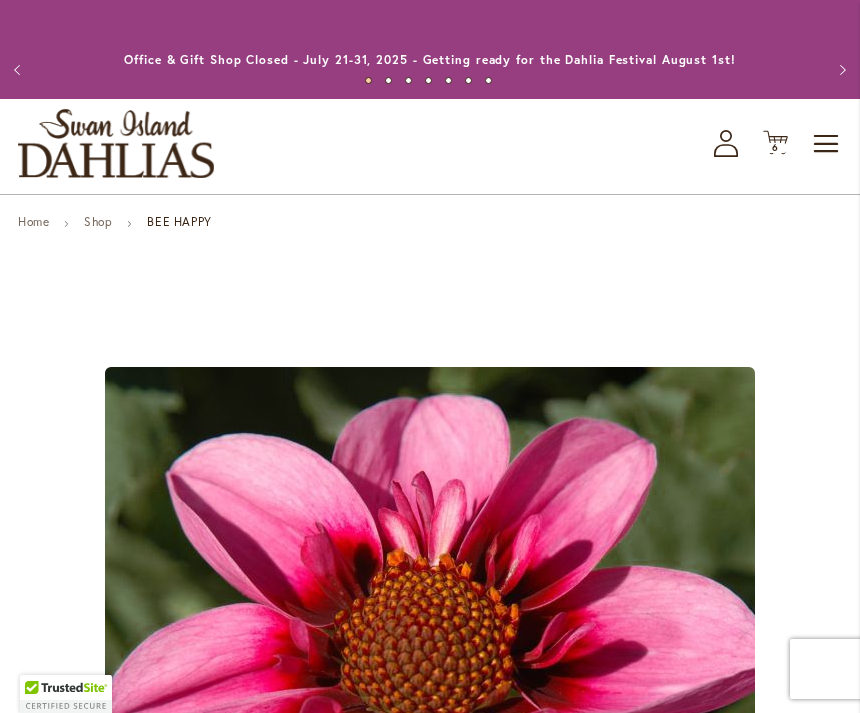 click on "Cart
.cls-1 {
fill: #231f20;
}" 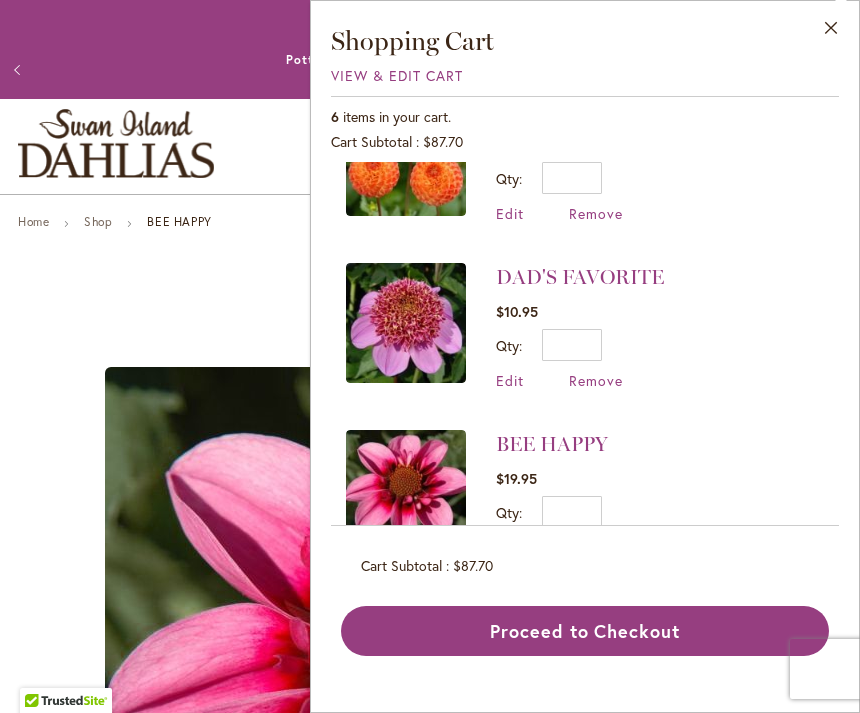 scroll, scrollTop: 413, scrollLeft: 0, axis: vertical 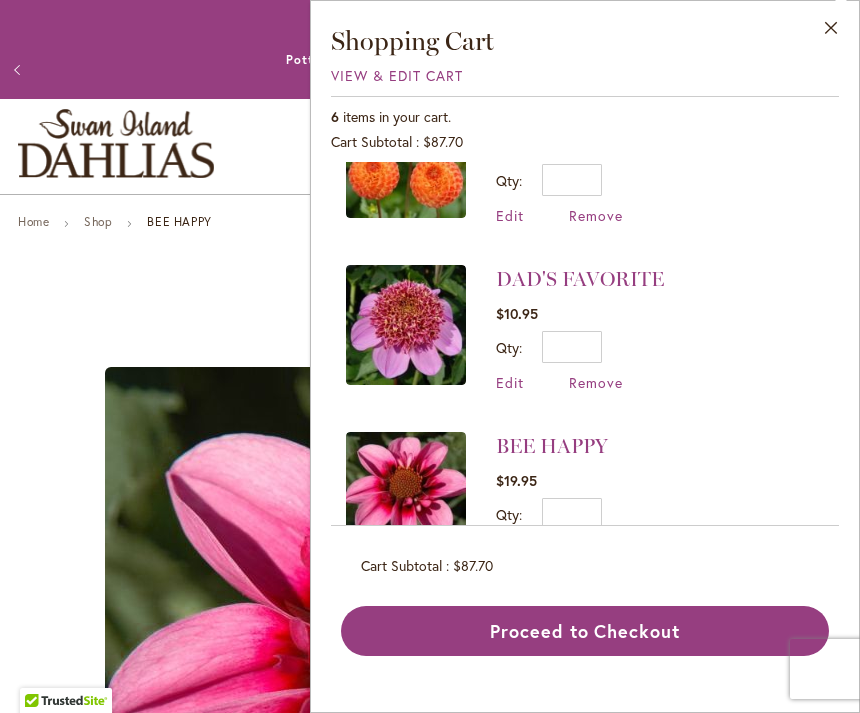 click on "Edit" at bounding box center (510, 549) 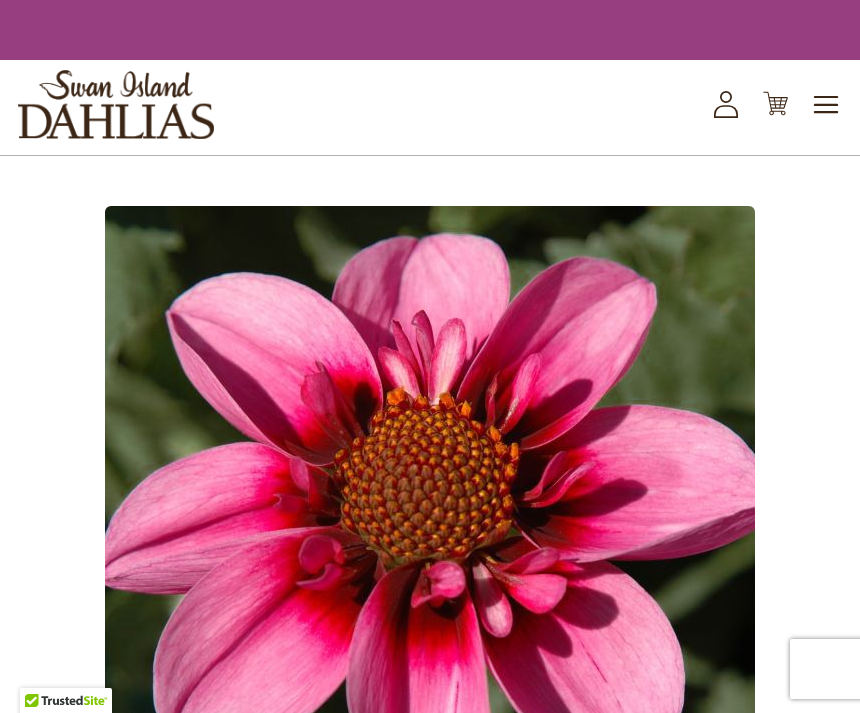 type on "*" 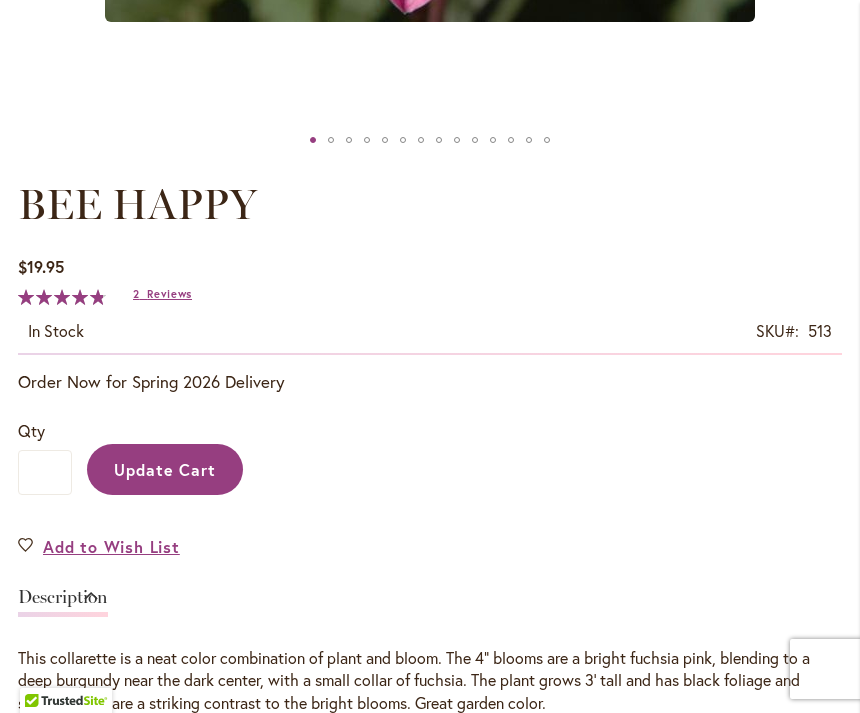 scroll, scrollTop: 996, scrollLeft: 0, axis: vertical 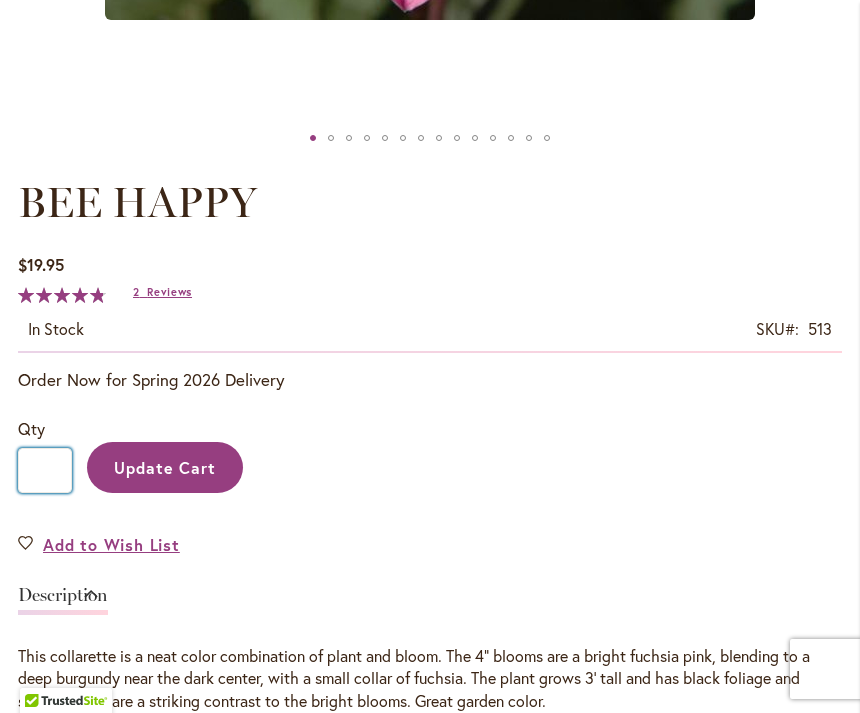 click on "*" at bounding box center (45, 470) 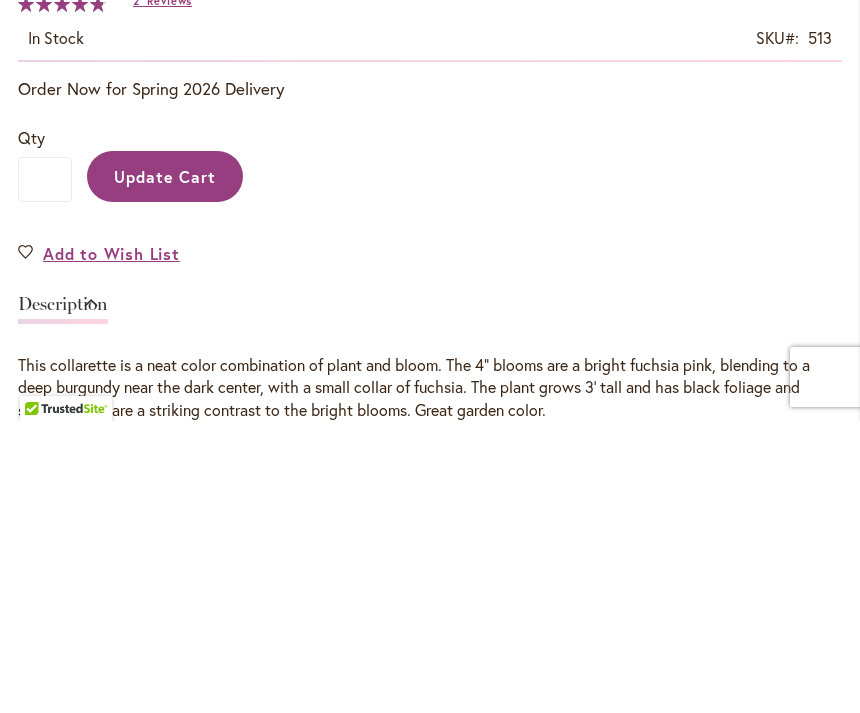 click on "Update Cart" at bounding box center [165, 468] 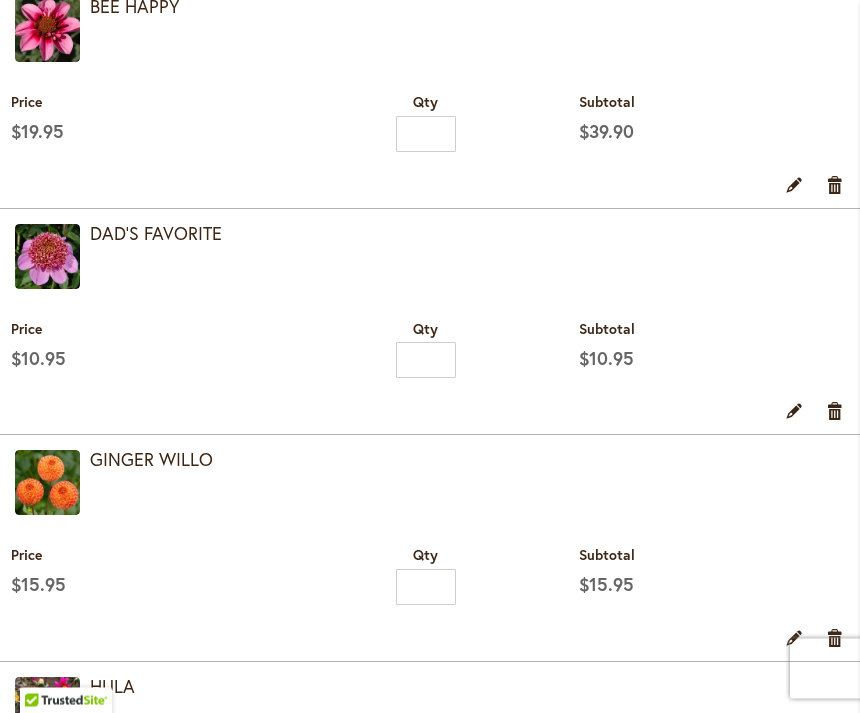 scroll, scrollTop: 745, scrollLeft: 0, axis: vertical 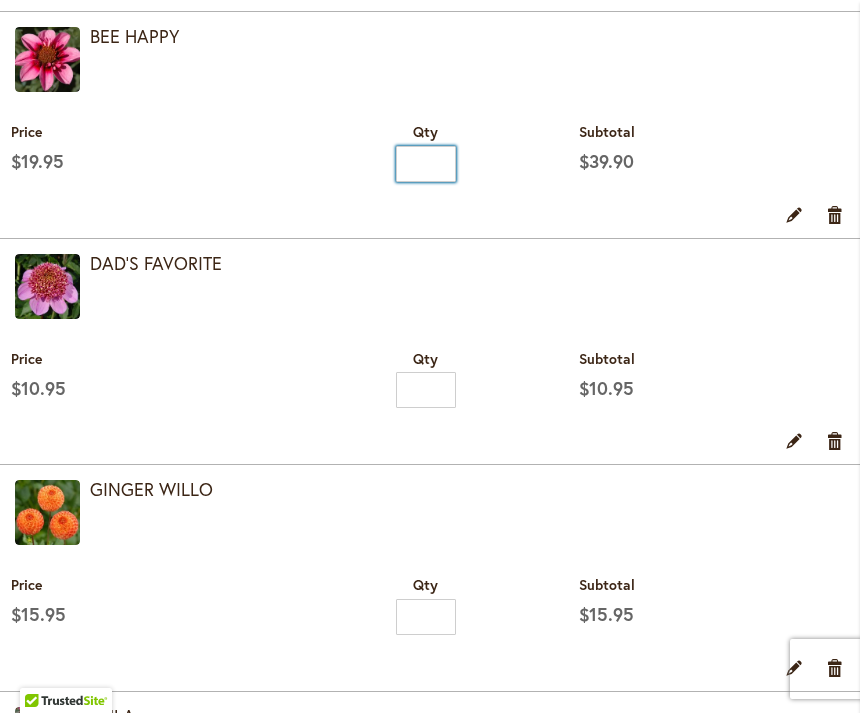 click on "*" at bounding box center (426, 164) 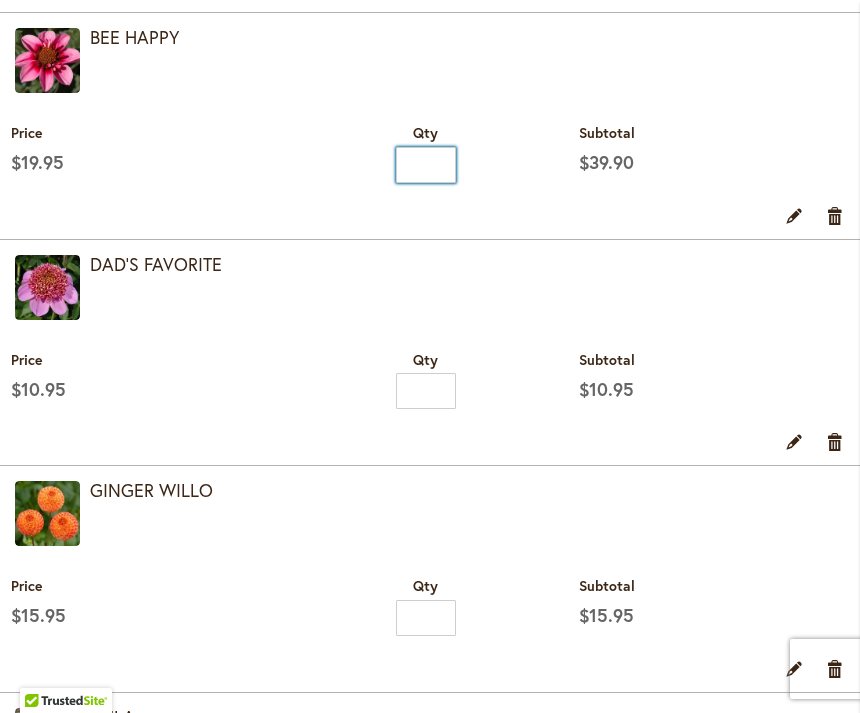 type 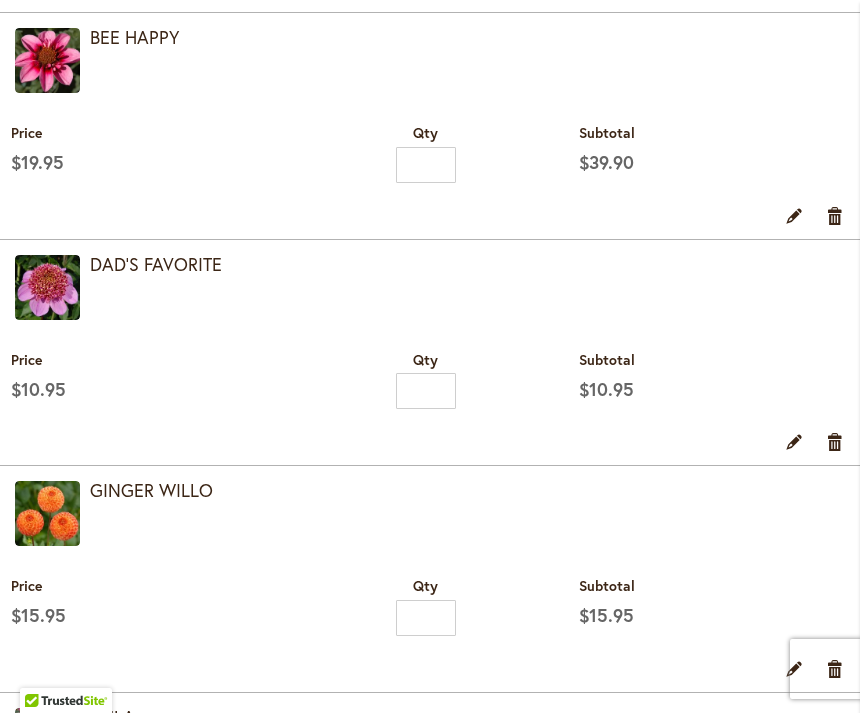 click on "Remove item" at bounding box center [835, 215] 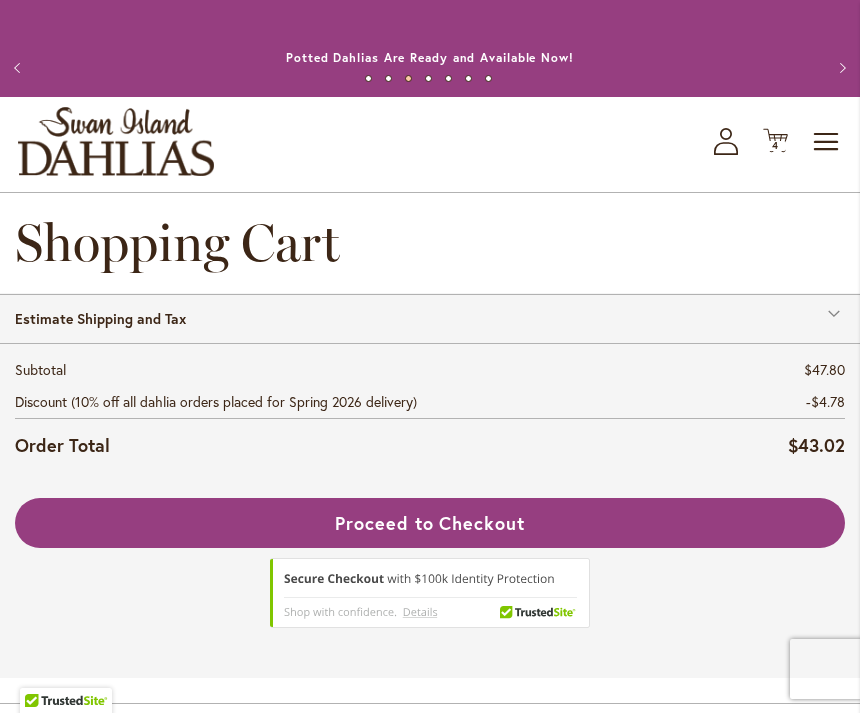 scroll, scrollTop: 0, scrollLeft: 0, axis: both 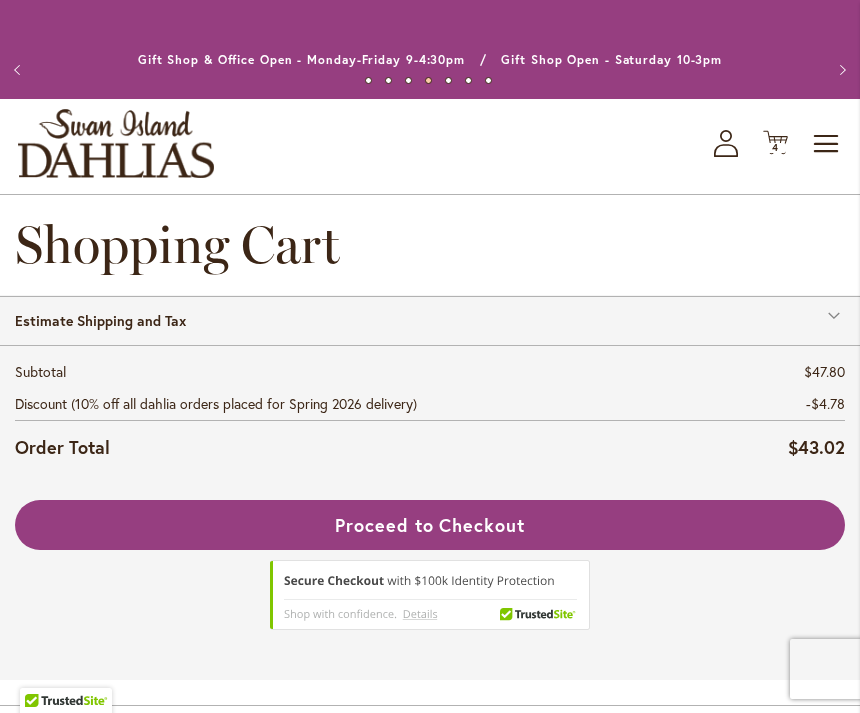 click on "Estimate Shipping and Tax" at bounding box center (100, 320) 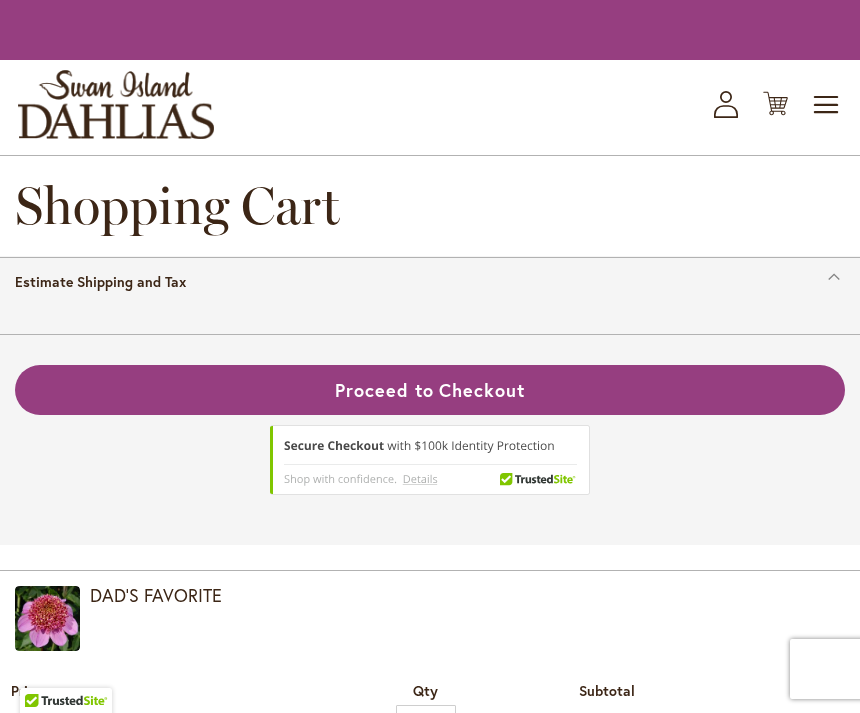 scroll, scrollTop: 1251, scrollLeft: 0, axis: vertical 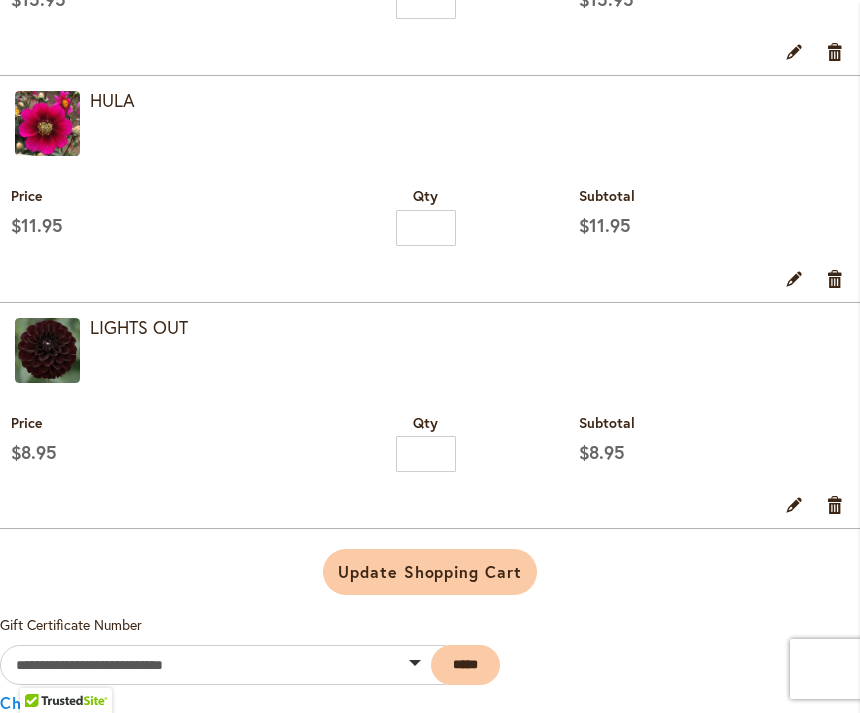 select on "**" 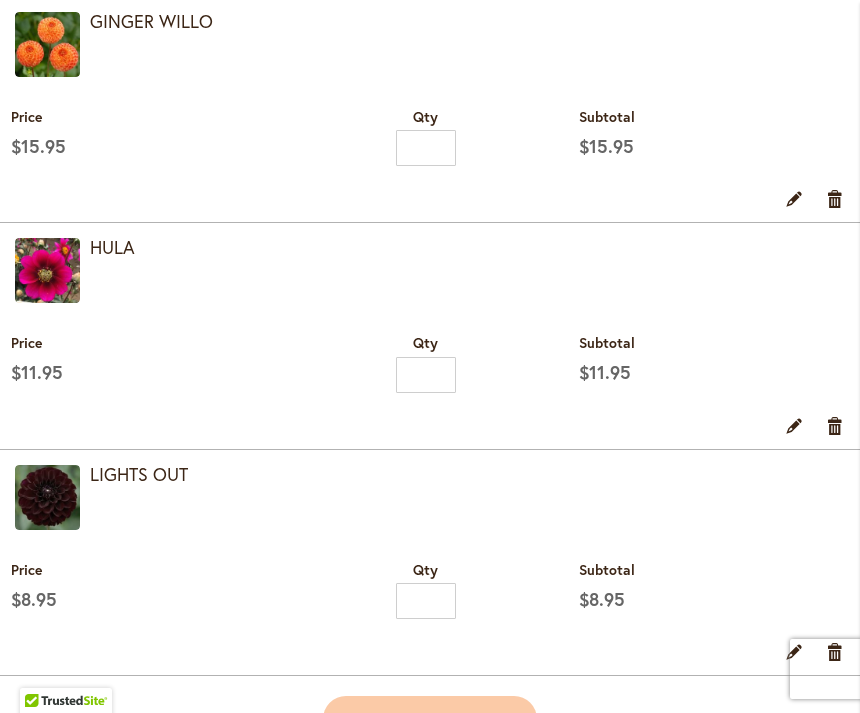 scroll, scrollTop: 1368, scrollLeft: 0, axis: vertical 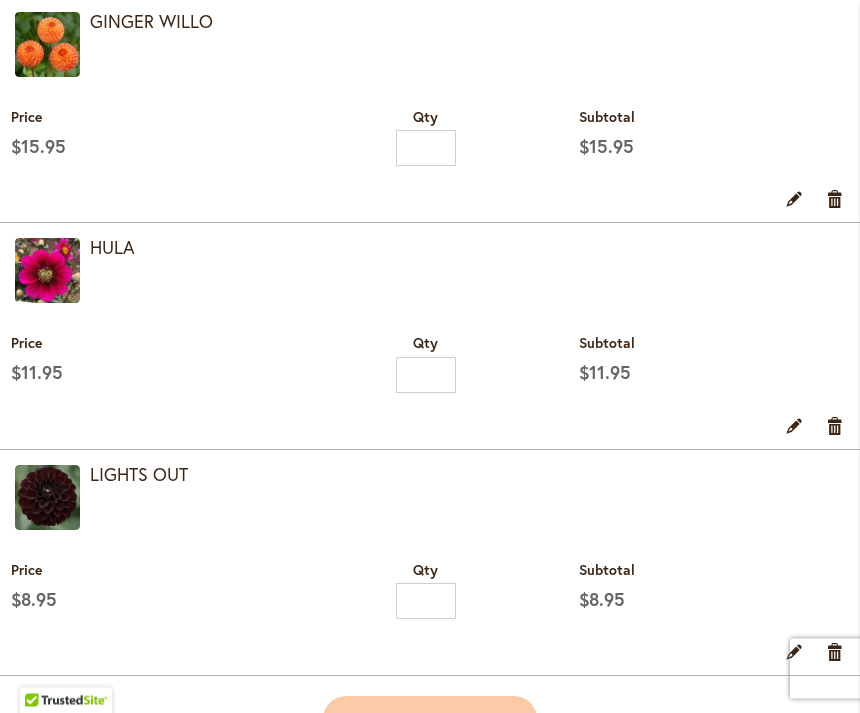 click at bounding box center (47, 271) 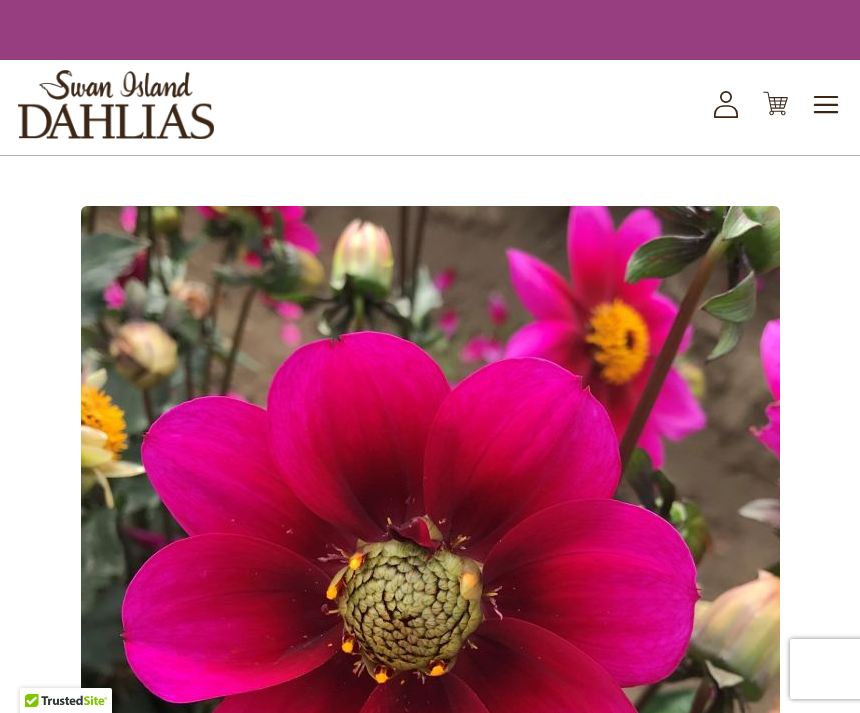 scroll, scrollTop: 0, scrollLeft: 0, axis: both 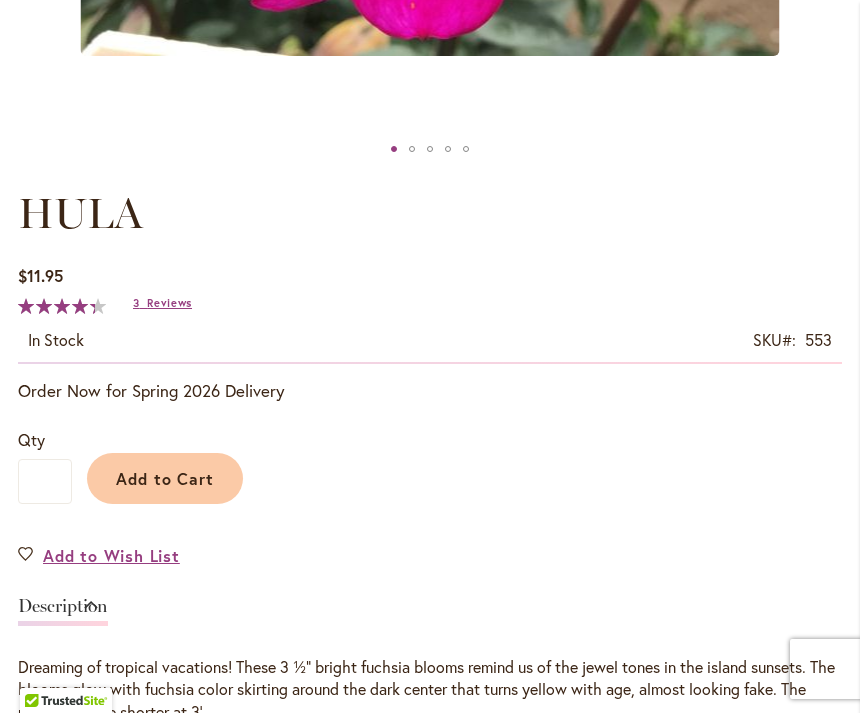 click on "Reviews" at bounding box center (169, 303) 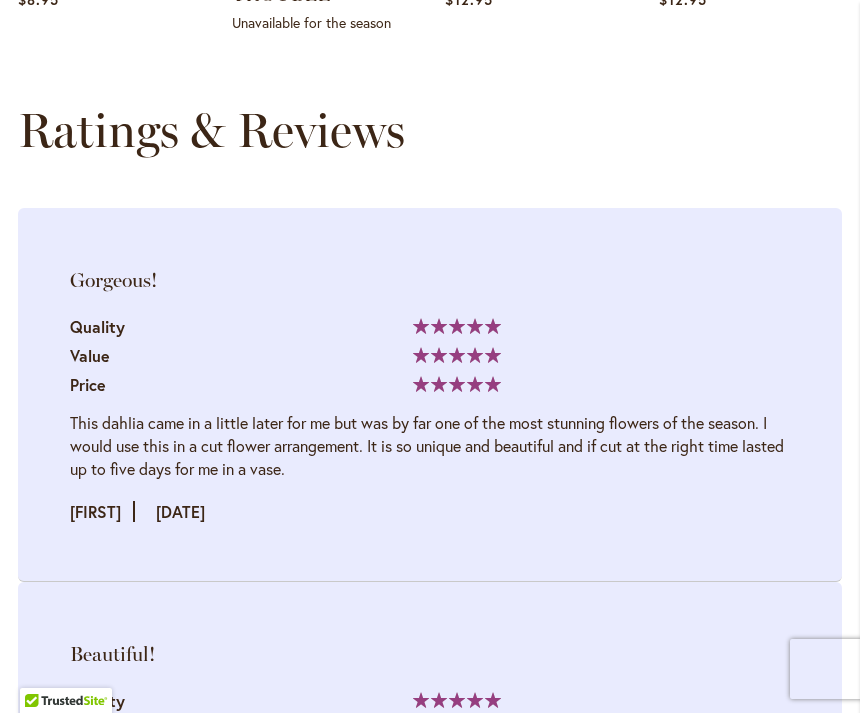 scroll, scrollTop: 2673, scrollLeft: 0, axis: vertical 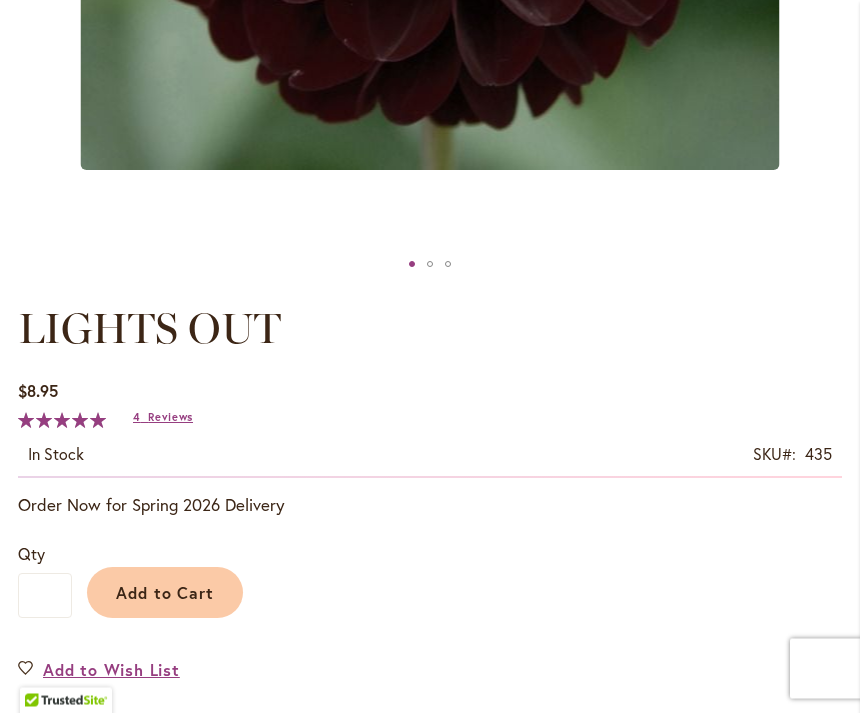 click on "Reviews" at bounding box center [170, 418] 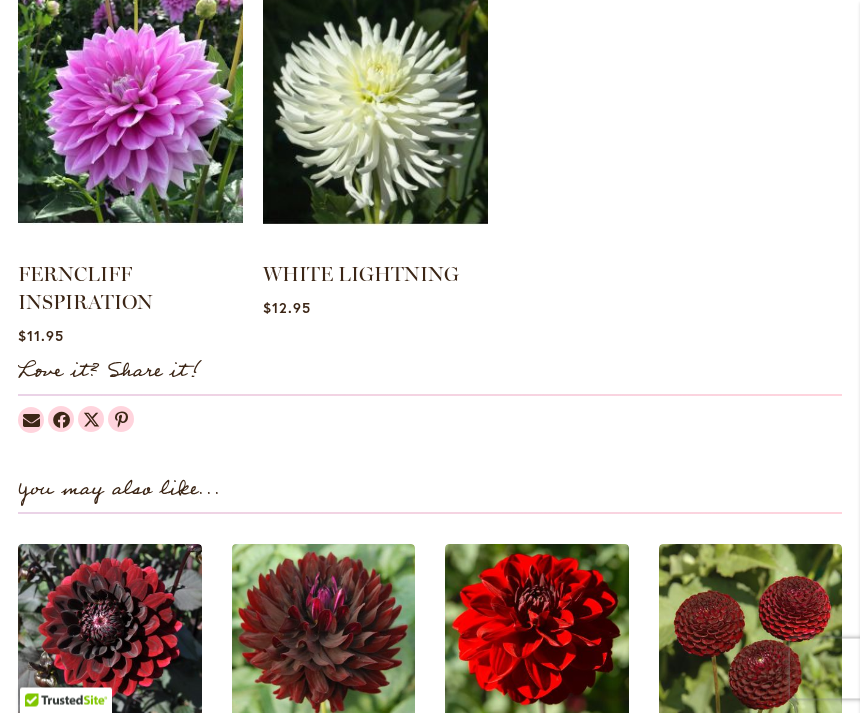scroll, scrollTop: 1993, scrollLeft: 0, axis: vertical 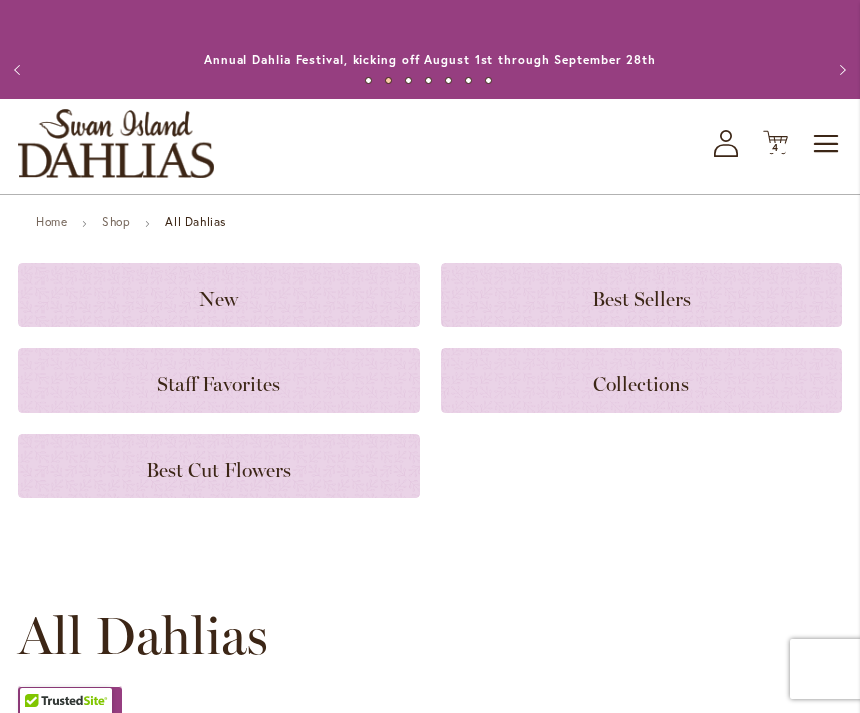 click on "4
4
items" at bounding box center (776, 148) 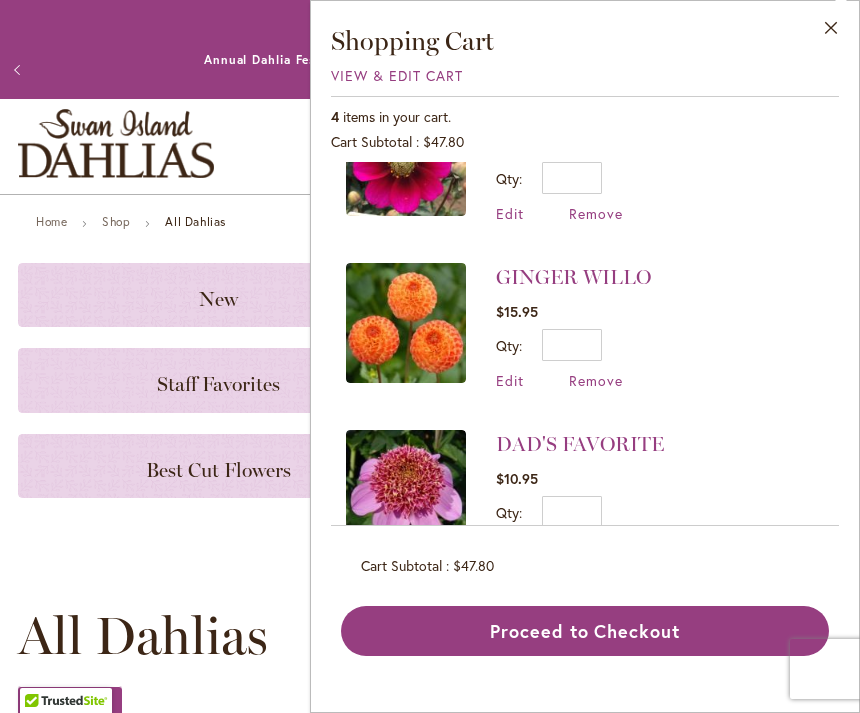 scroll, scrollTop: 247, scrollLeft: 0, axis: vertical 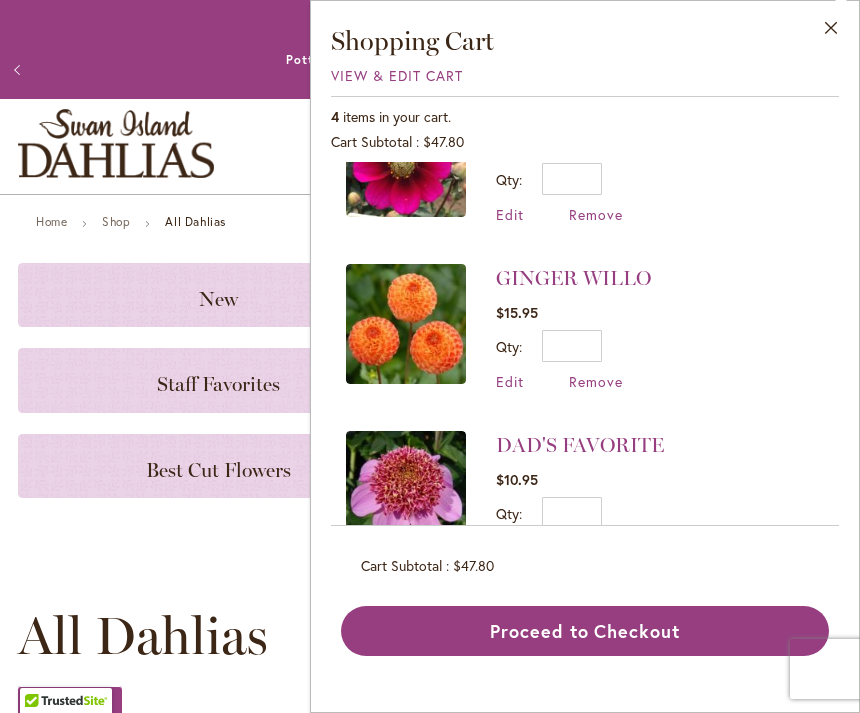 click at bounding box center [406, 324] 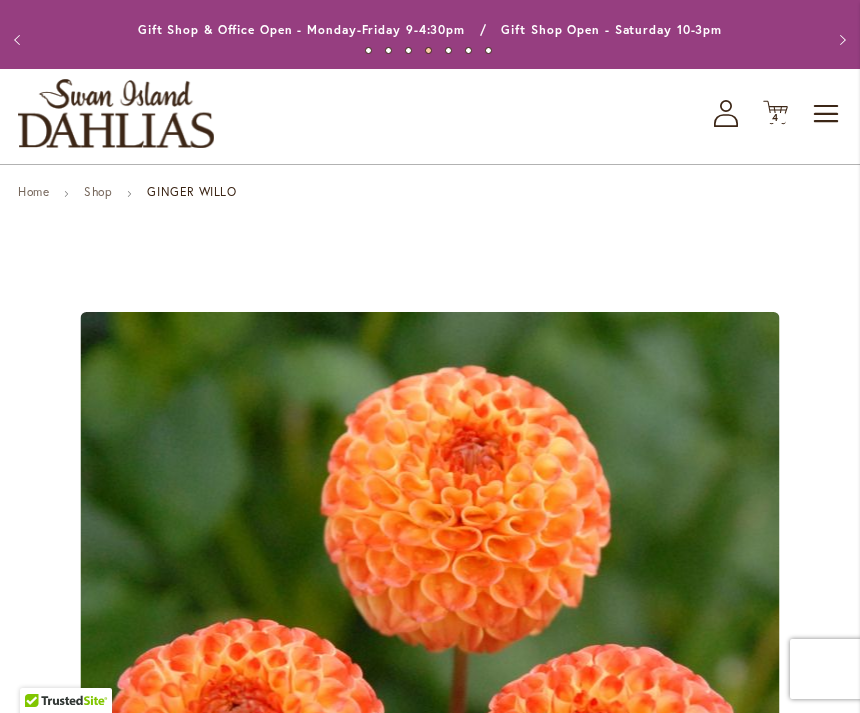 scroll, scrollTop: 0, scrollLeft: 0, axis: both 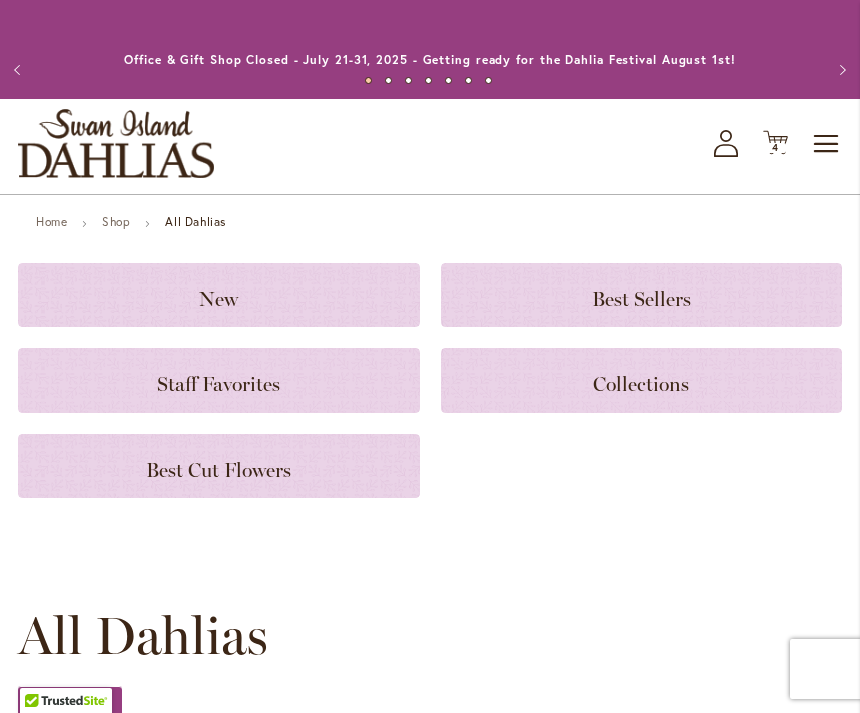 click on "4
4
items" at bounding box center [776, 148] 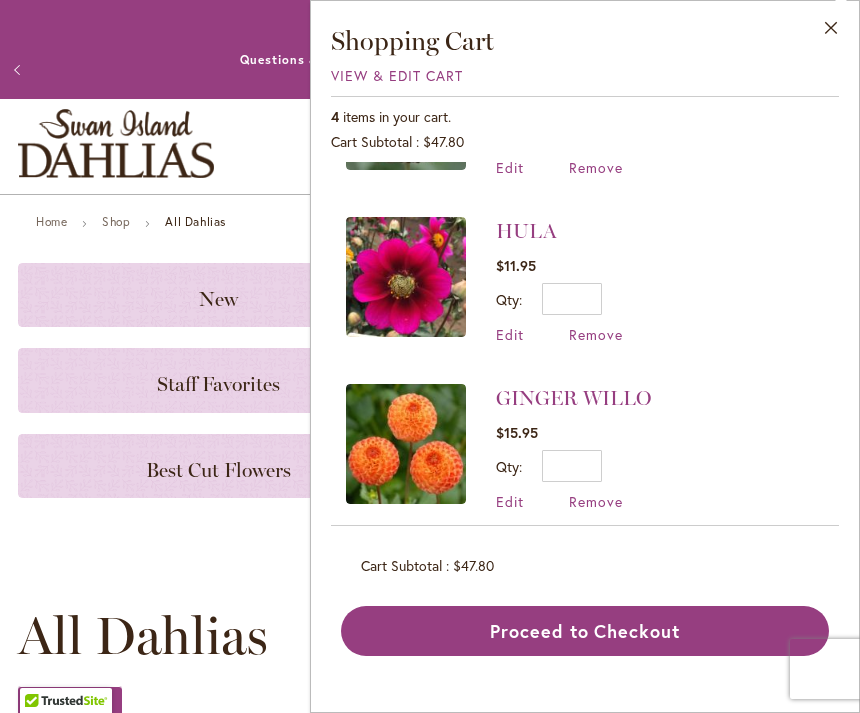 scroll, scrollTop: 123, scrollLeft: 0, axis: vertical 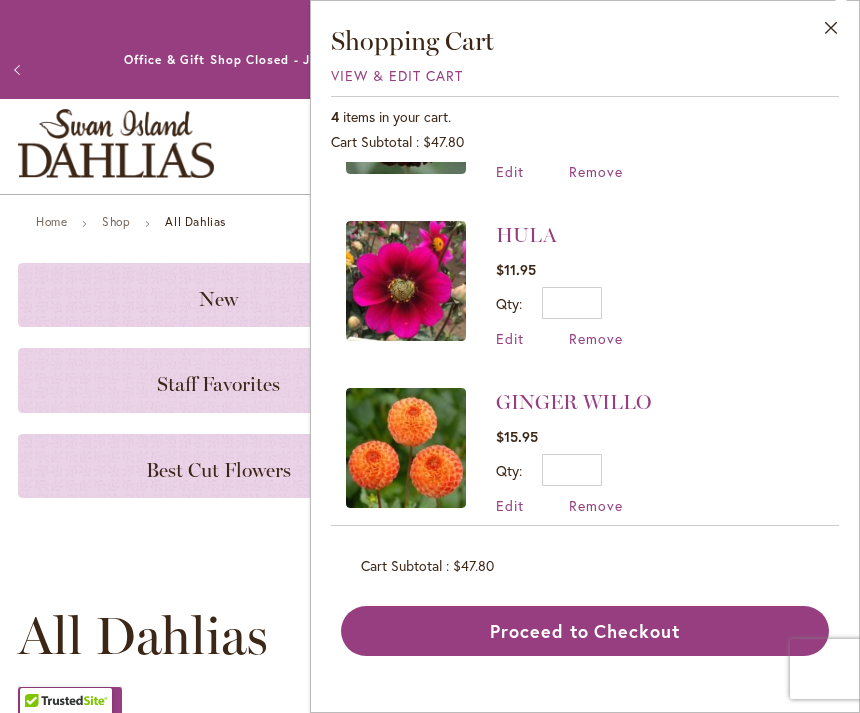 click on "Proceed to Checkout" at bounding box center [585, 631] 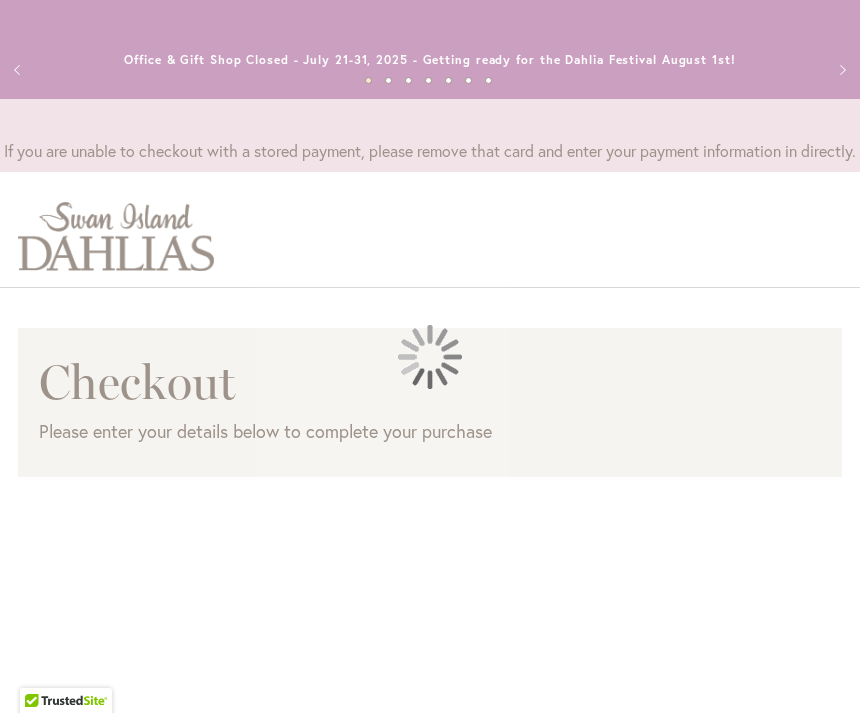 scroll, scrollTop: 0, scrollLeft: 0, axis: both 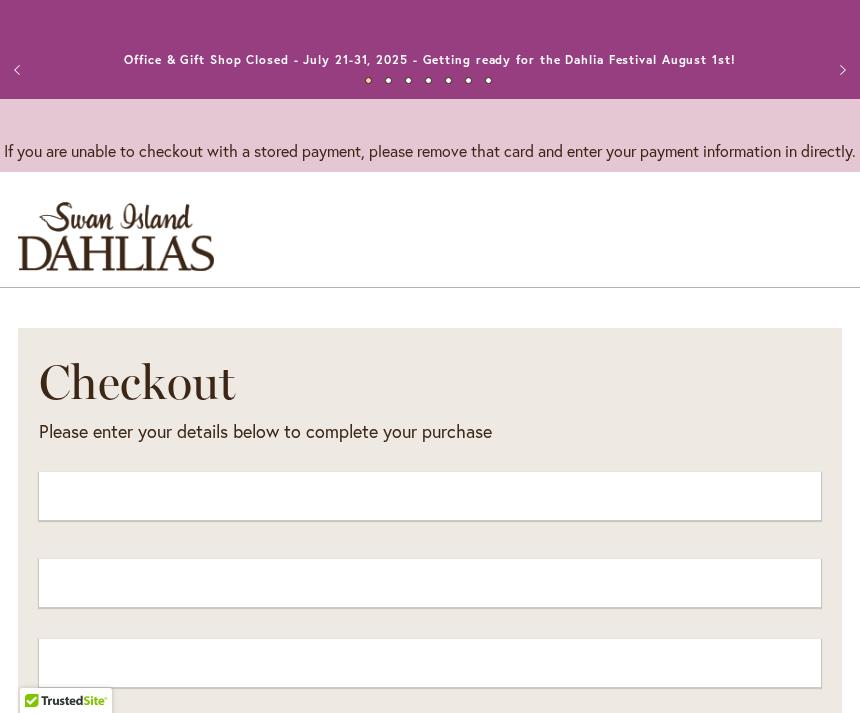 select on "**" 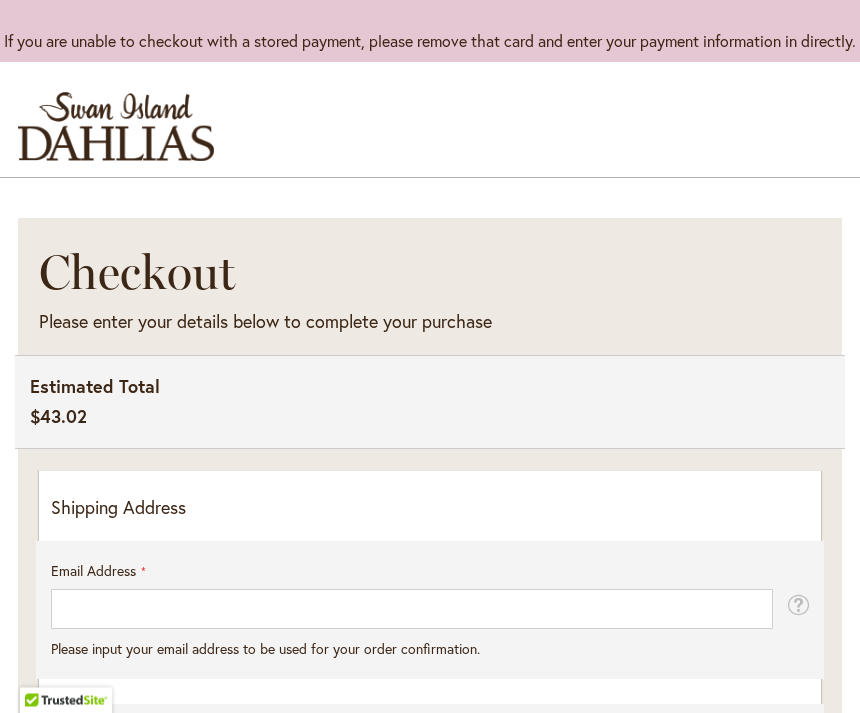 scroll, scrollTop: 110, scrollLeft: 0, axis: vertical 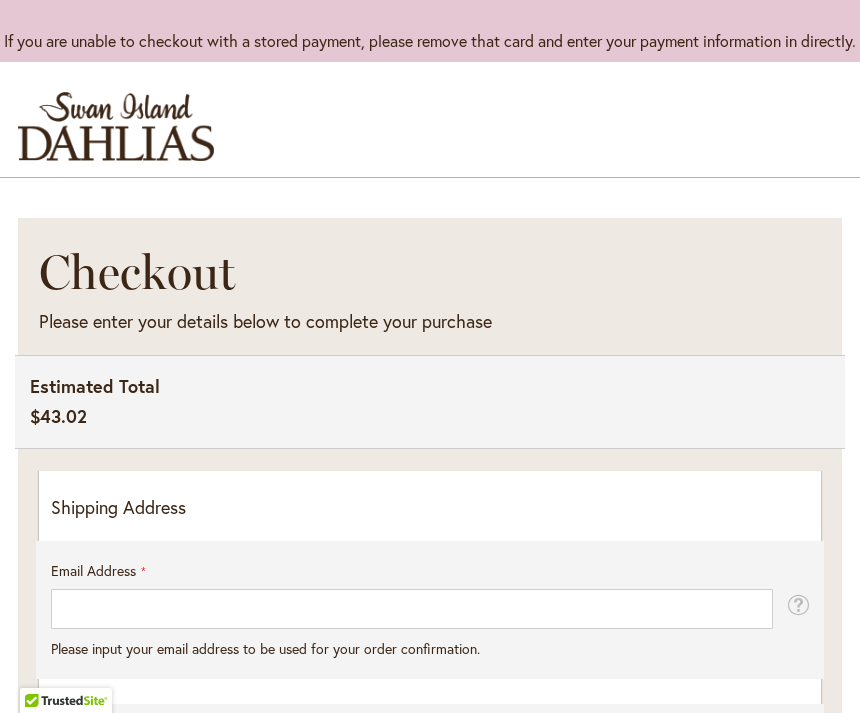 click on "Shipping Address" at bounding box center [430, 508] 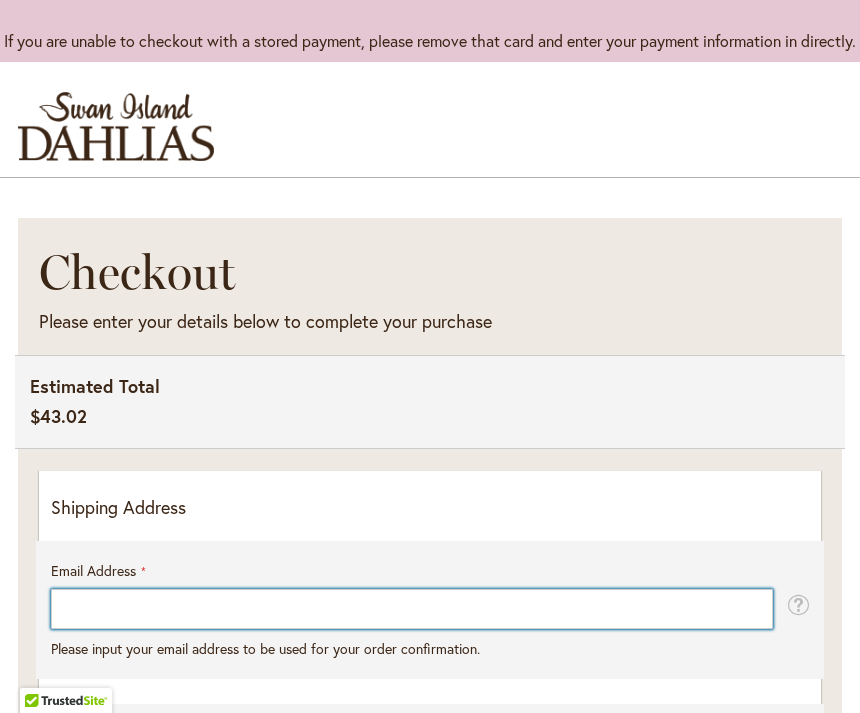 click on "Email Address" at bounding box center [412, 609] 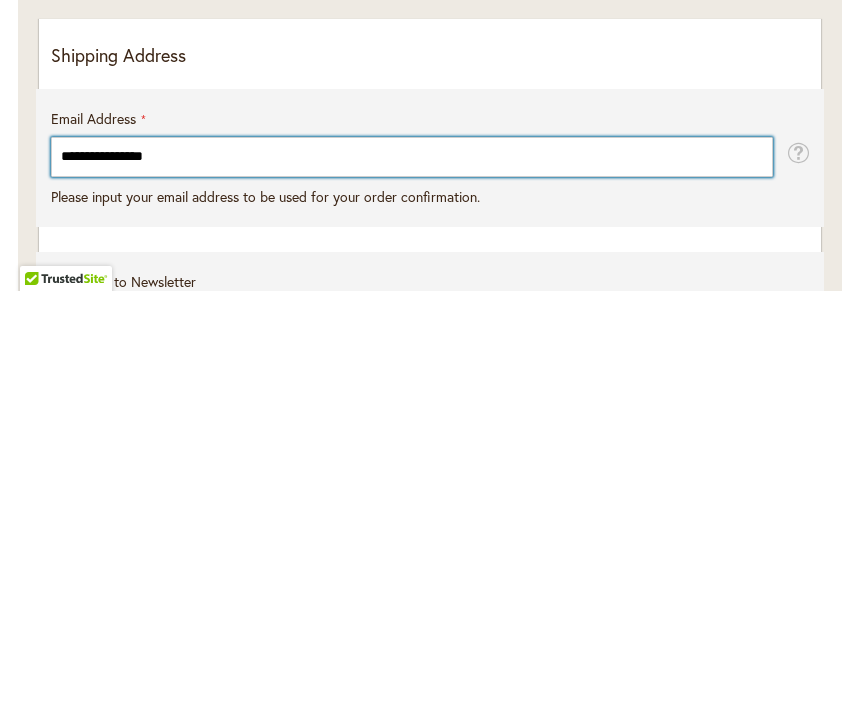 type on "**********" 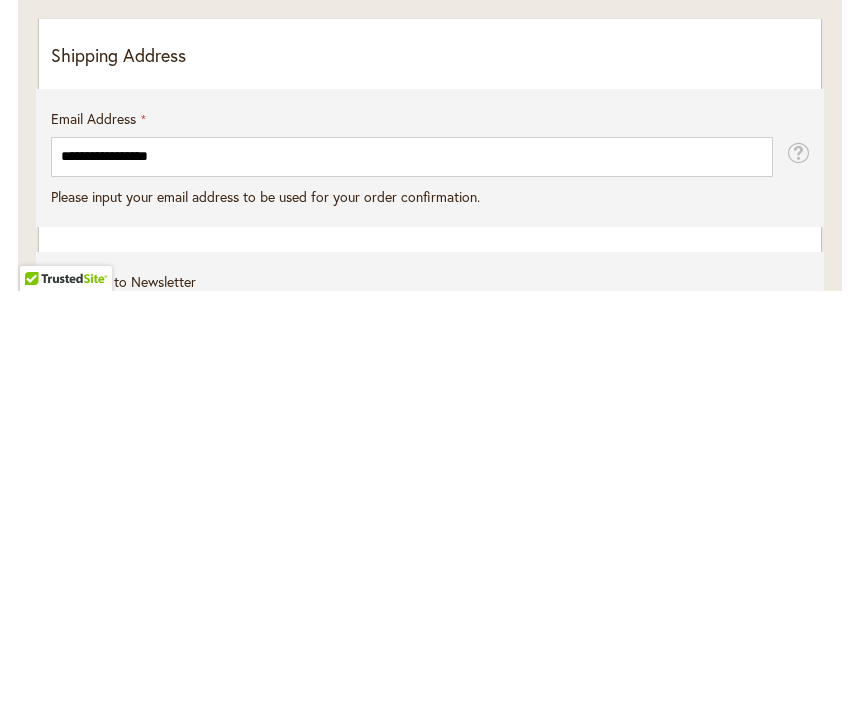 scroll, scrollTop: 562, scrollLeft: 0, axis: vertical 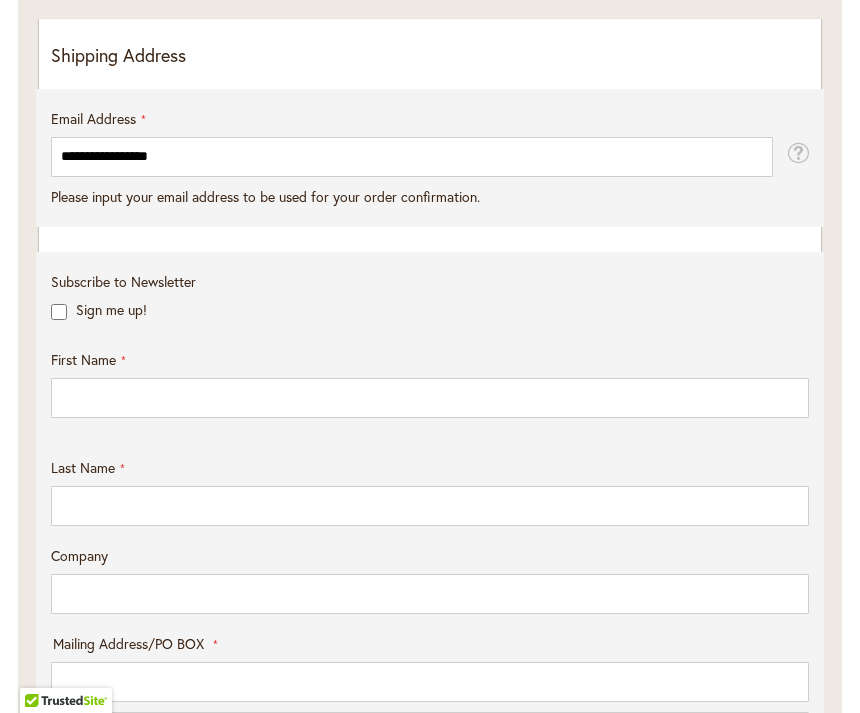 click on "**********" at bounding box center [430, 642] 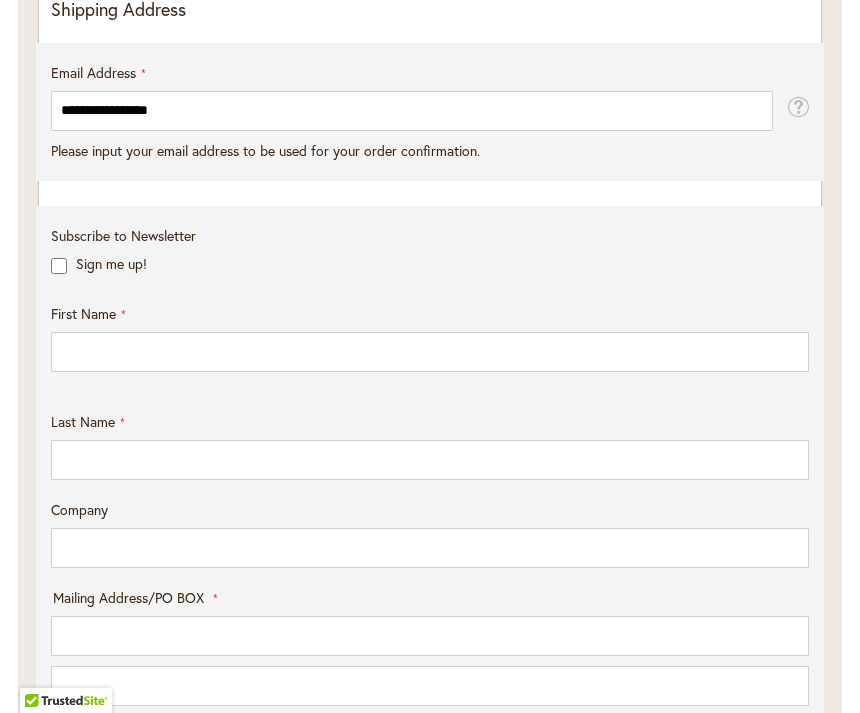scroll, scrollTop: 570, scrollLeft: 0, axis: vertical 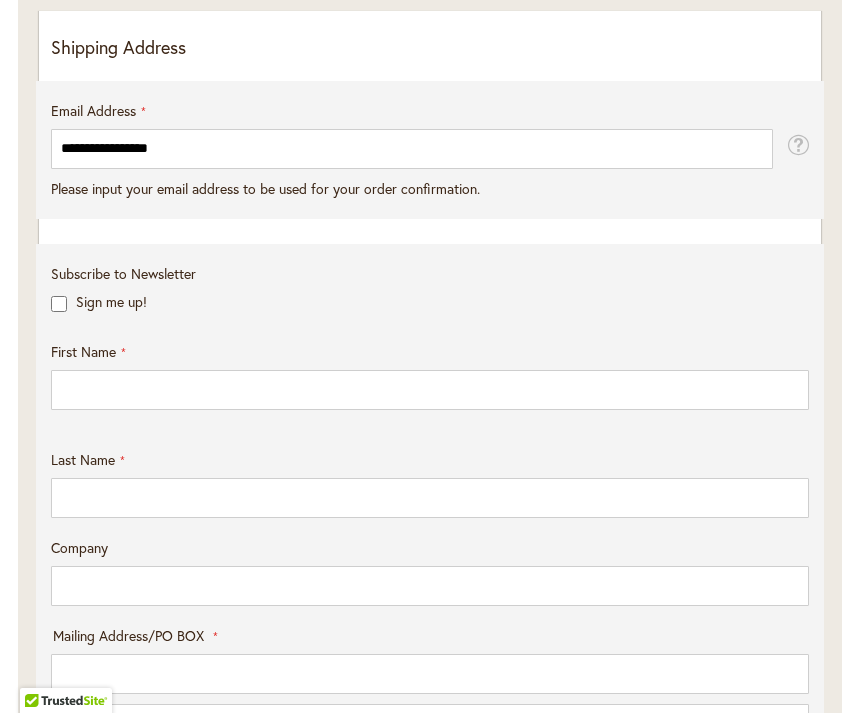 click on "**********" at bounding box center [430, 160] 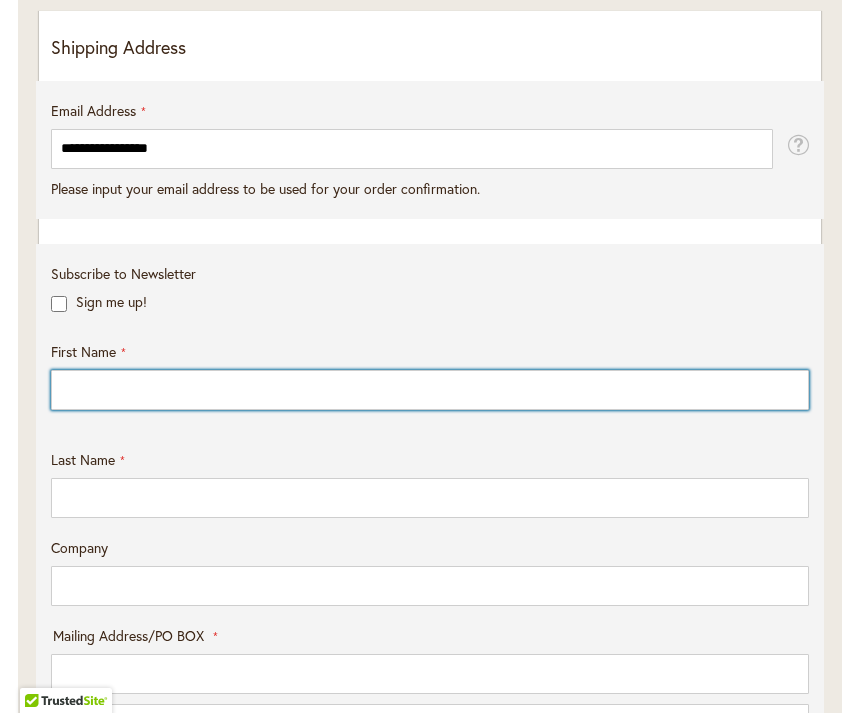 click on "First Name" at bounding box center [430, 390] 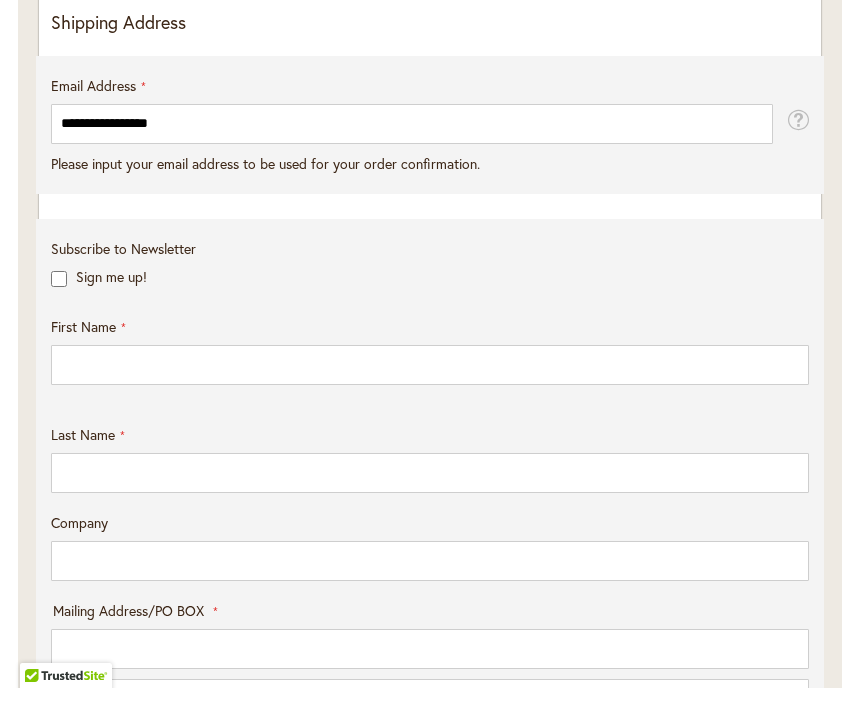 click on "**********" at bounding box center (430, 634) 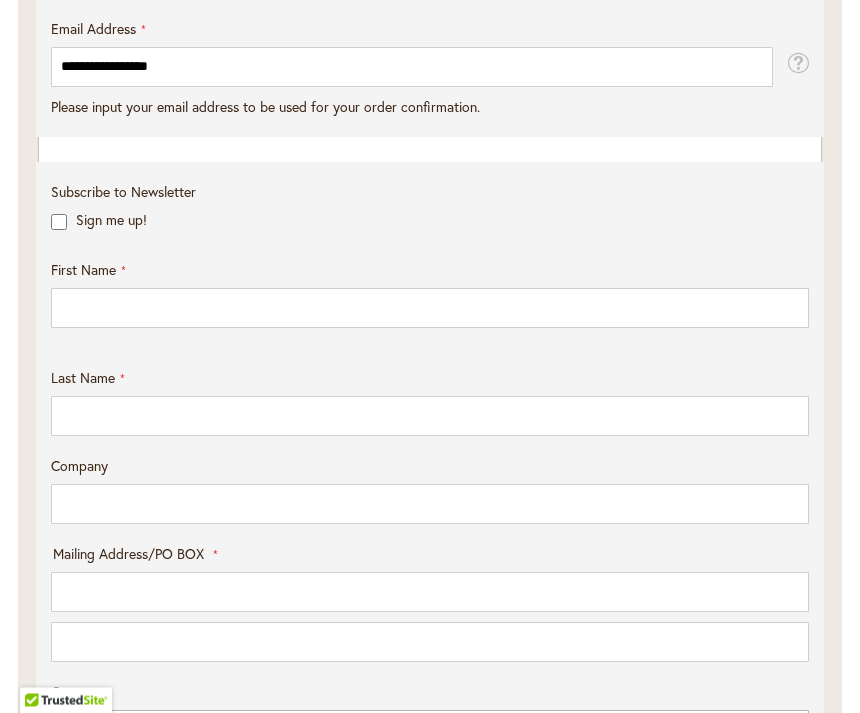 scroll, scrollTop: 655, scrollLeft: 0, axis: vertical 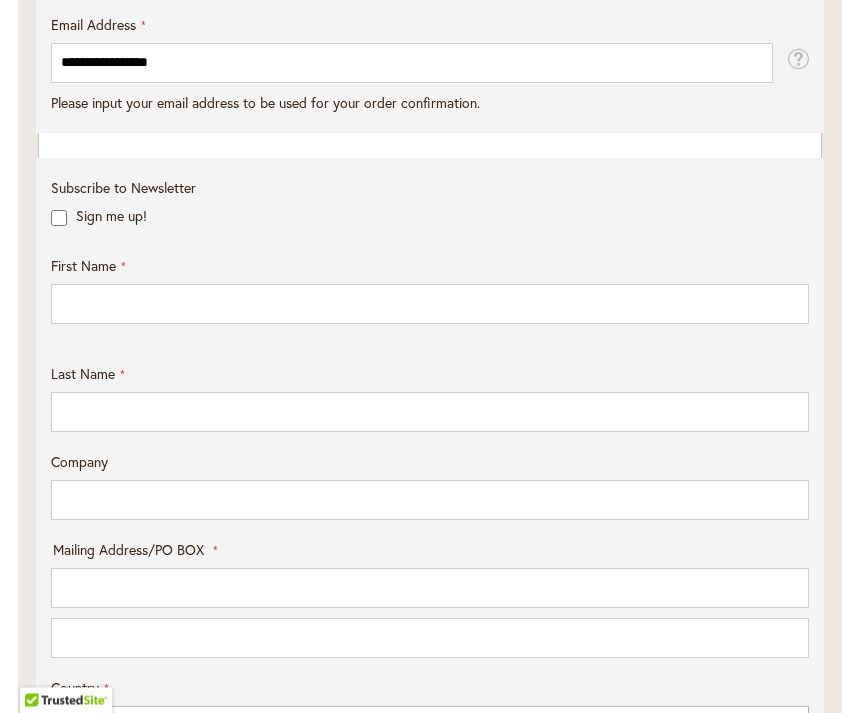 click on "**********" at bounding box center (430, 549) 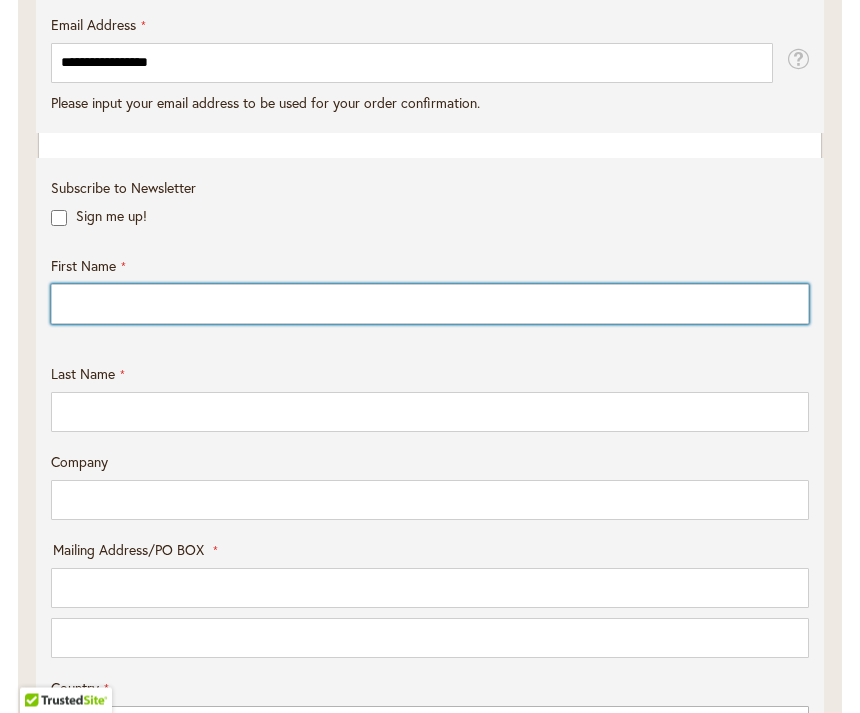click on "First Name" at bounding box center [430, 305] 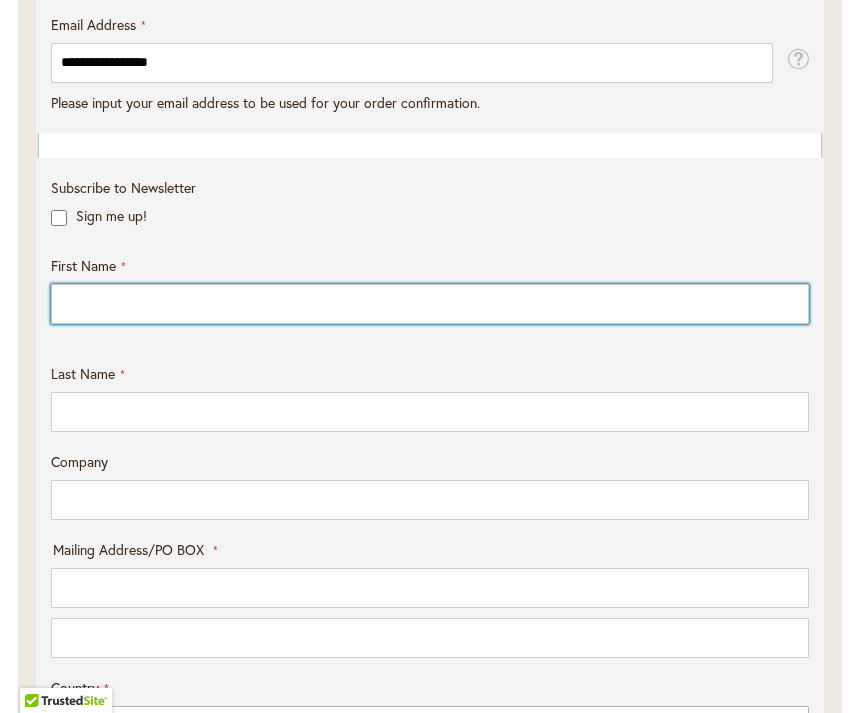 scroll, scrollTop: 655, scrollLeft: 0, axis: vertical 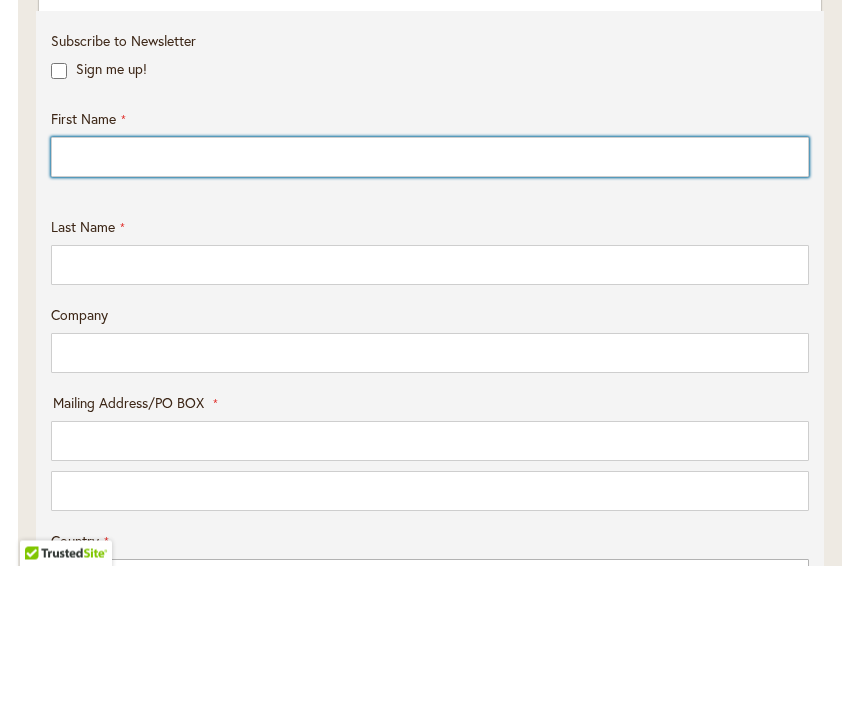 type on "*****" 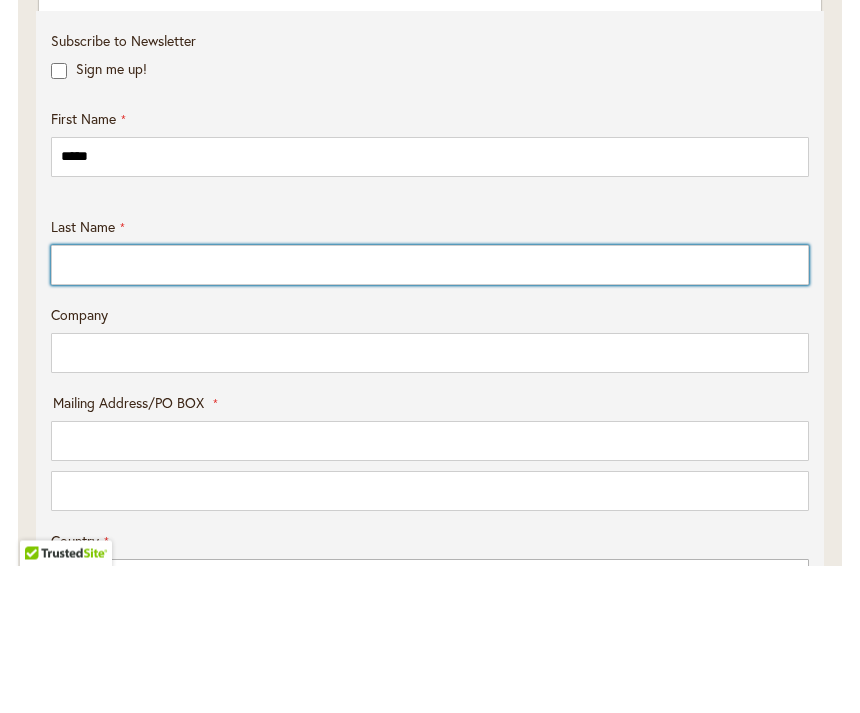 type on "****" 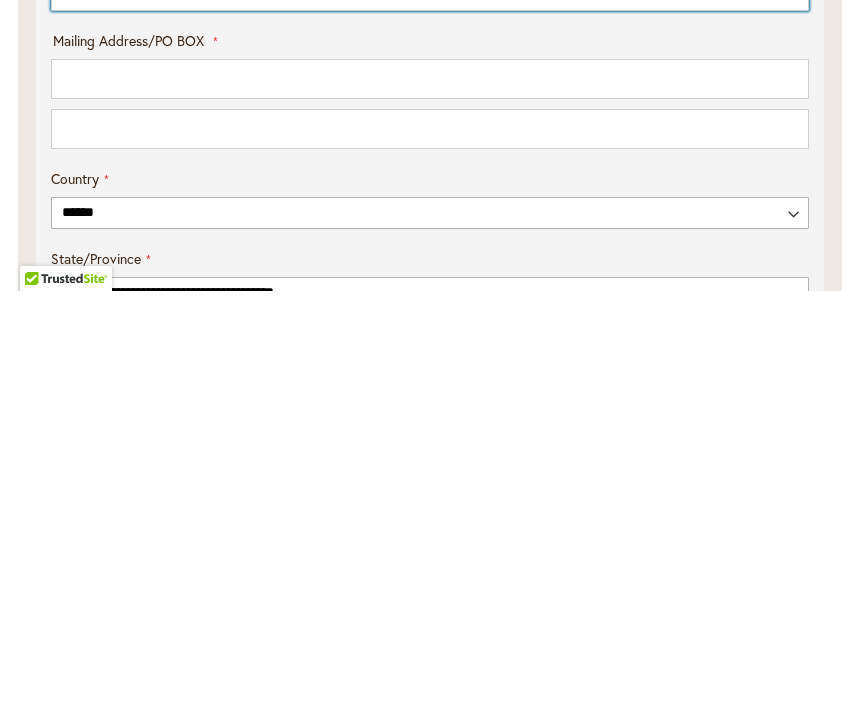 scroll, scrollTop: 745, scrollLeft: 0, axis: vertical 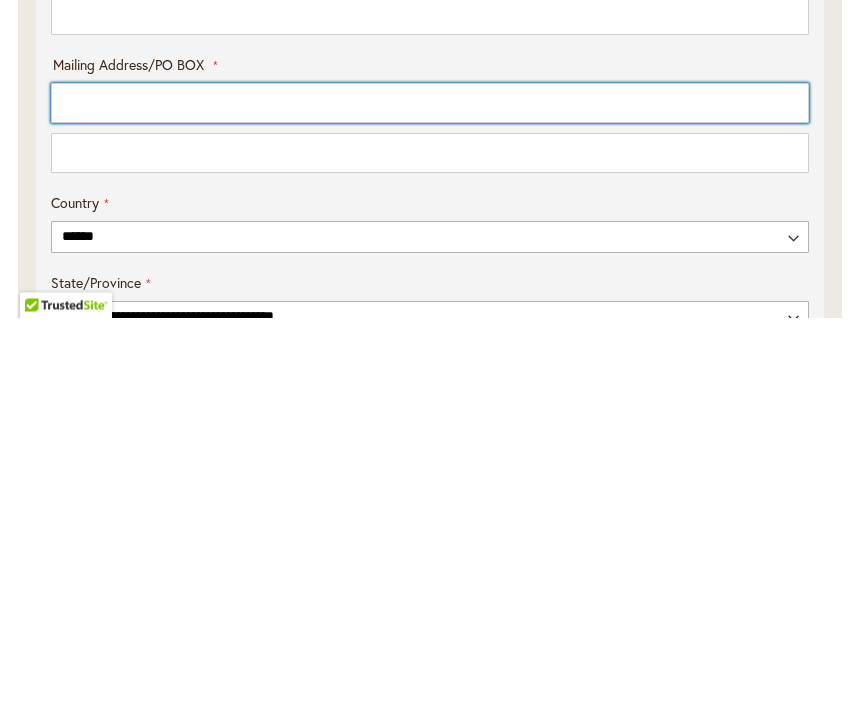 click on "Mailing Address/PO BOX: Line 1" at bounding box center (430, 499) 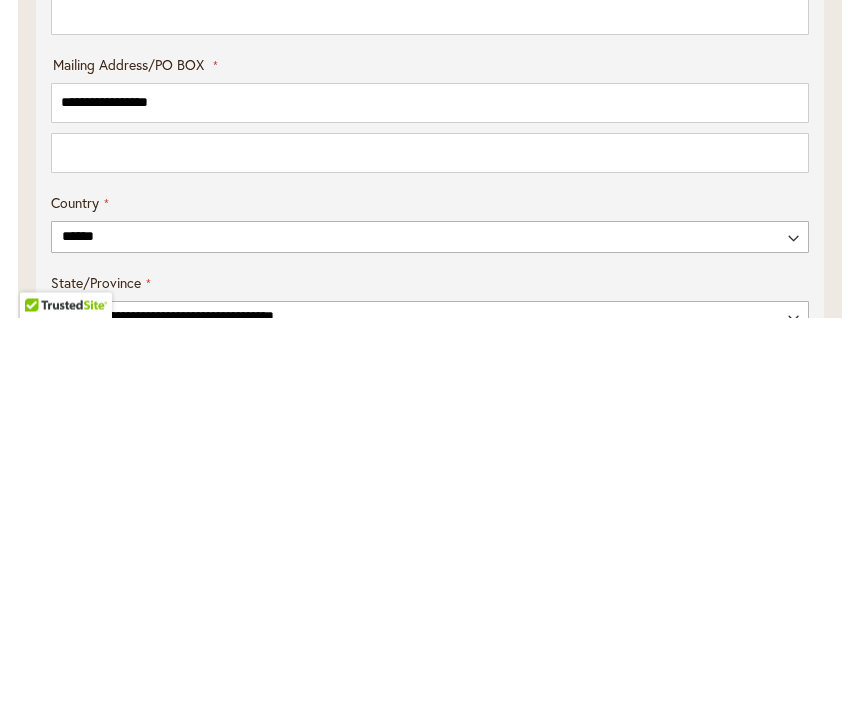select on "**" 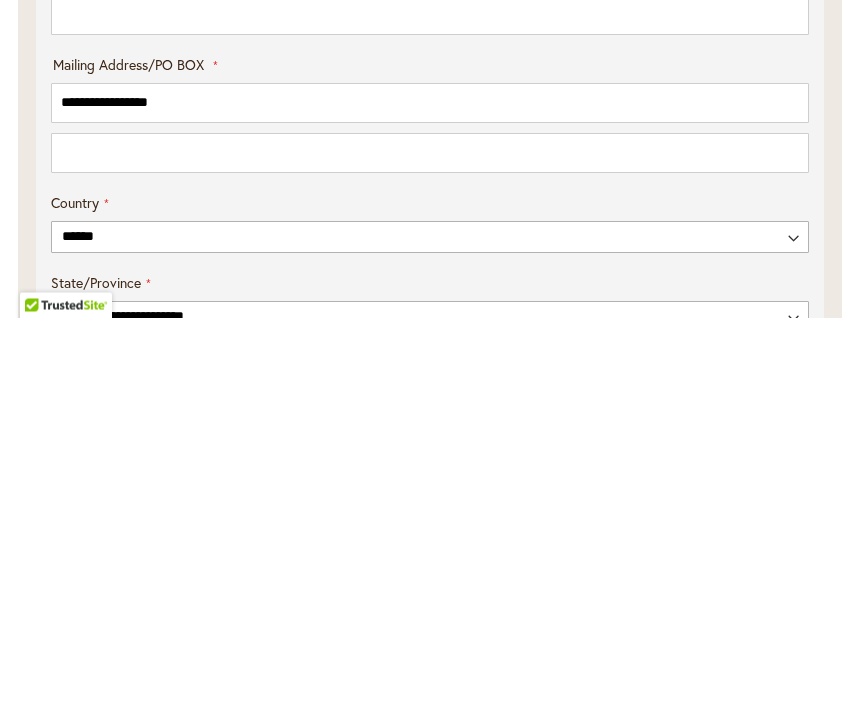 type on "*********" 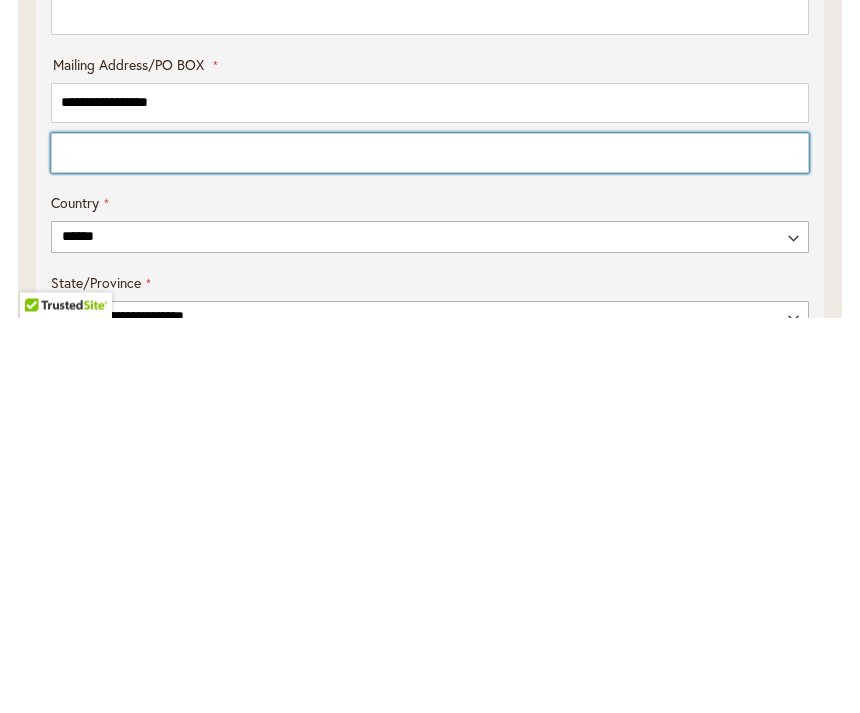 click on "Mailing Address/PO BOX: Line 2" at bounding box center [430, 549] 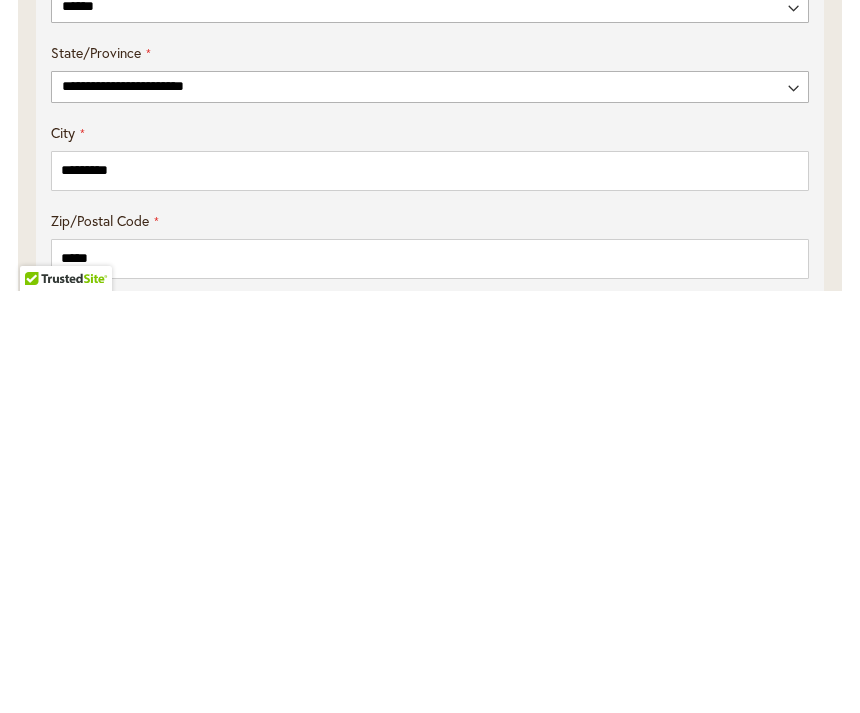 scroll, scrollTop: 950, scrollLeft: 0, axis: vertical 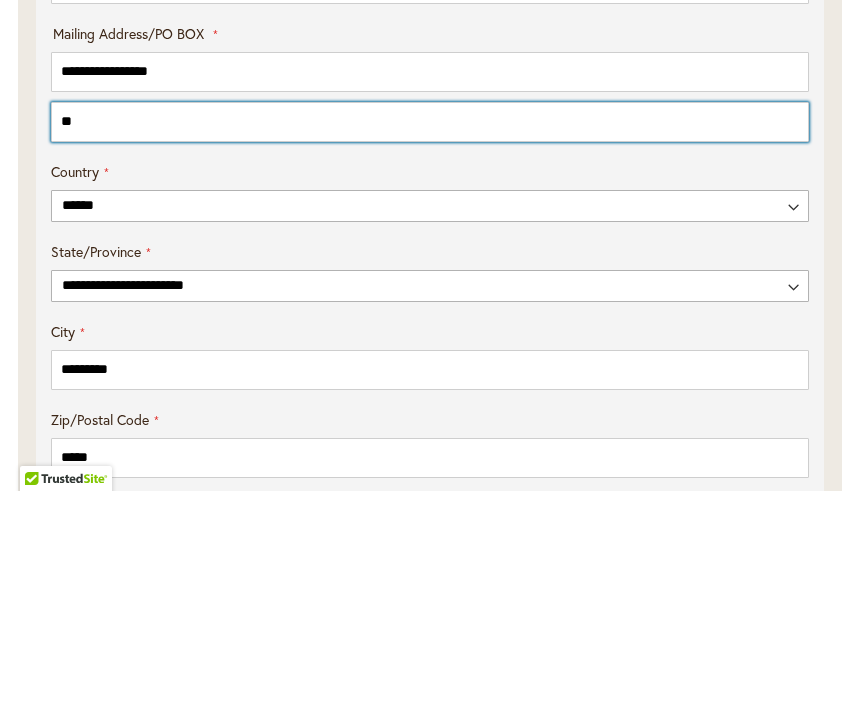 type on "*" 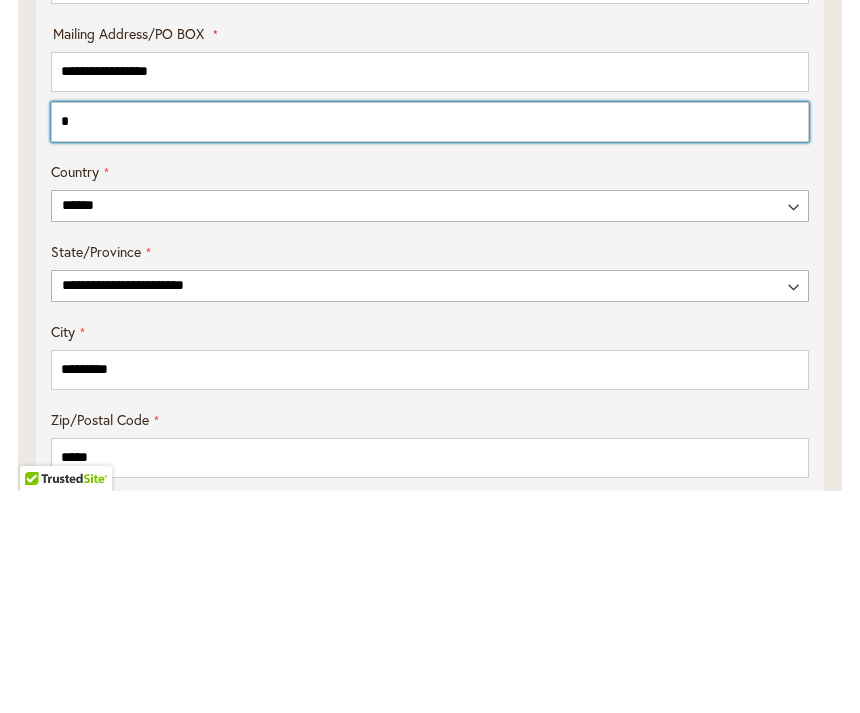 type 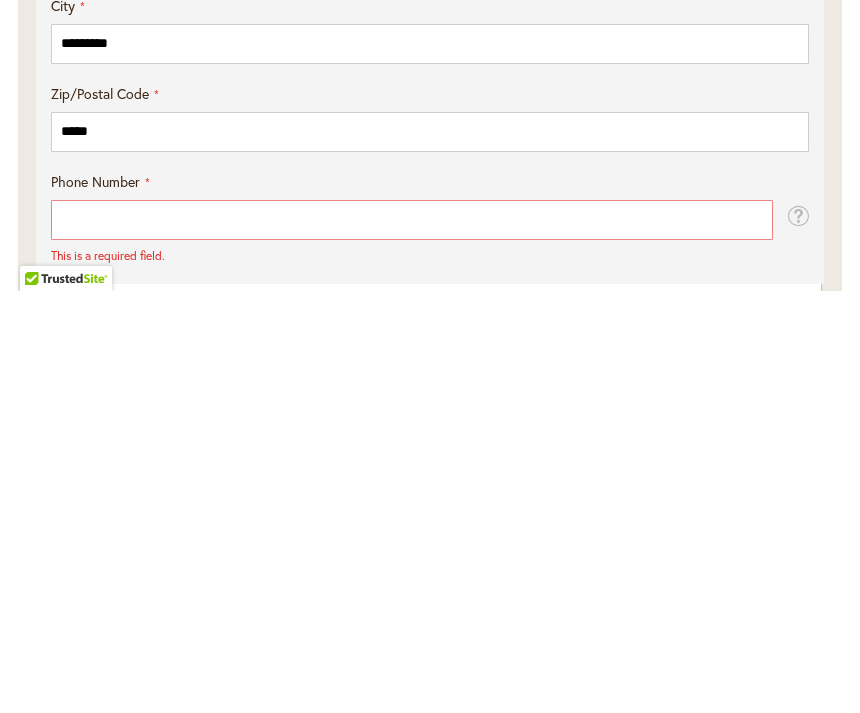 scroll, scrollTop: 1077, scrollLeft: 0, axis: vertical 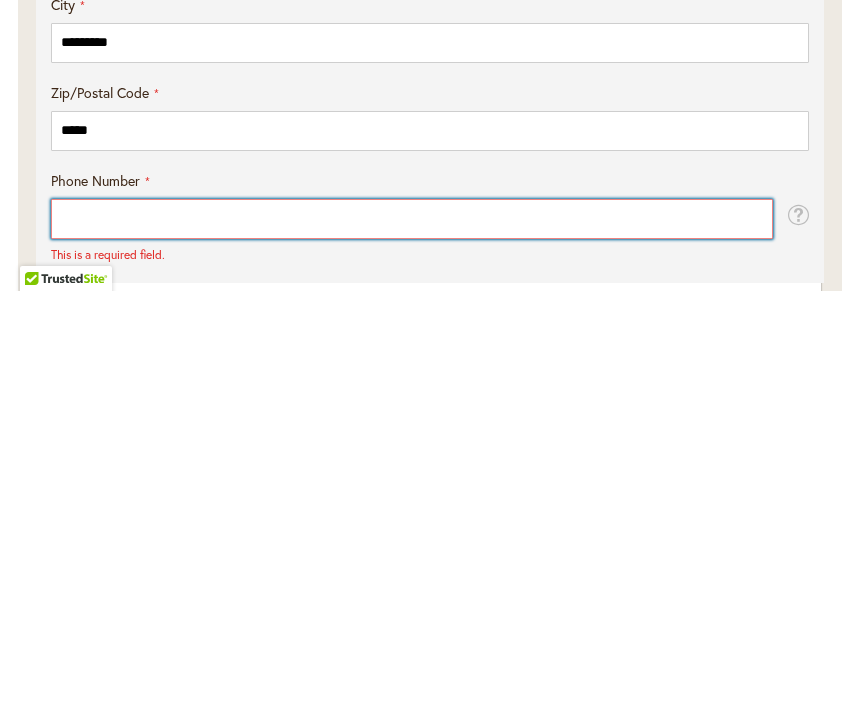 click on "Phone Number" at bounding box center [412, 641] 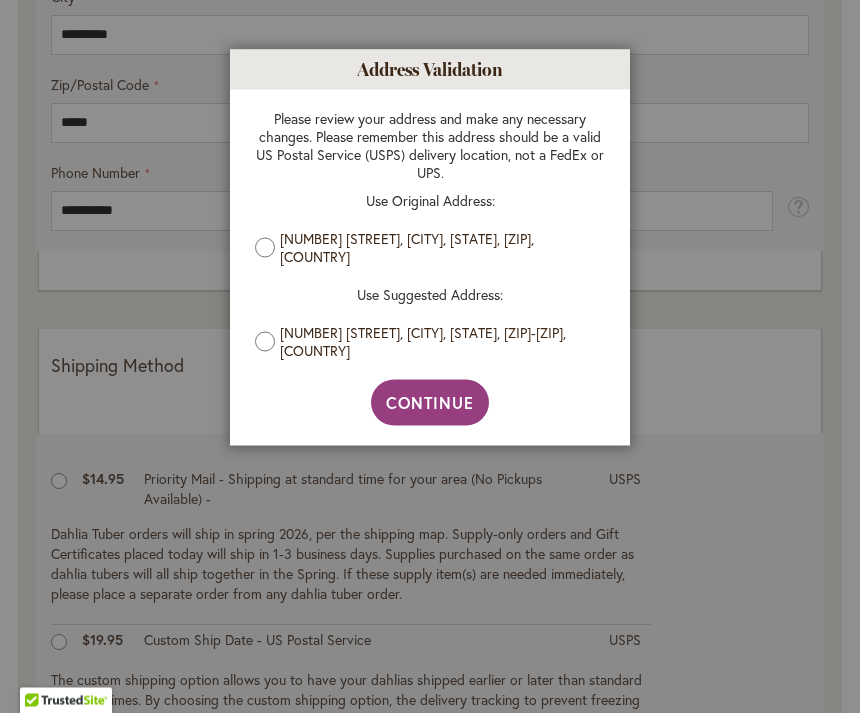scroll, scrollTop: 1582, scrollLeft: 0, axis: vertical 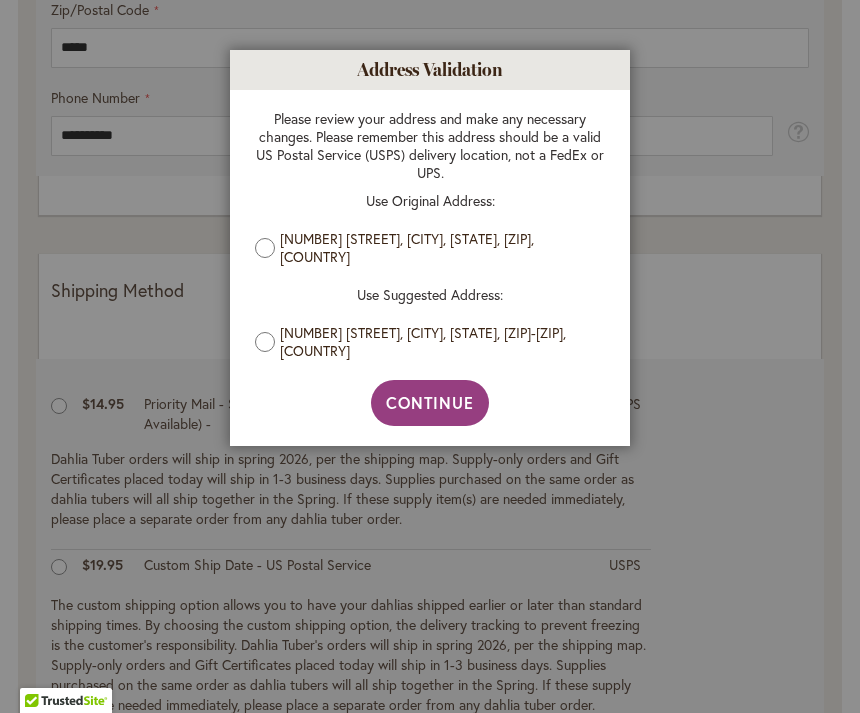 click on "Continue" at bounding box center (430, 402) 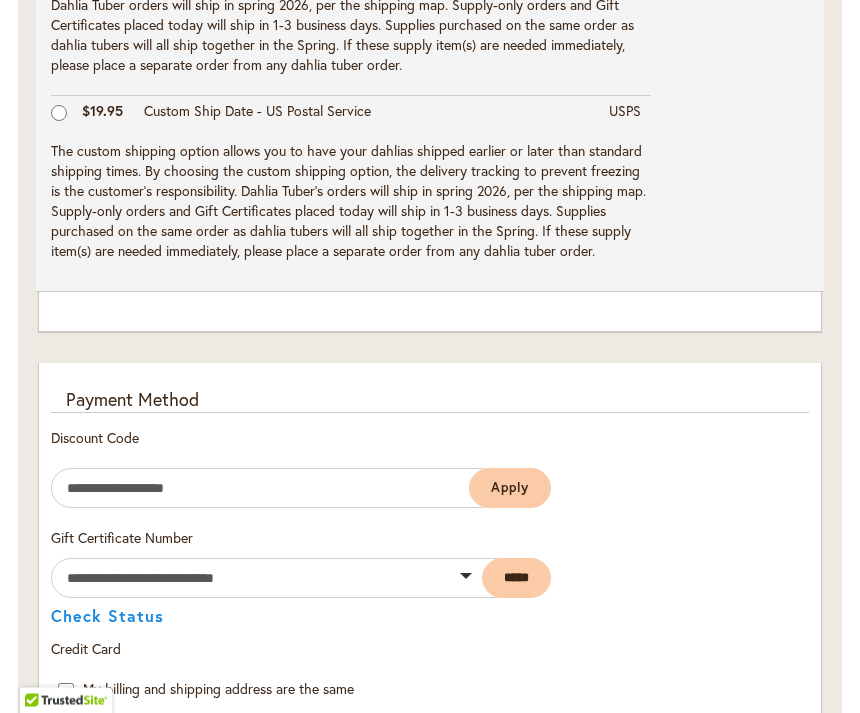 scroll, scrollTop: 2037, scrollLeft: 0, axis: vertical 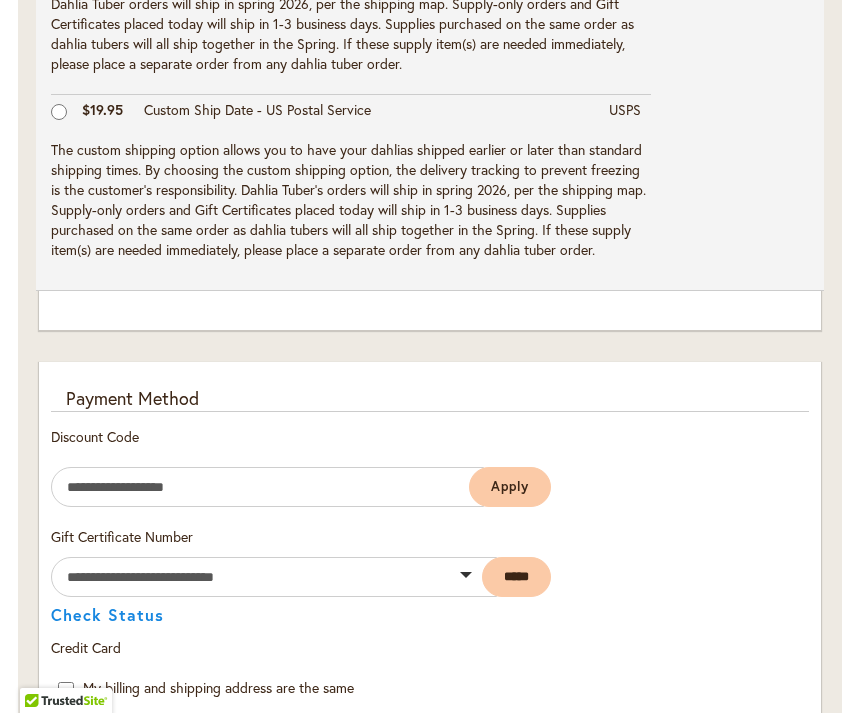 click on "Apply" at bounding box center (510, 486) 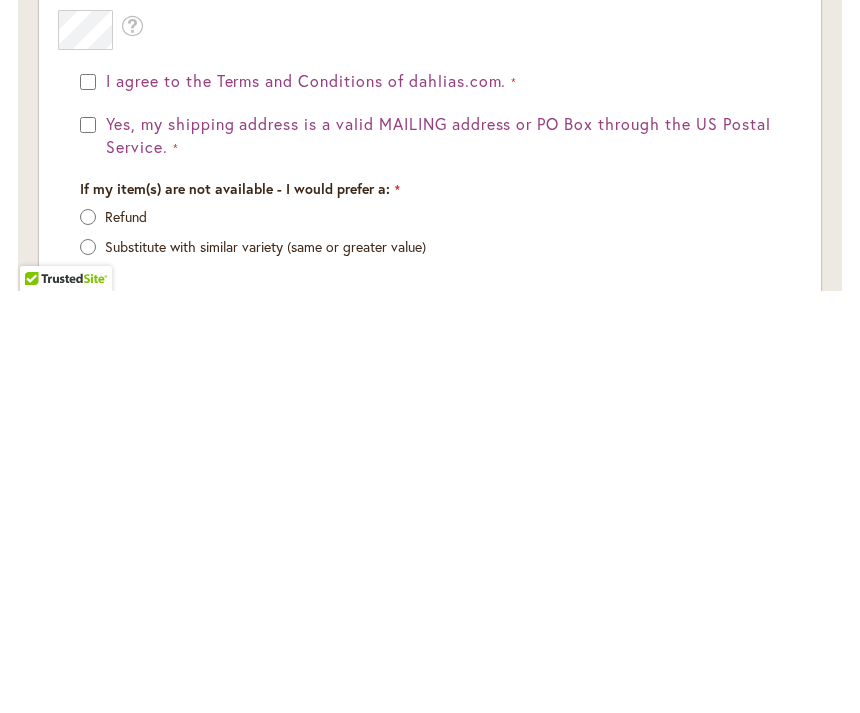 scroll, scrollTop: 2604, scrollLeft: 0, axis: vertical 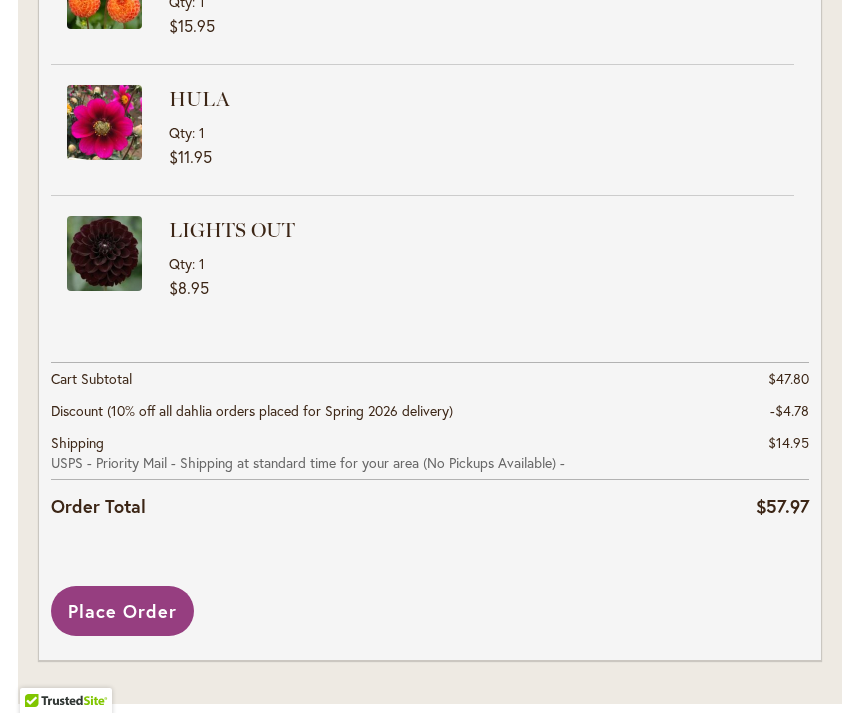 click on "Place Order" at bounding box center (122, 611) 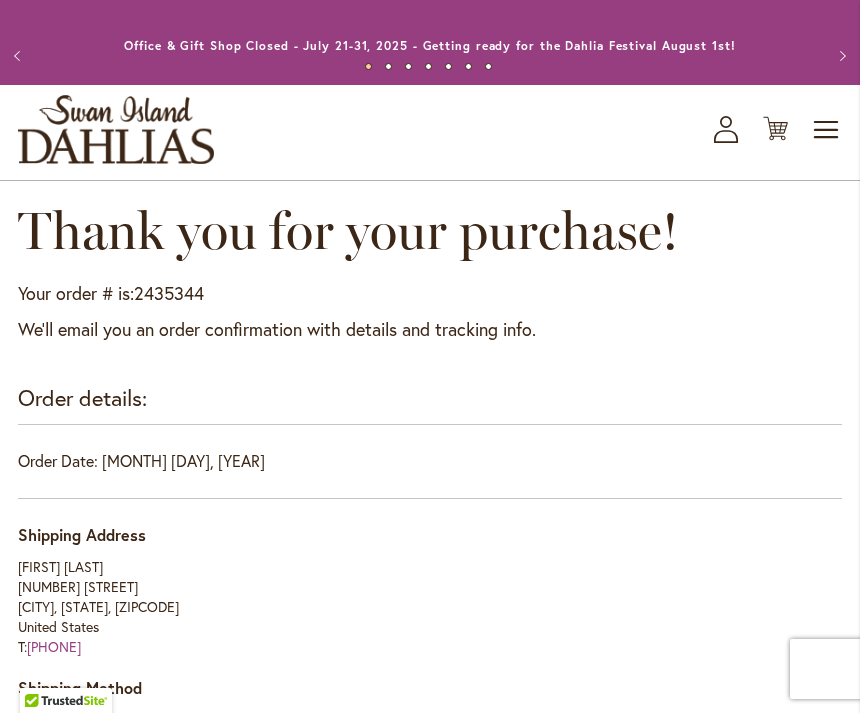 scroll, scrollTop: 16, scrollLeft: 0, axis: vertical 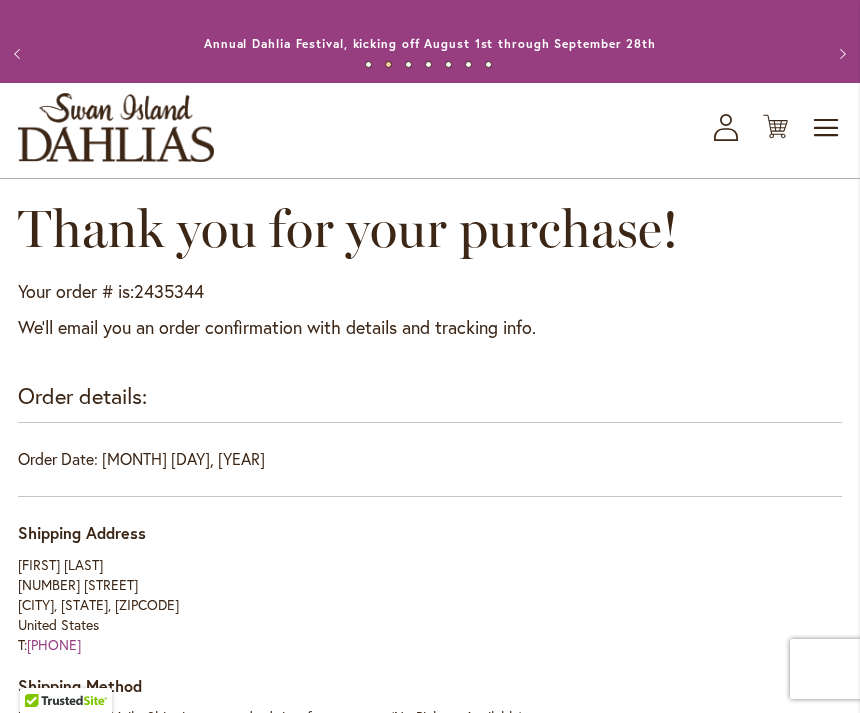 click on "Toggle Nav" at bounding box center [827, 128] 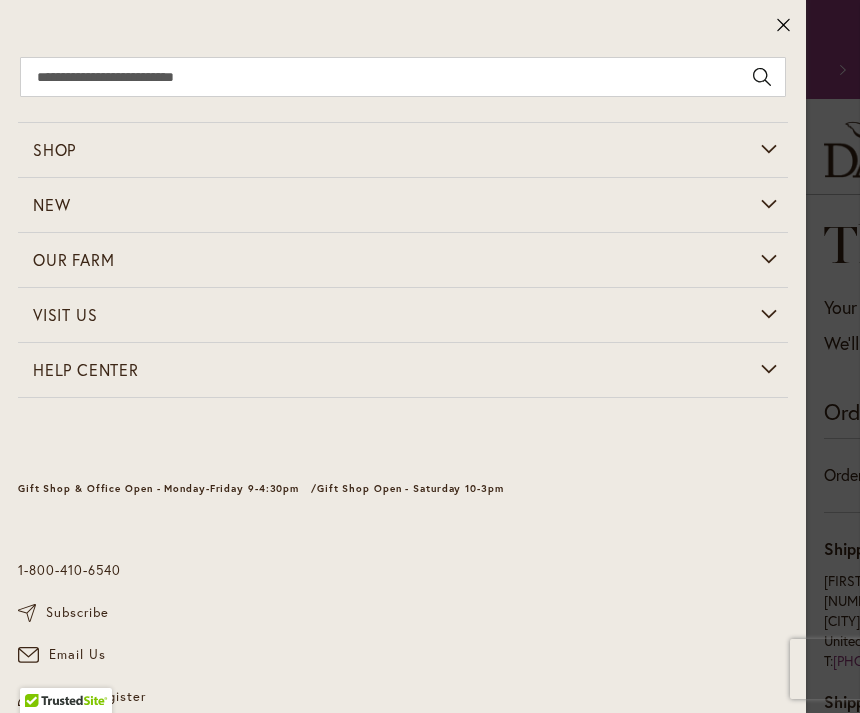 scroll, scrollTop: 0, scrollLeft: 0, axis: both 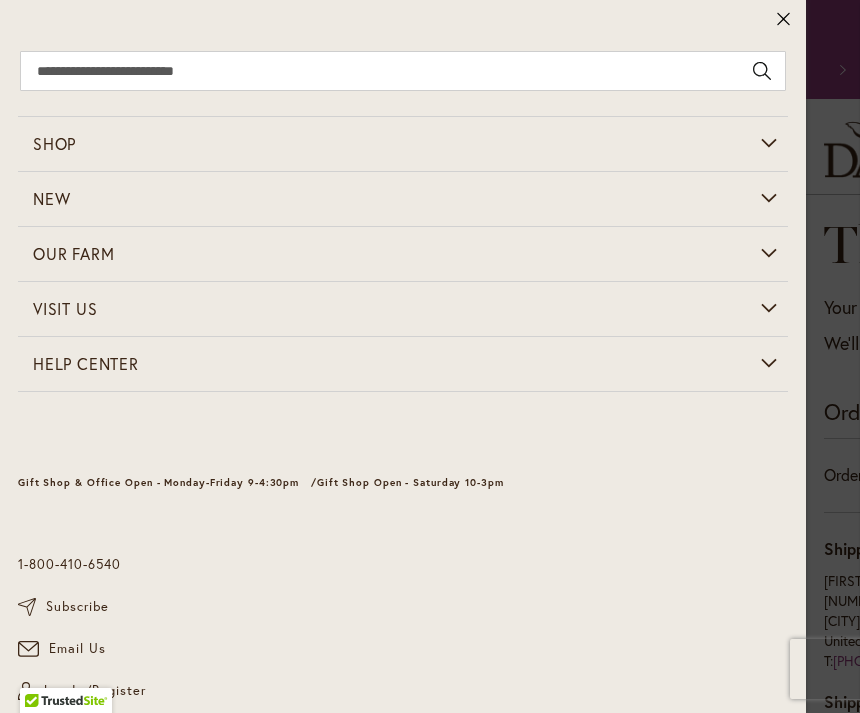 click 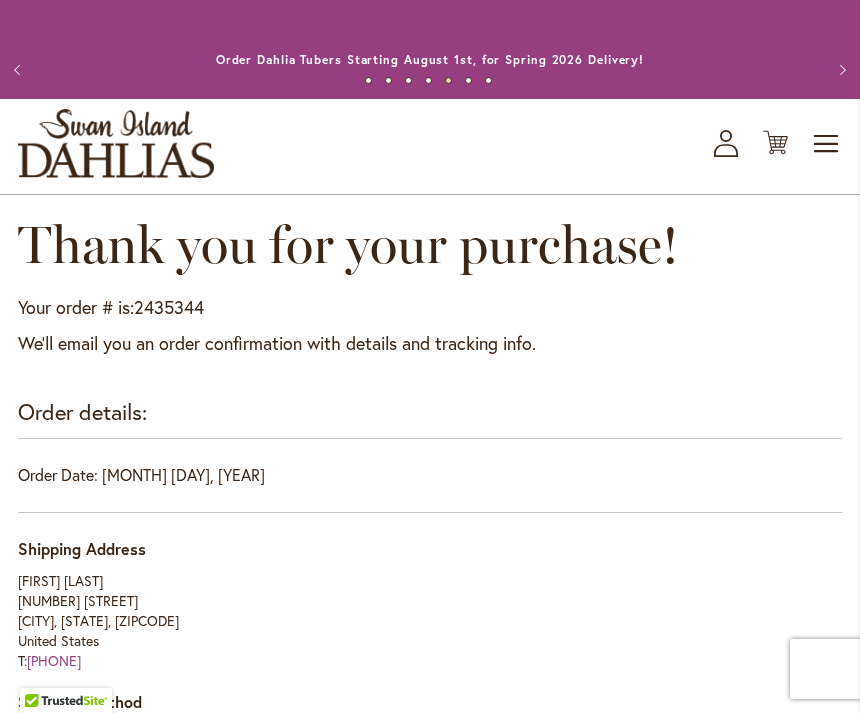 click on "Toggle Nav" at bounding box center (827, 144) 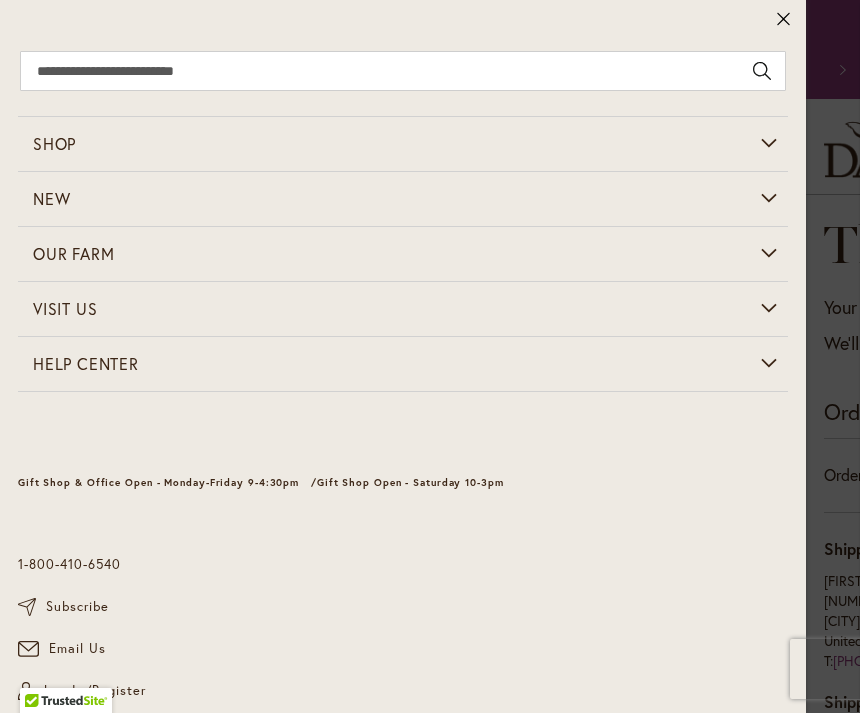 click at bounding box center [783, 20] 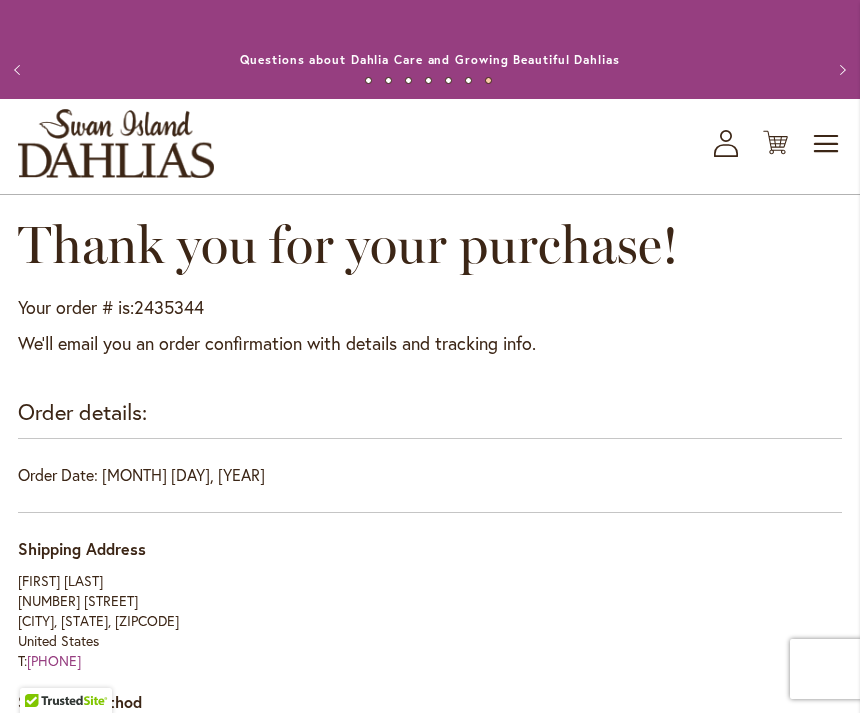 scroll, scrollTop: 102, scrollLeft: 0, axis: vertical 